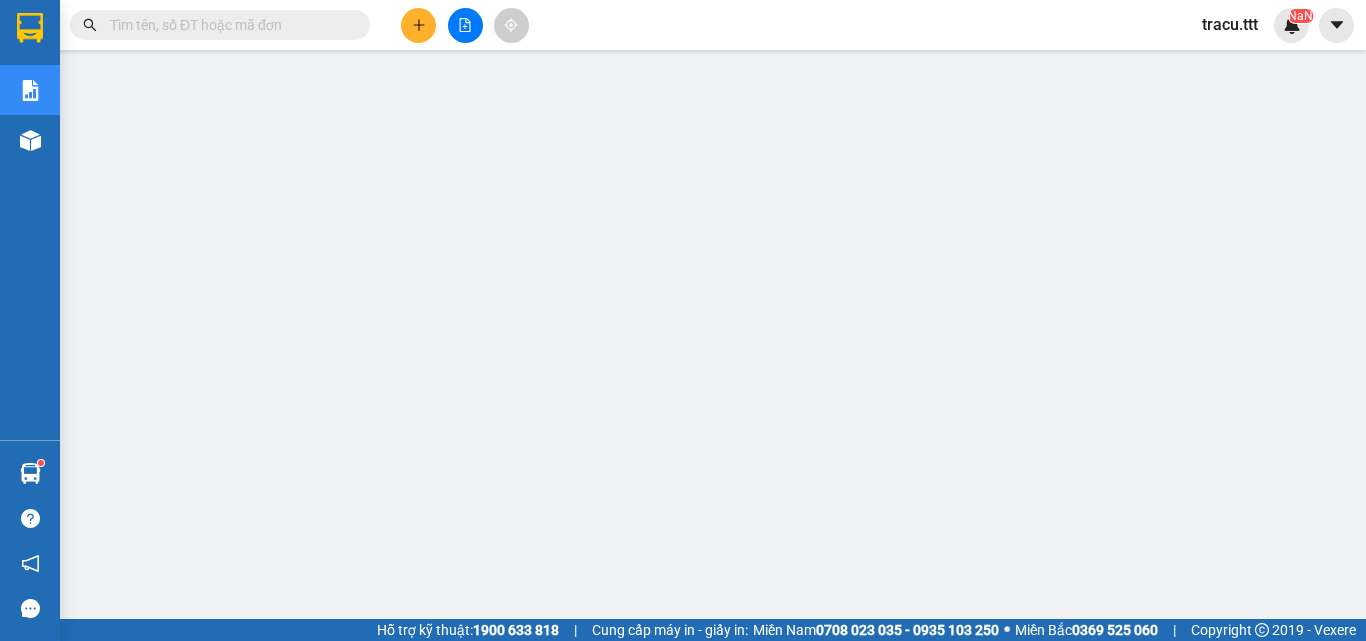 scroll, scrollTop: 0, scrollLeft: 0, axis: both 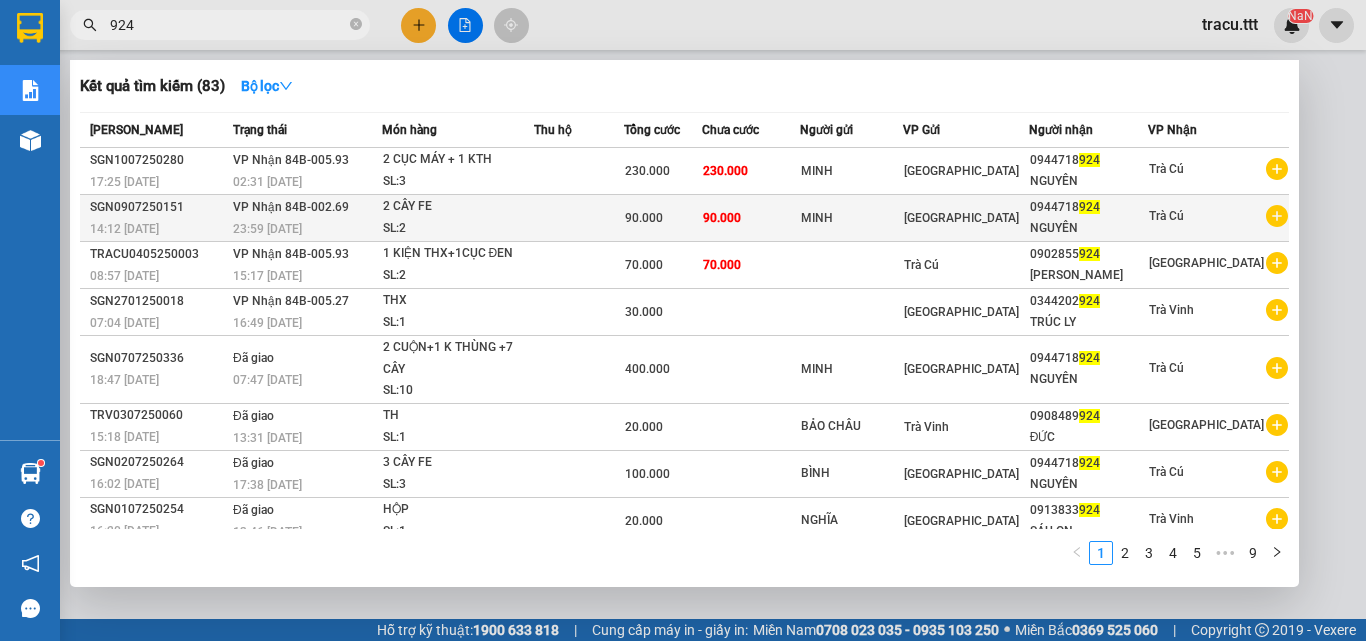 type on "924" 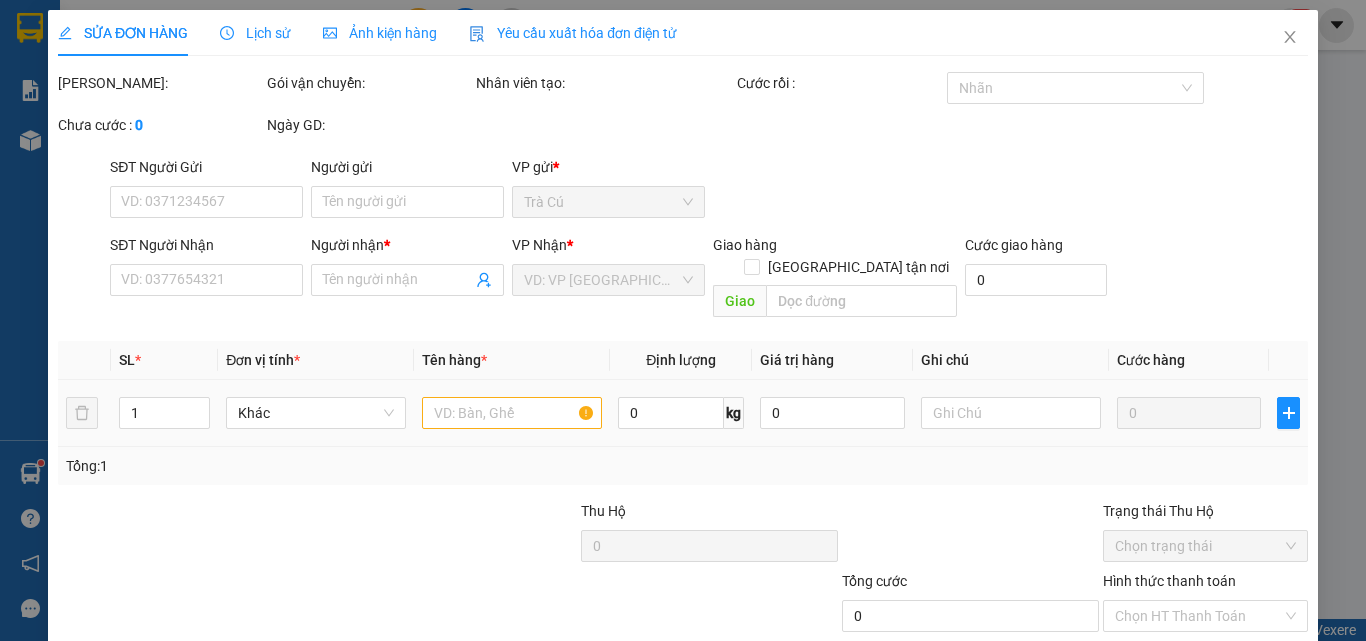 type on "MINH" 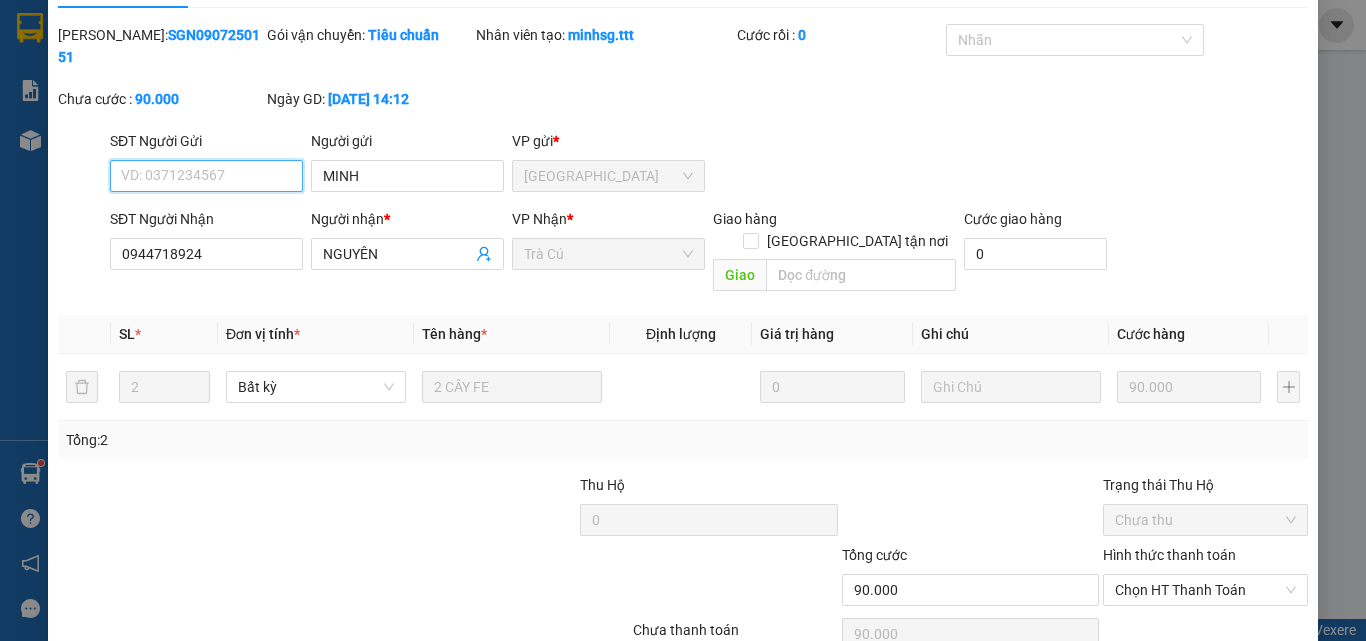 scroll, scrollTop: 0, scrollLeft: 0, axis: both 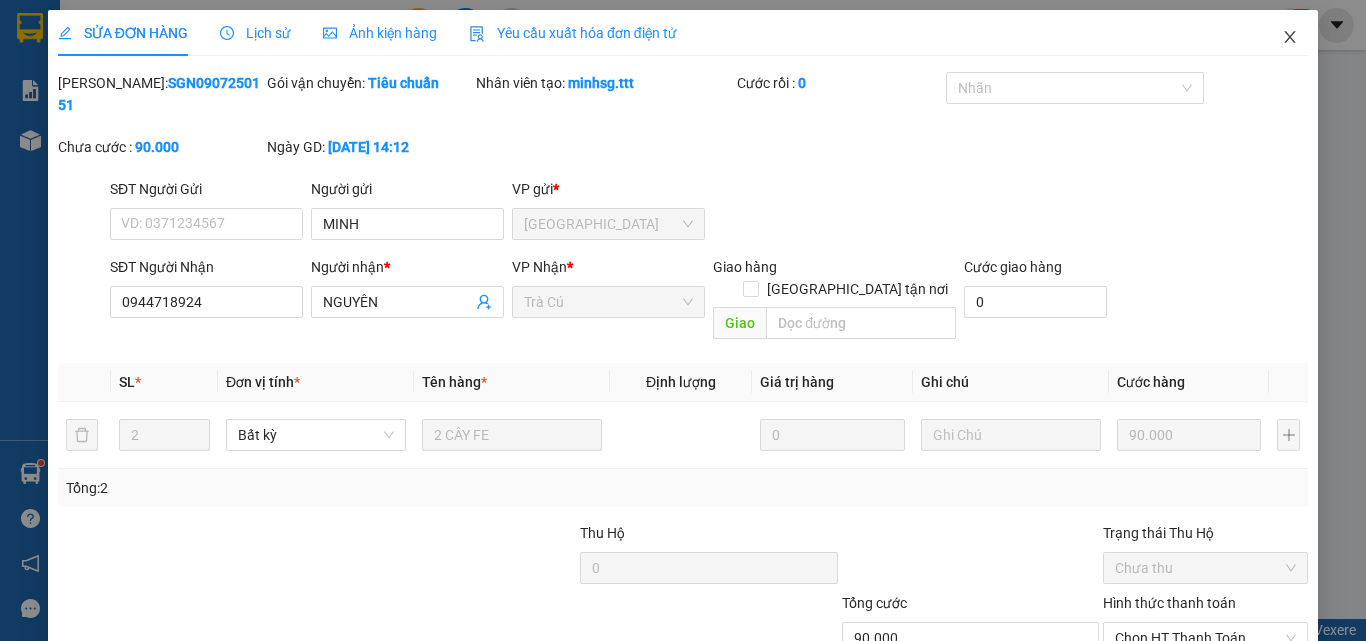 click 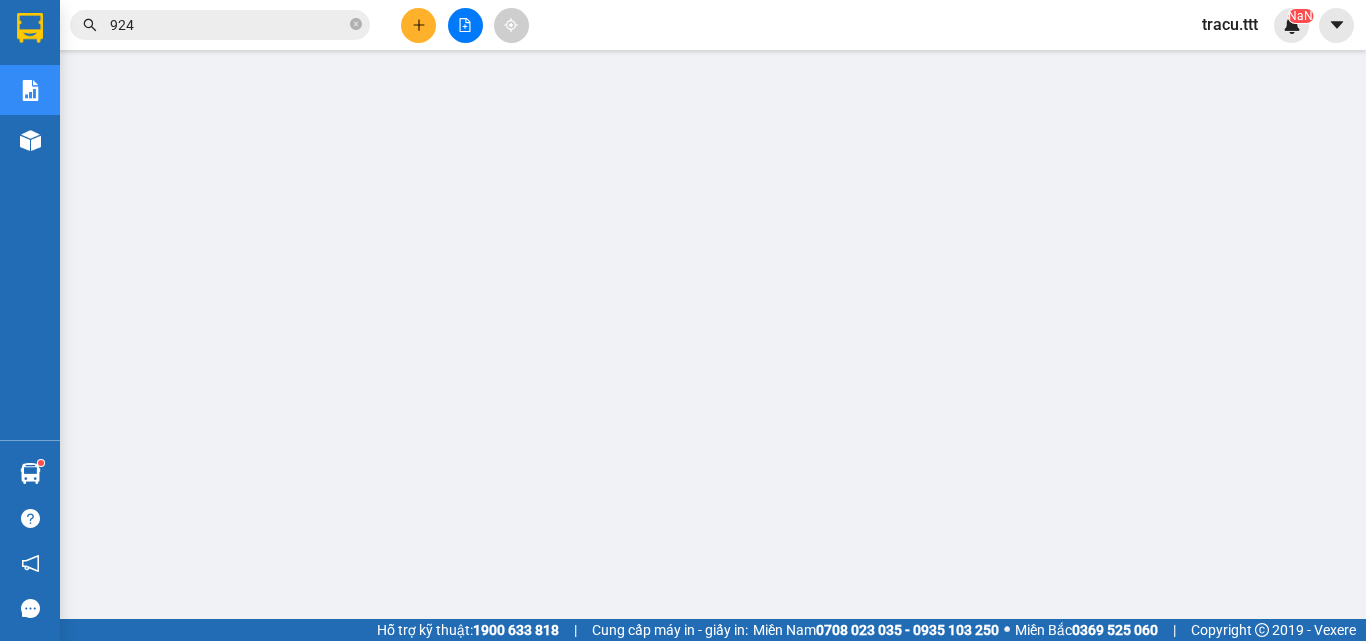click on "924" at bounding box center (220, 25) 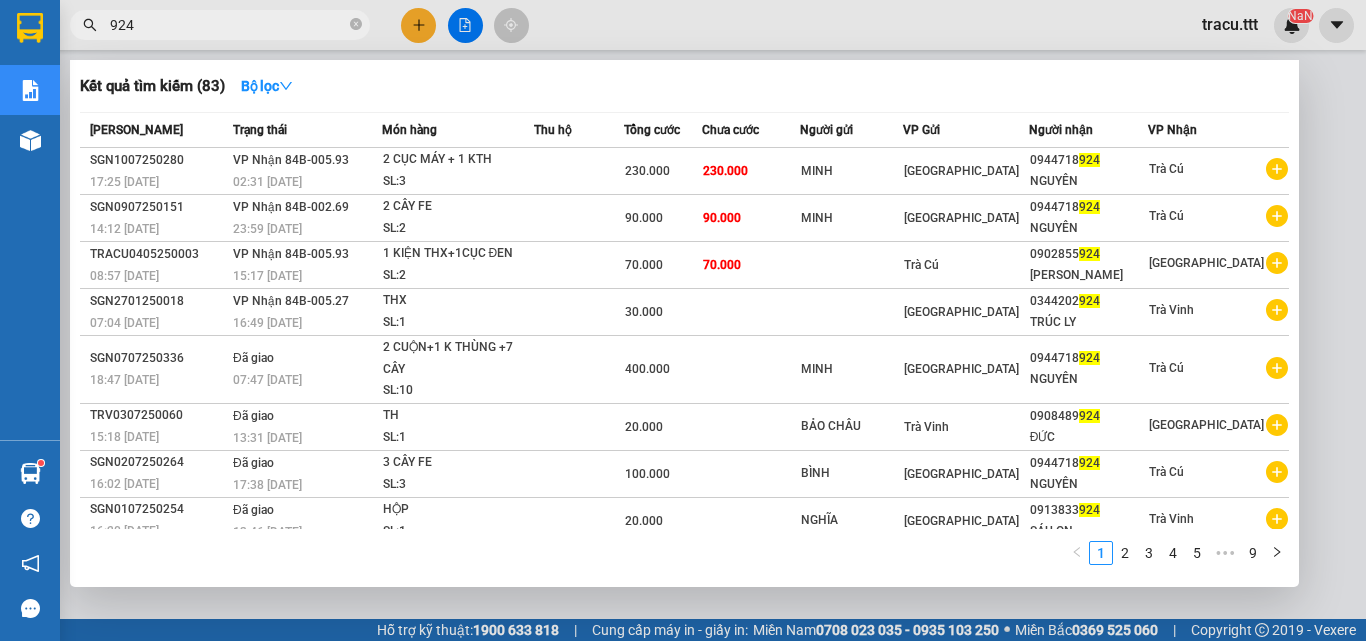 click on "924" at bounding box center [228, 25] 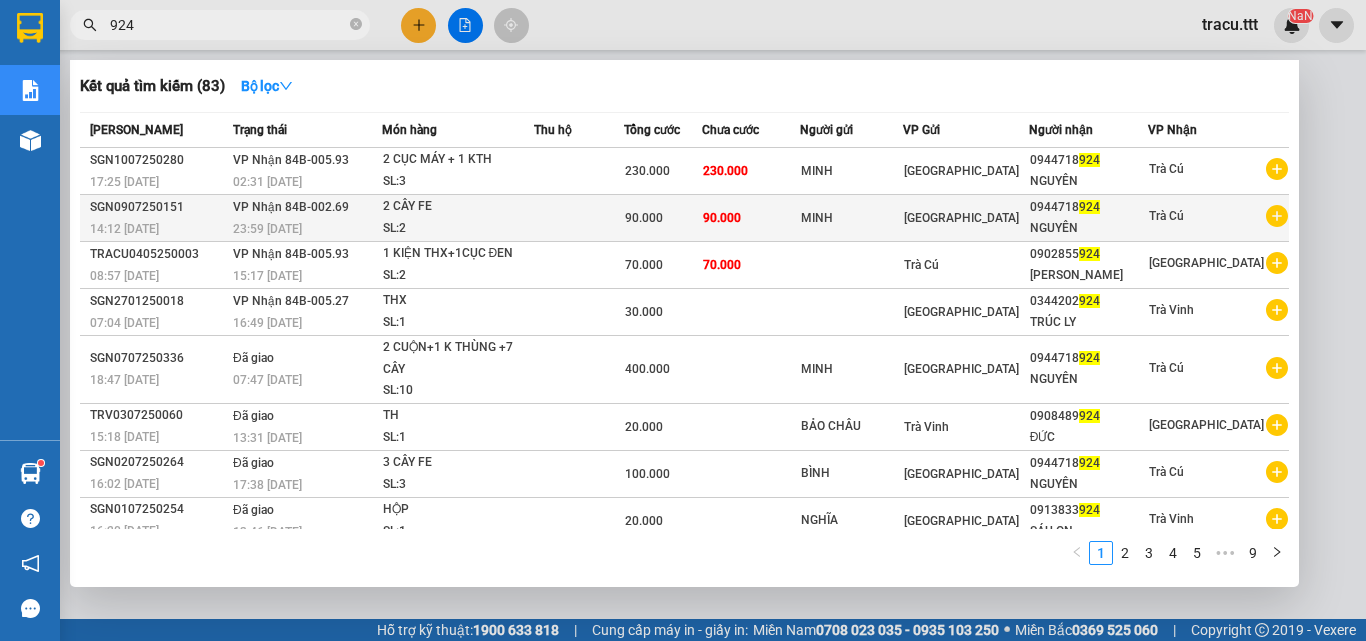 click at bounding box center (579, 218) 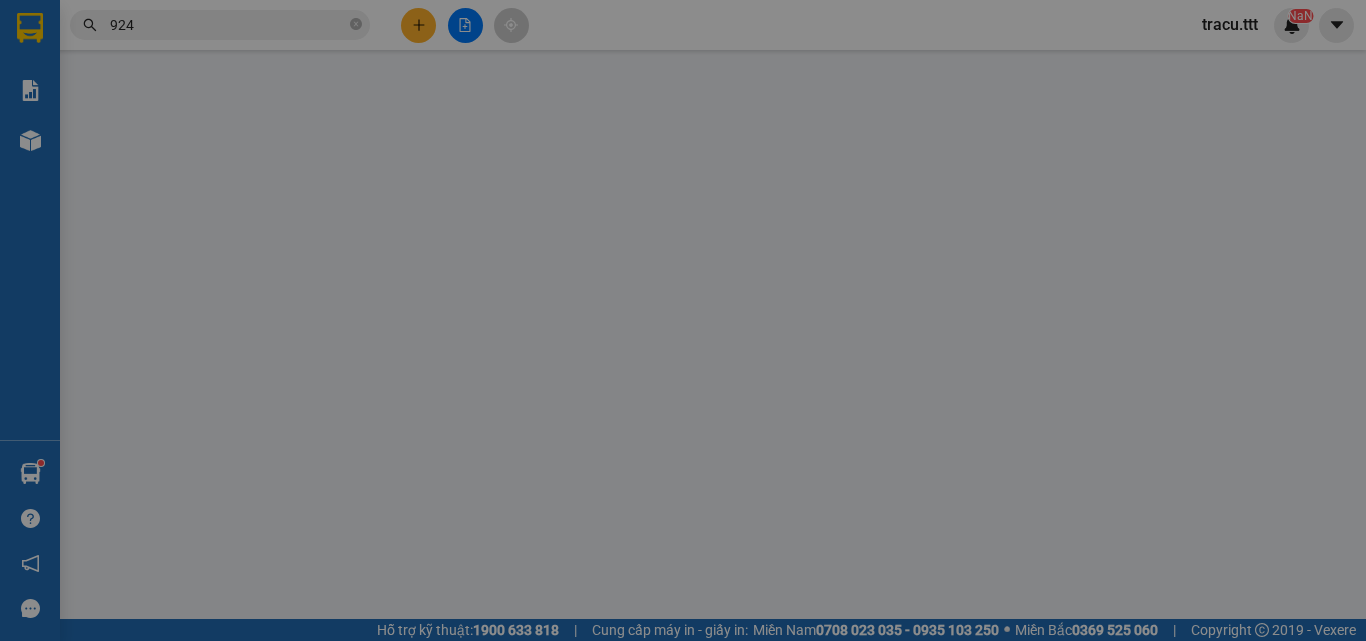 type on "MINH" 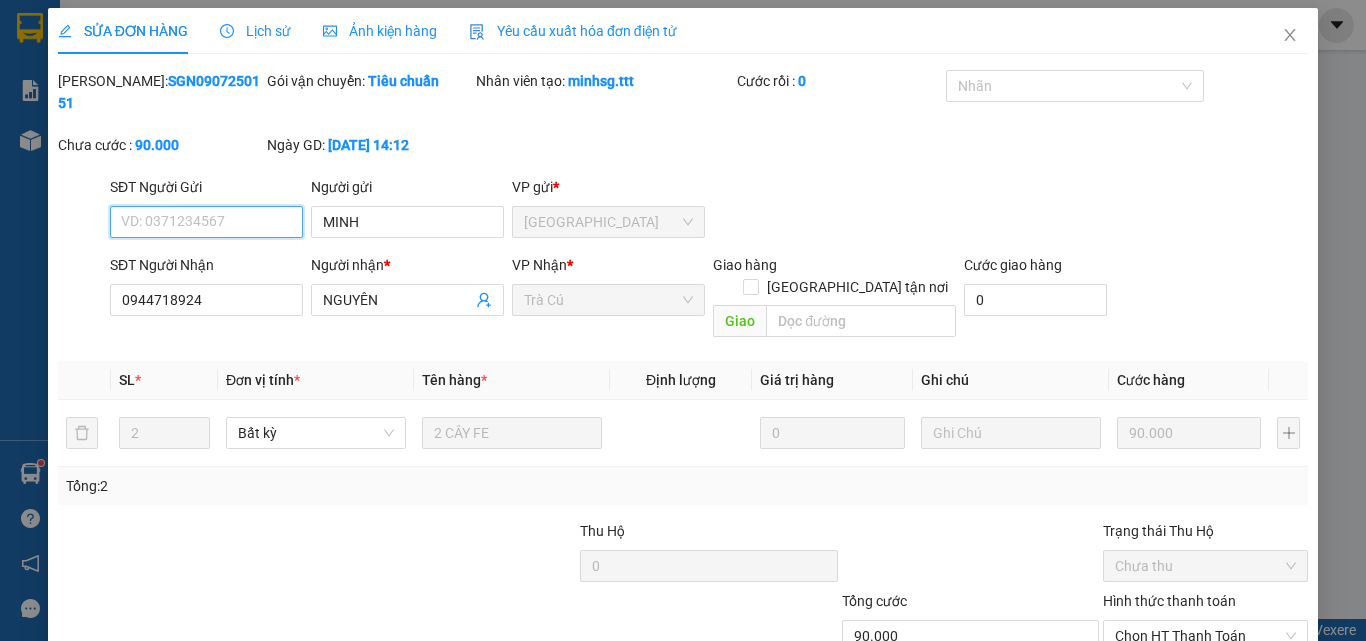 scroll, scrollTop: 0, scrollLeft: 0, axis: both 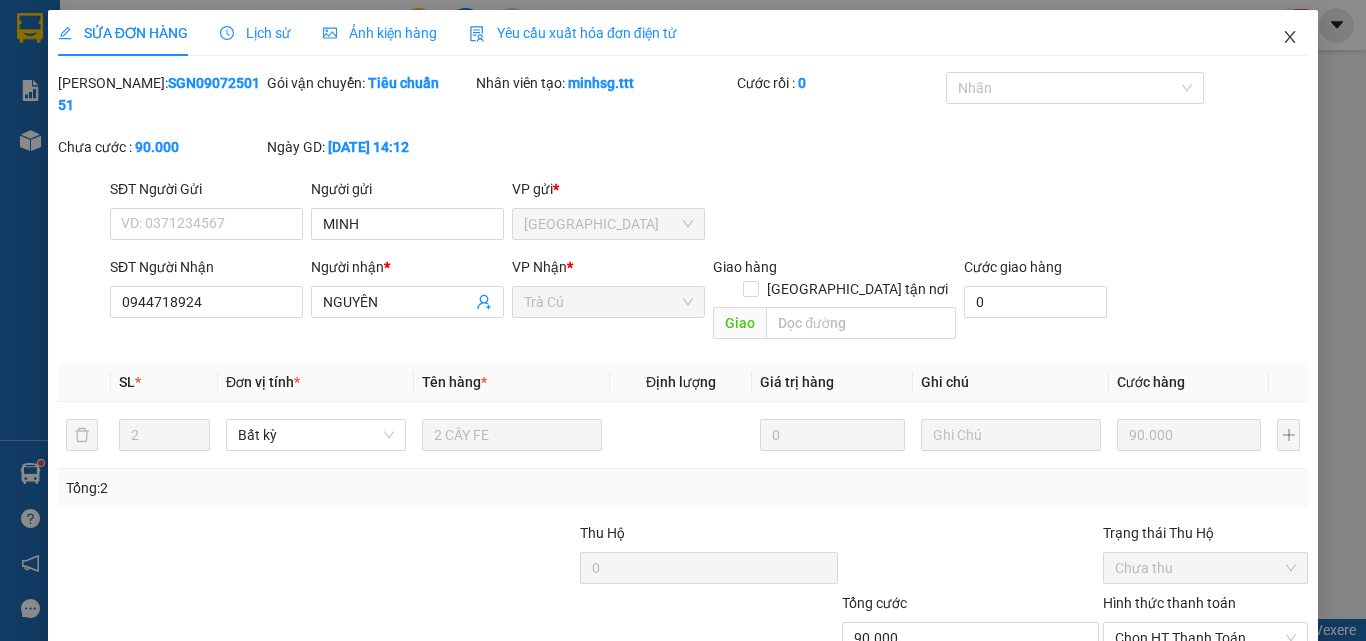 drag, startPoint x: 1274, startPoint y: 31, endPoint x: 1255, endPoint y: 52, distance: 28.319605 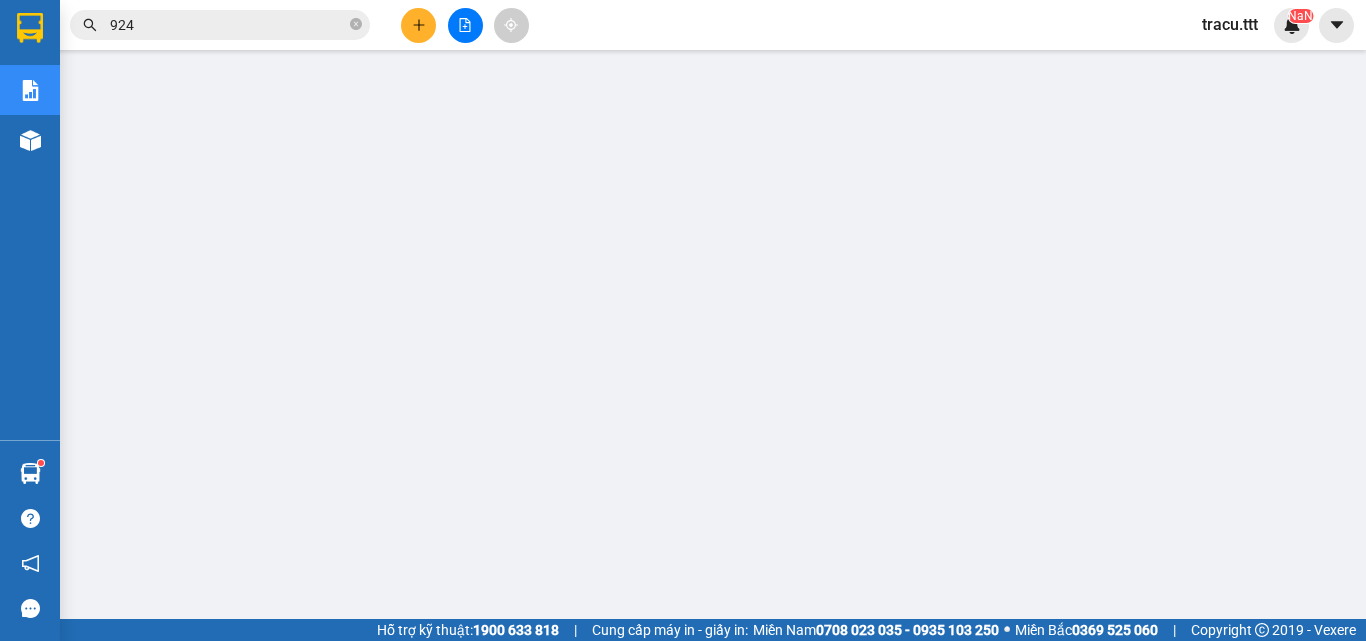 click on "924" at bounding box center [228, 25] 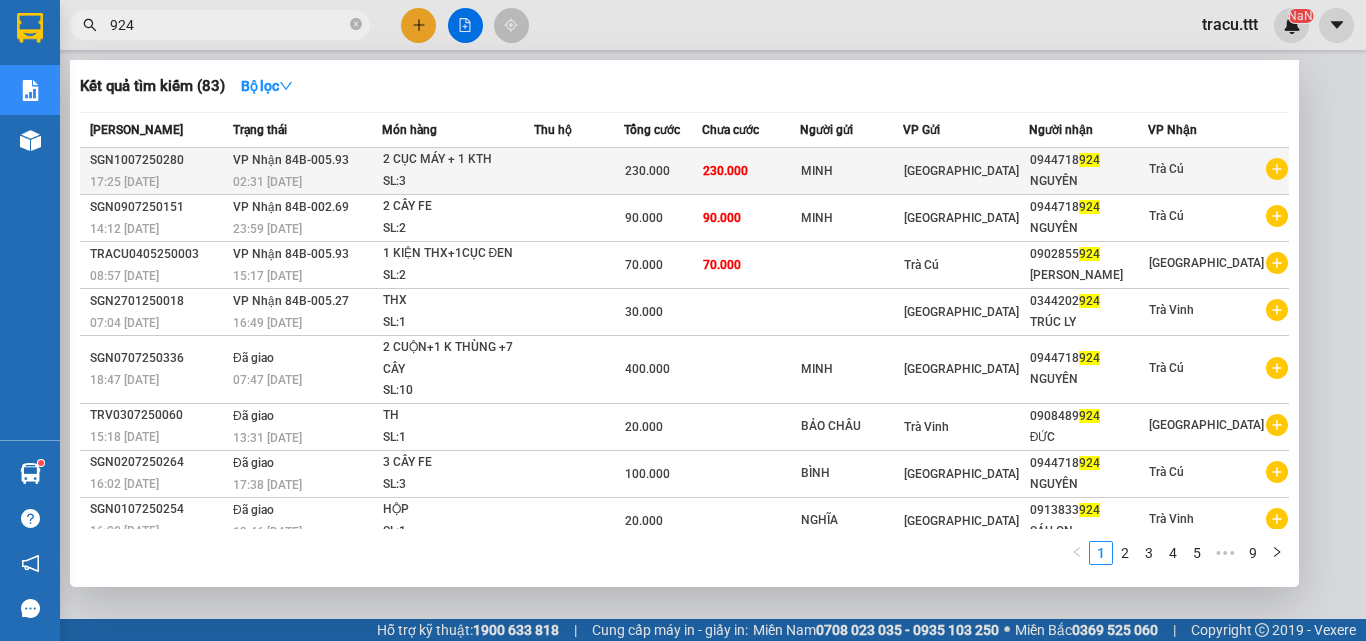click at bounding box center (579, 171) 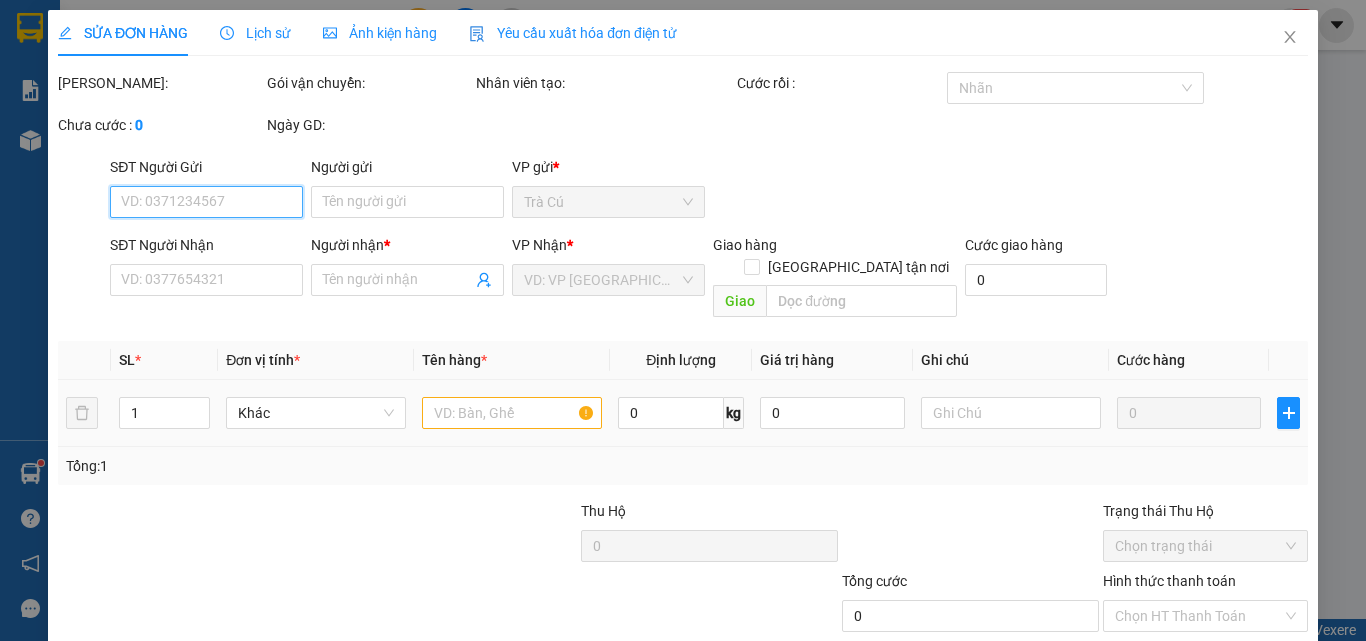 type on "MINH" 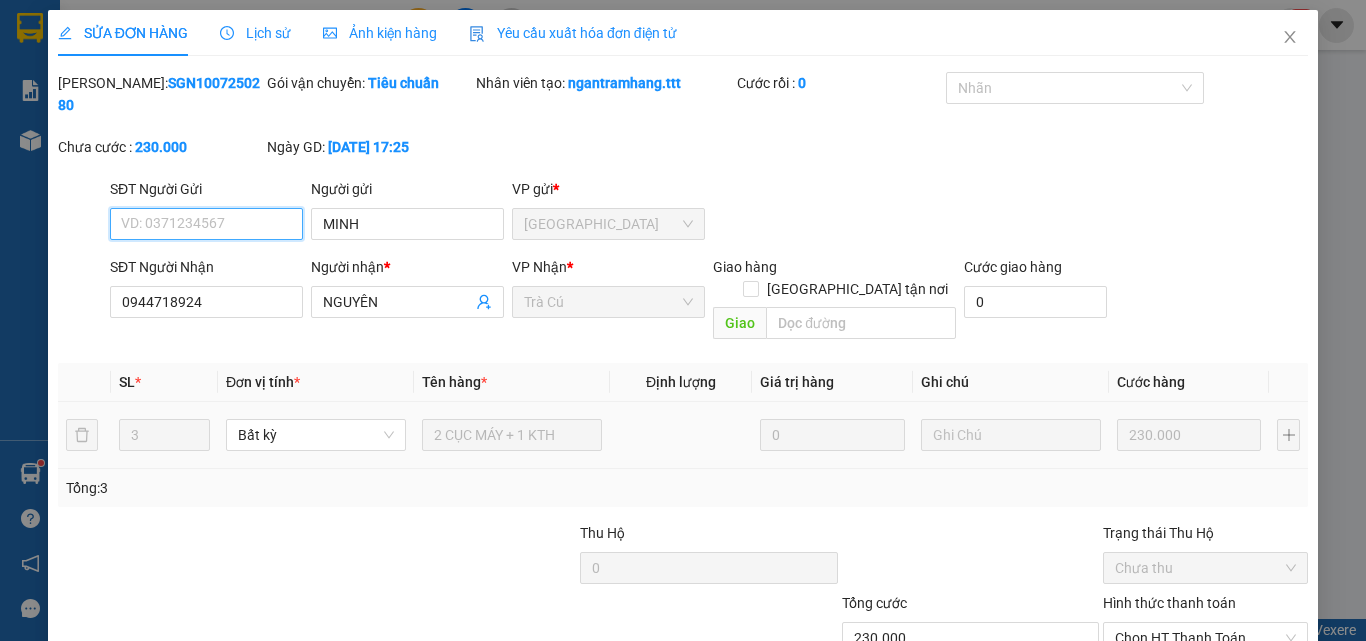 scroll, scrollTop: 103, scrollLeft: 0, axis: vertical 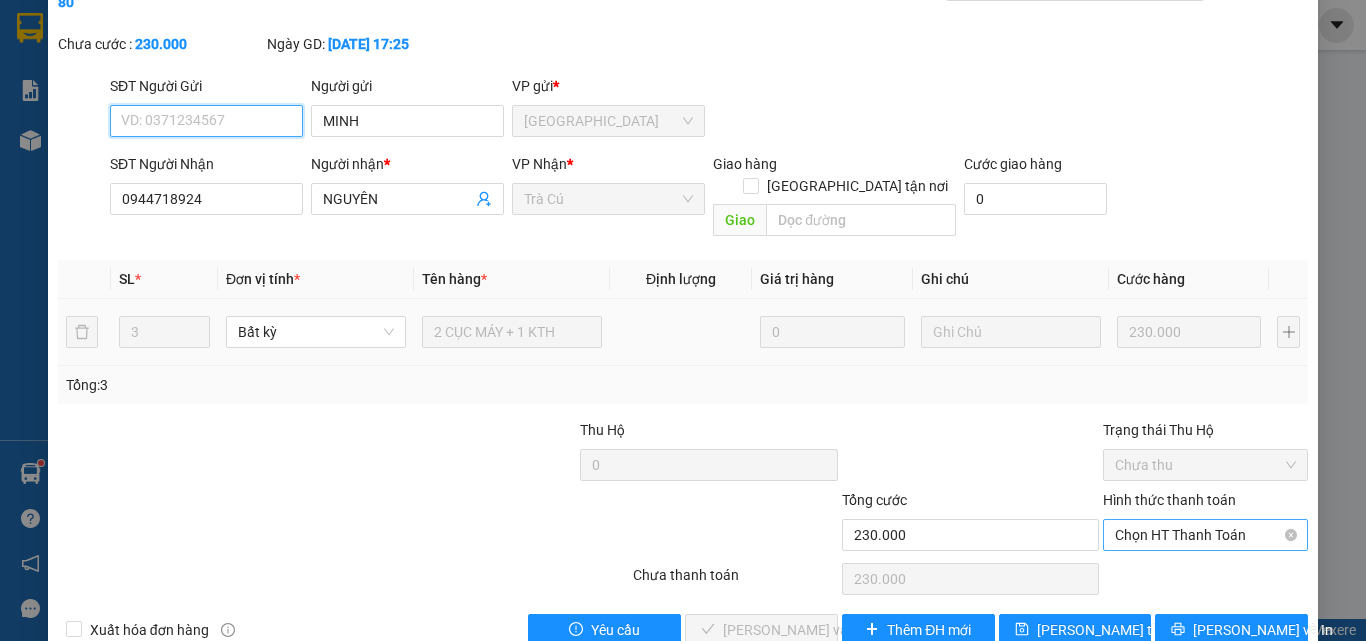 click on "Chọn HT Thanh Toán" at bounding box center (1205, 535) 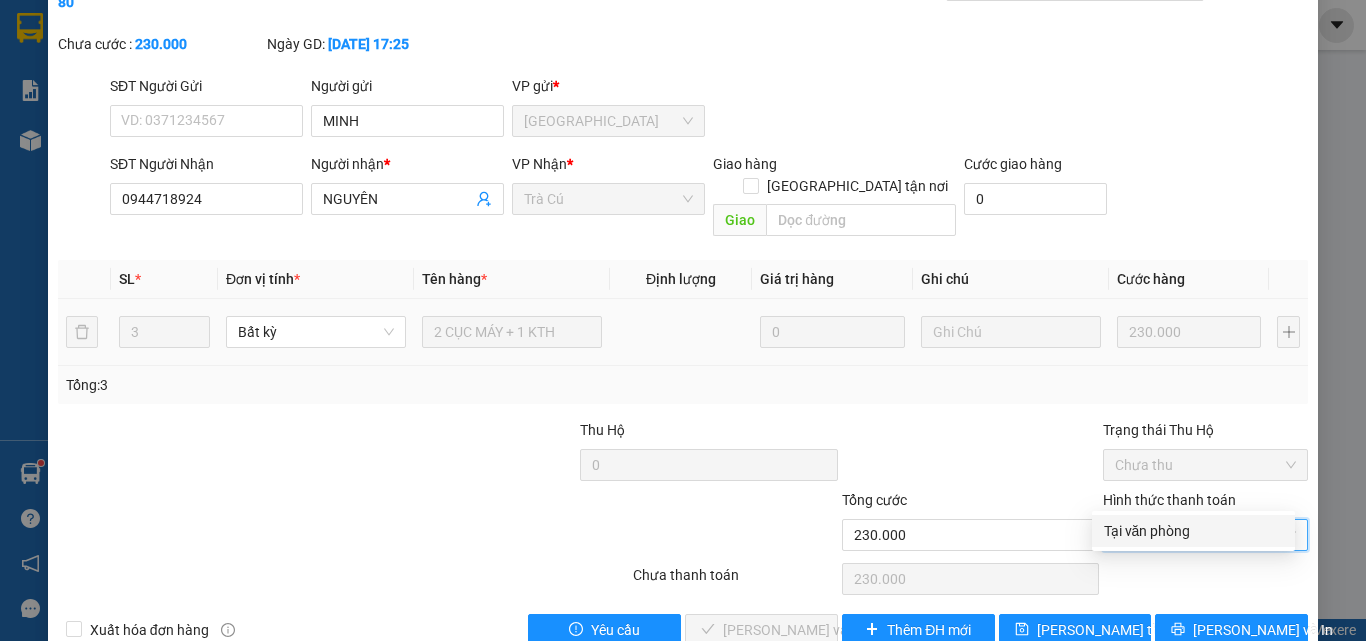 click on "Tại văn phòng" at bounding box center [1193, 531] 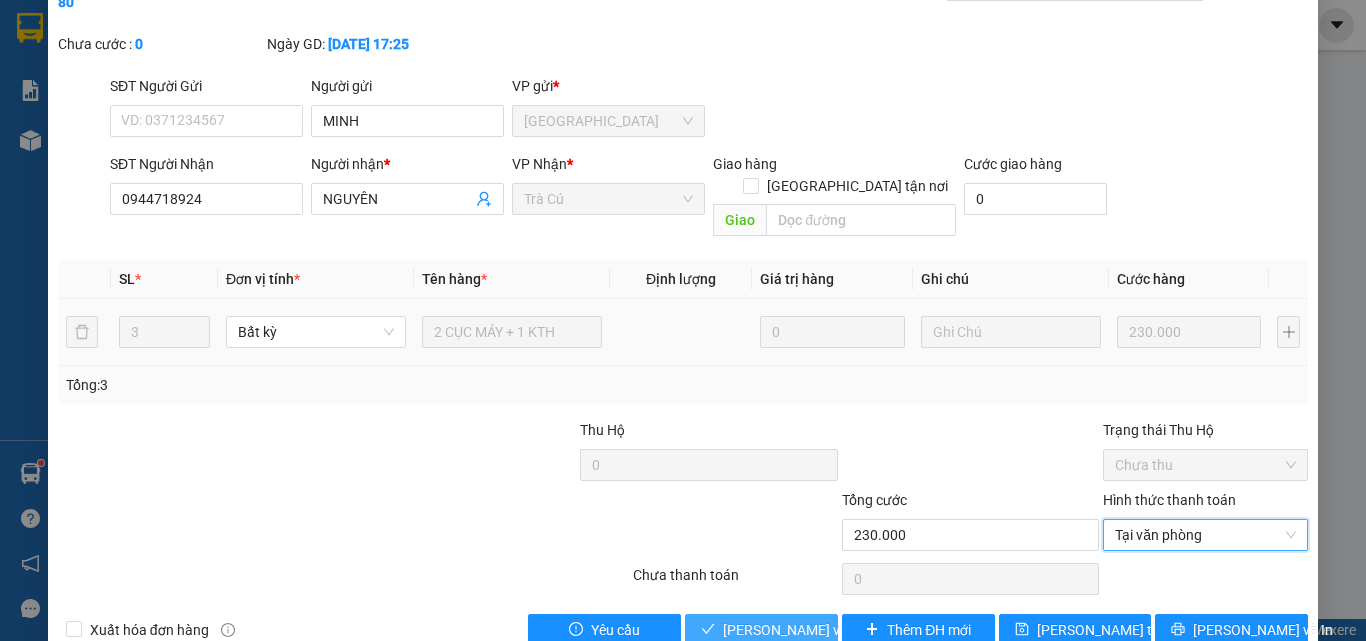 click on "[PERSON_NAME] và Giao hàng" at bounding box center (819, 630) 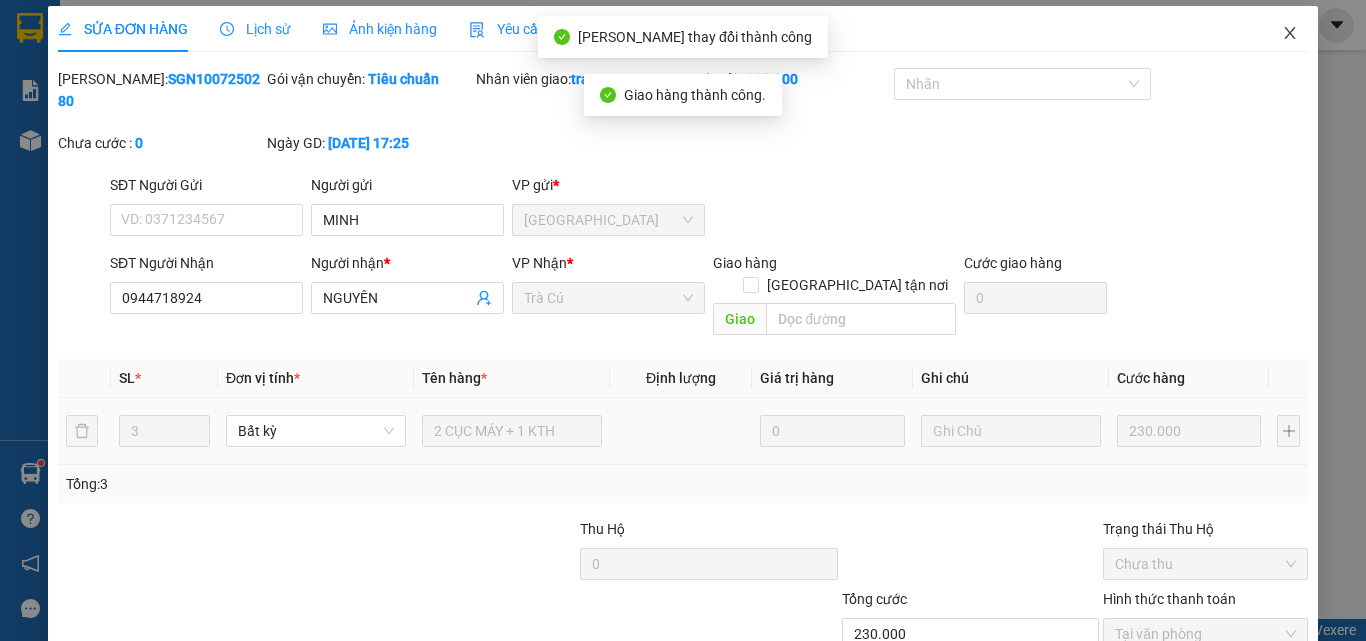 scroll, scrollTop: 3, scrollLeft: 0, axis: vertical 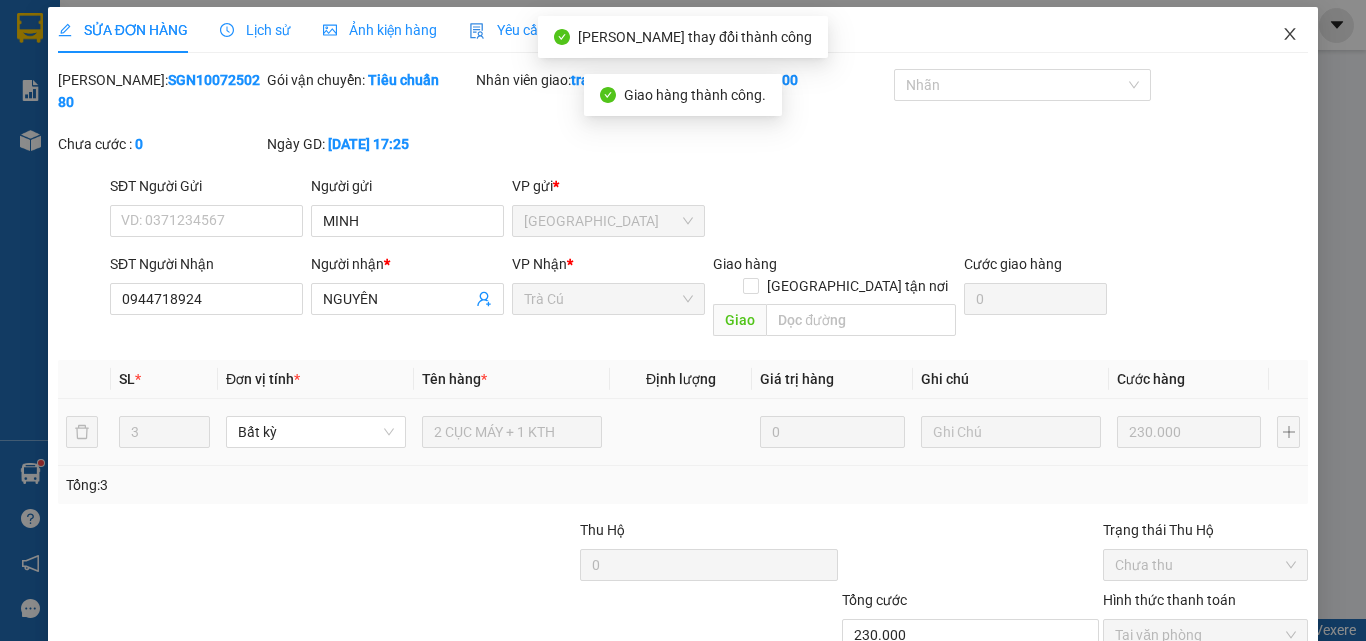 click at bounding box center [1290, 35] 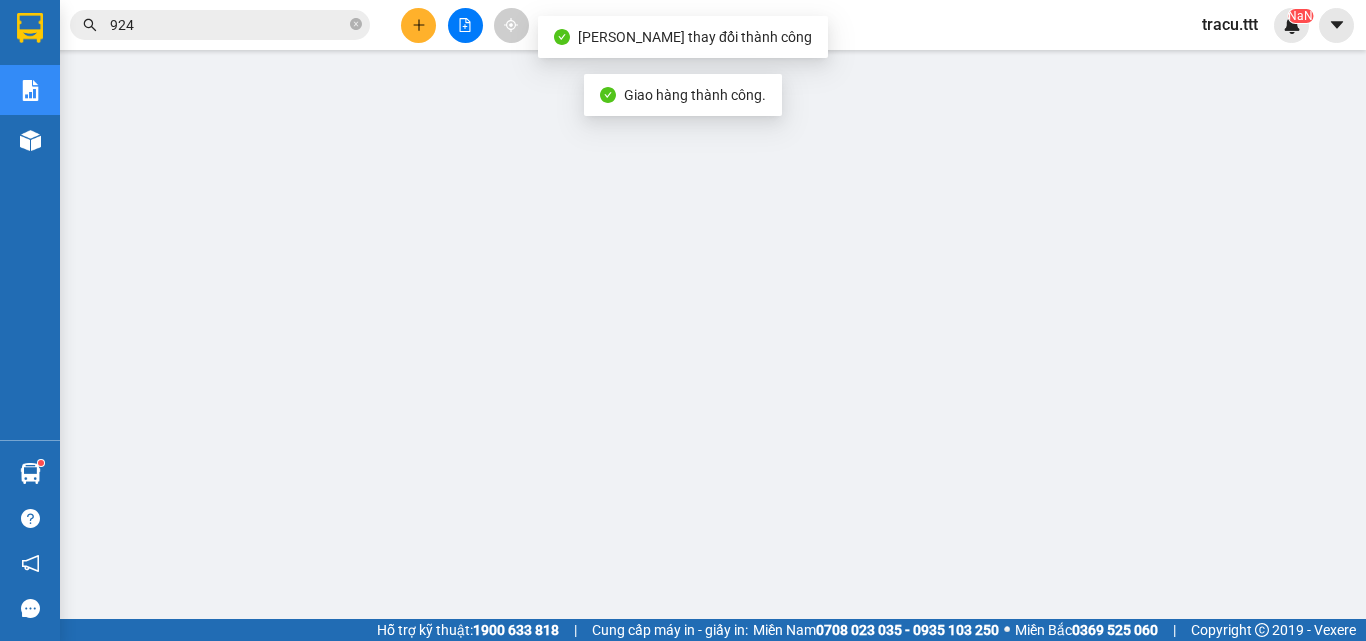 click on "924" at bounding box center [228, 25] 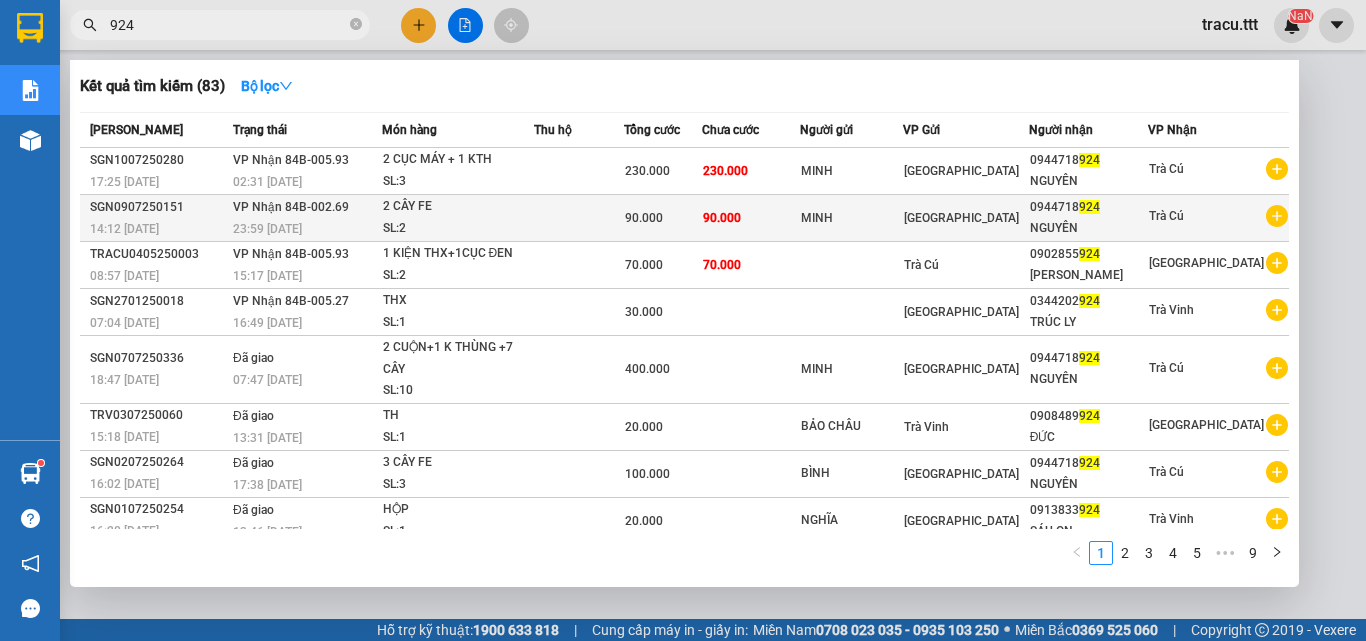 click at bounding box center [579, 218] 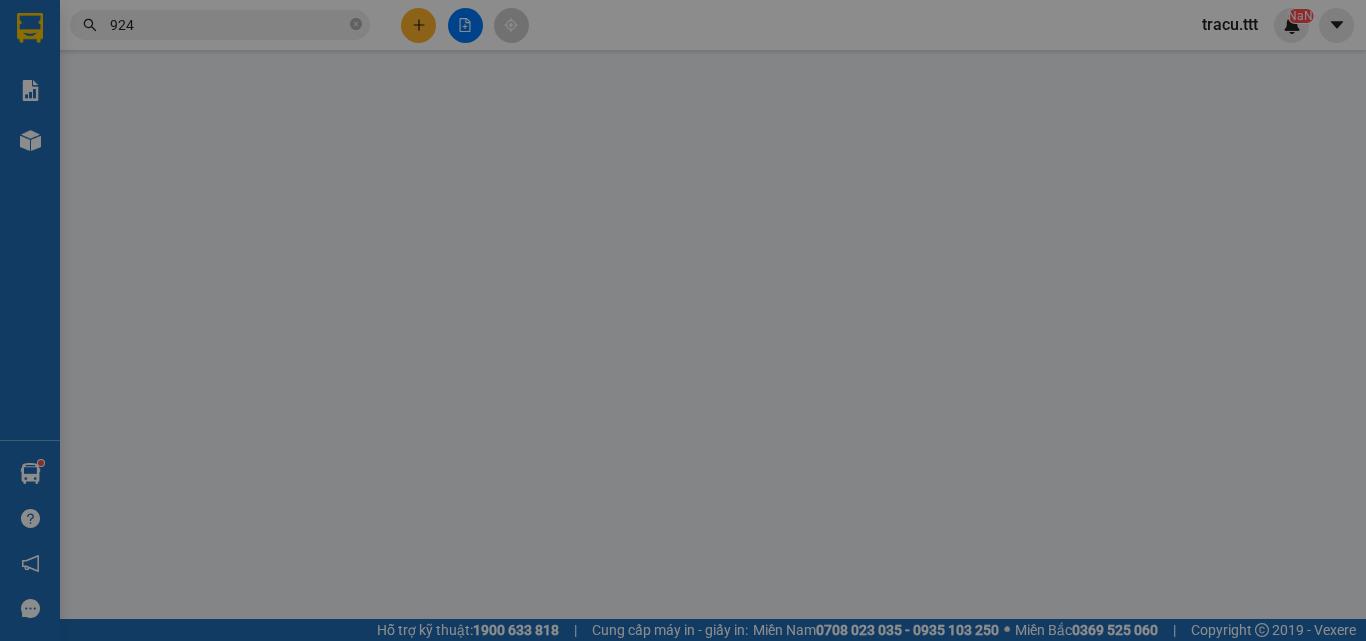 type on "MINH" 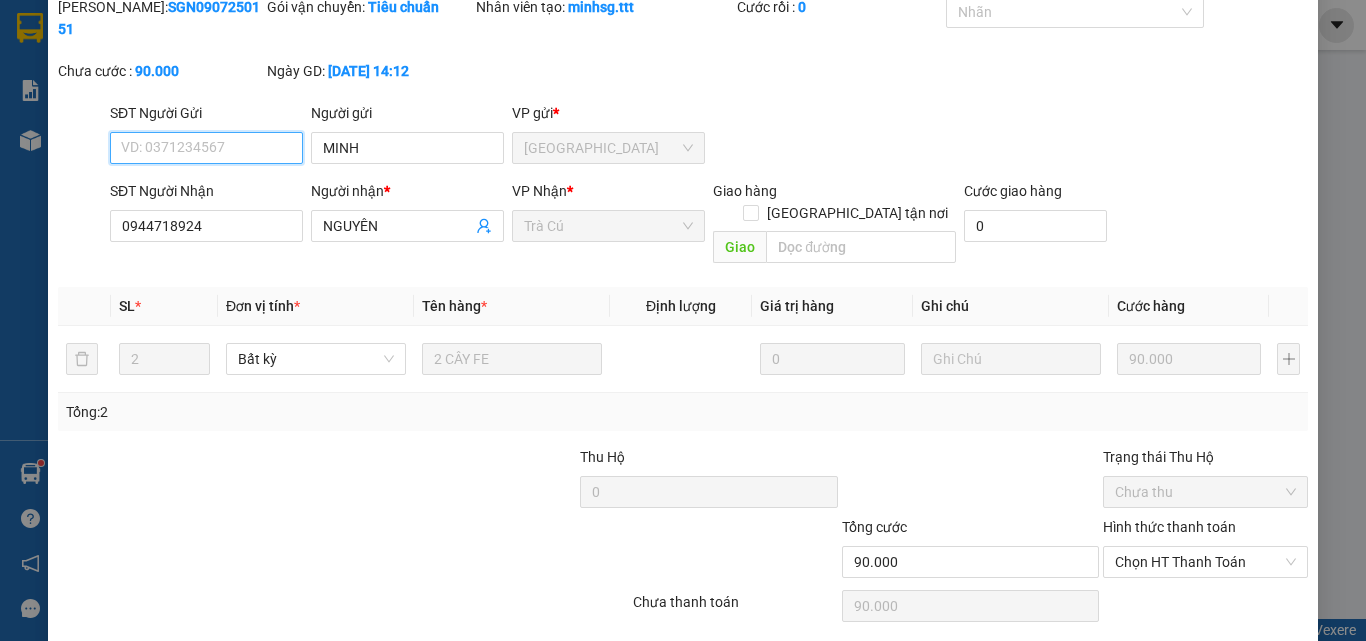 scroll, scrollTop: 93, scrollLeft: 0, axis: vertical 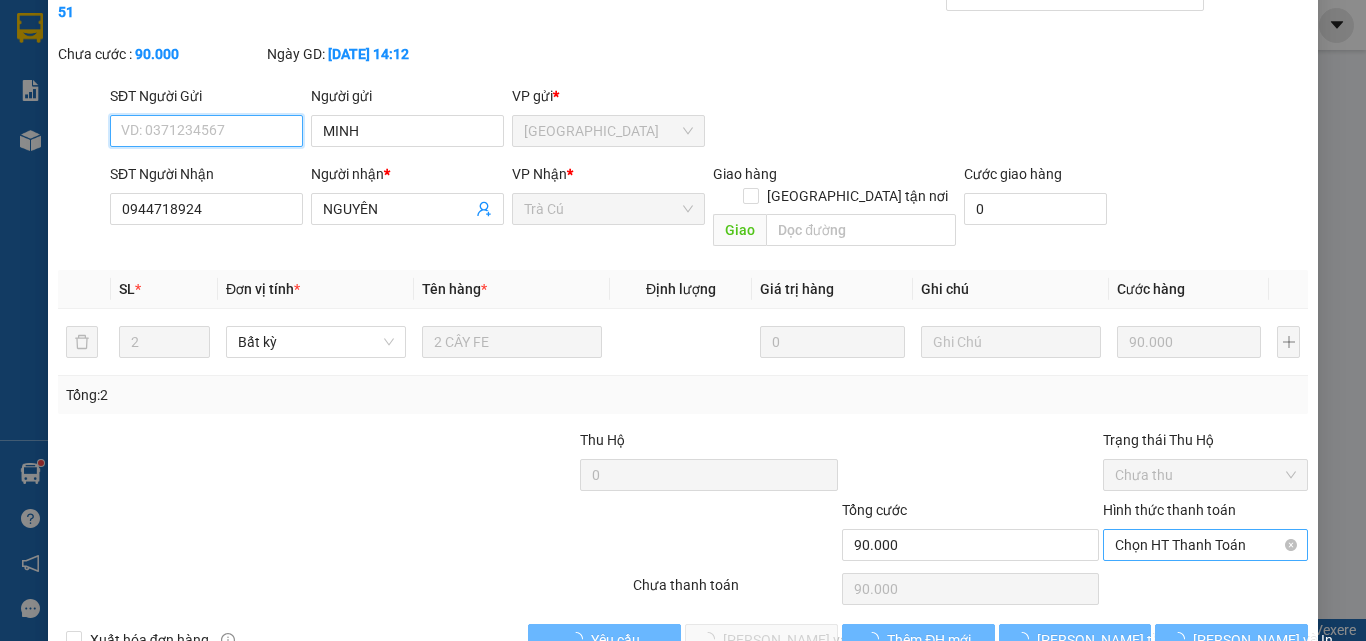 click on "Chọn HT Thanh Toán" at bounding box center [1205, 545] 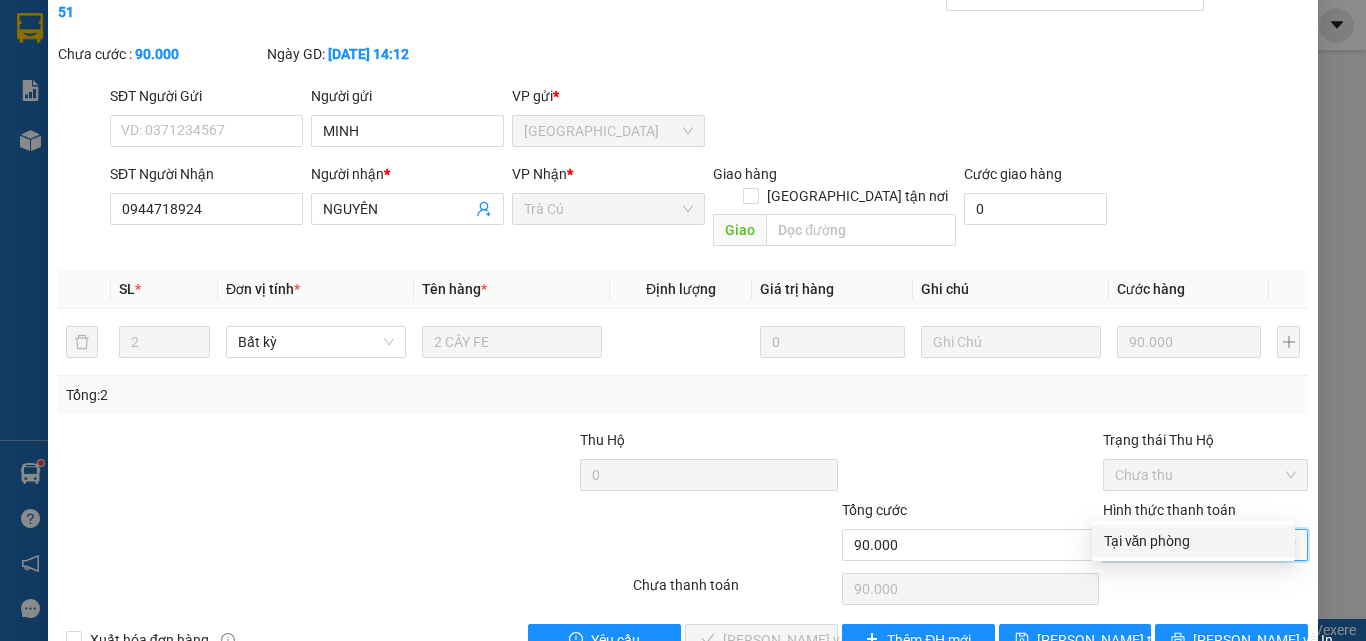 click on "Tại văn phòng" at bounding box center [1193, 541] 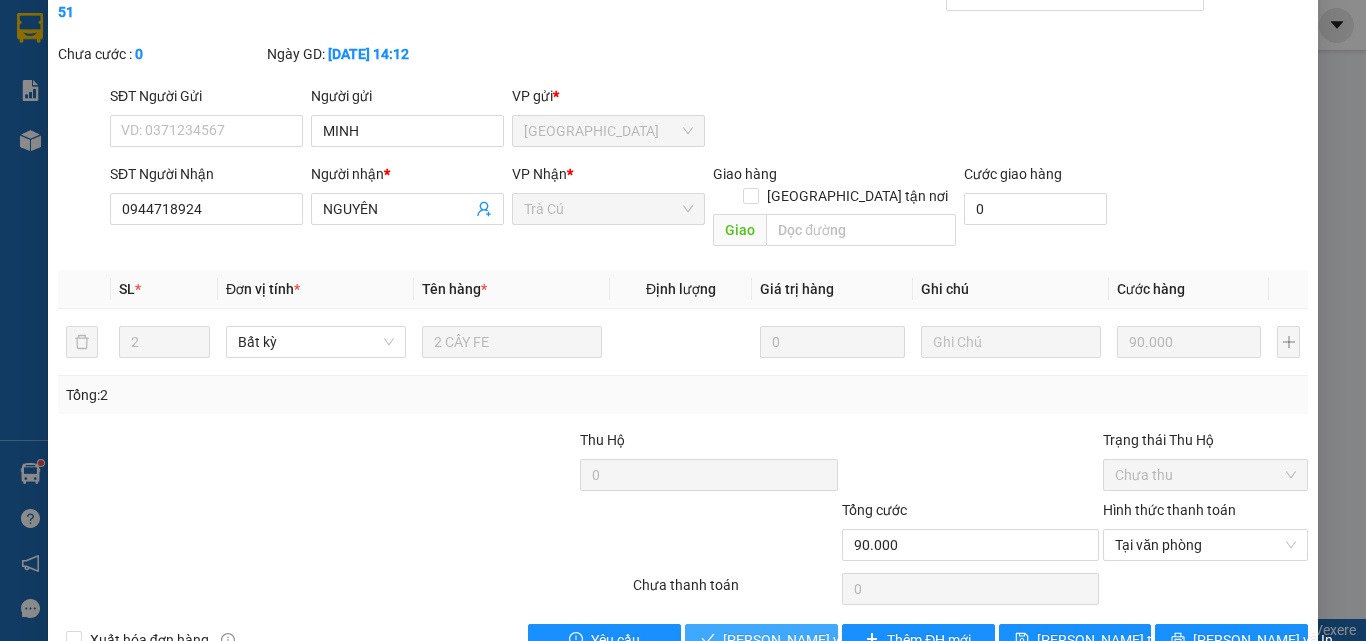 click on "[PERSON_NAME] và Giao hàng" at bounding box center [819, 640] 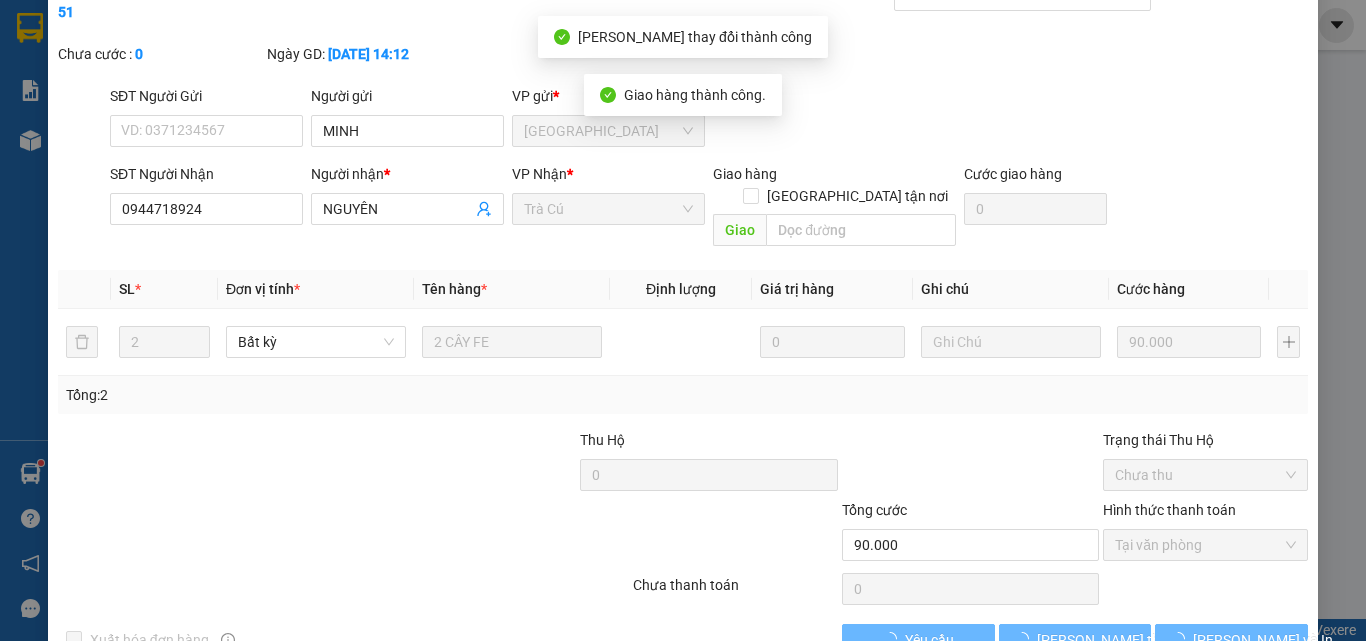 scroll, scrollTop: 0, scrollLeft: 0, axis: both 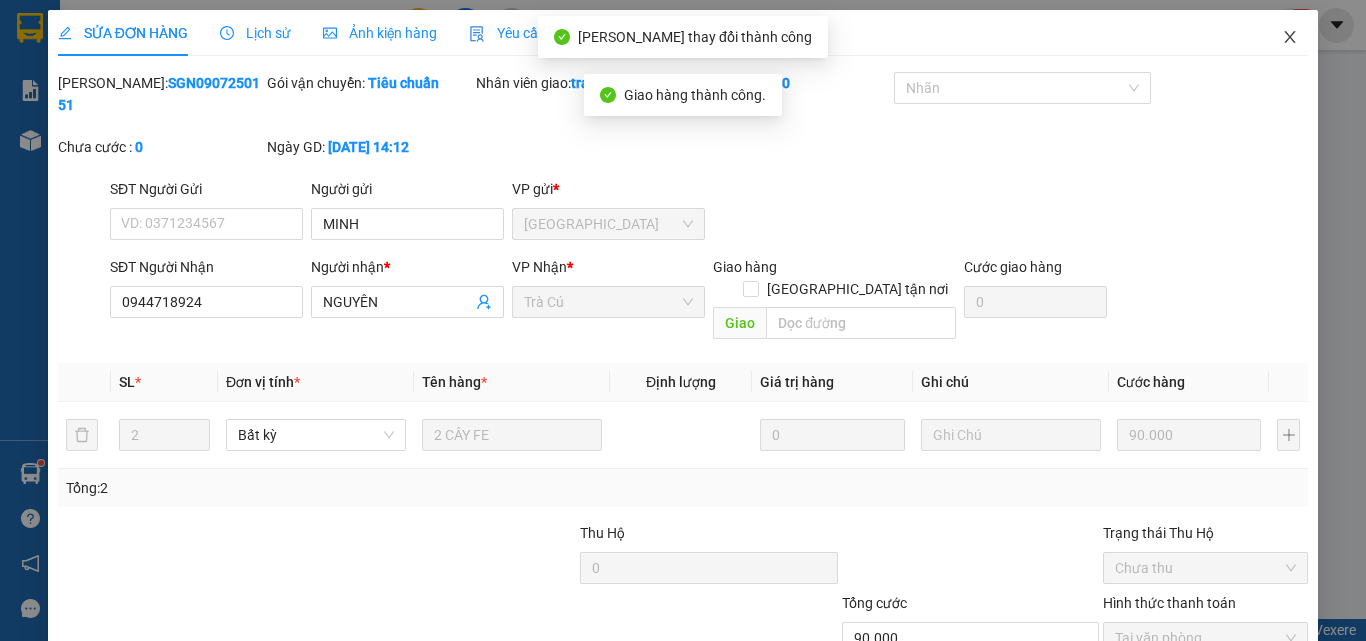 click 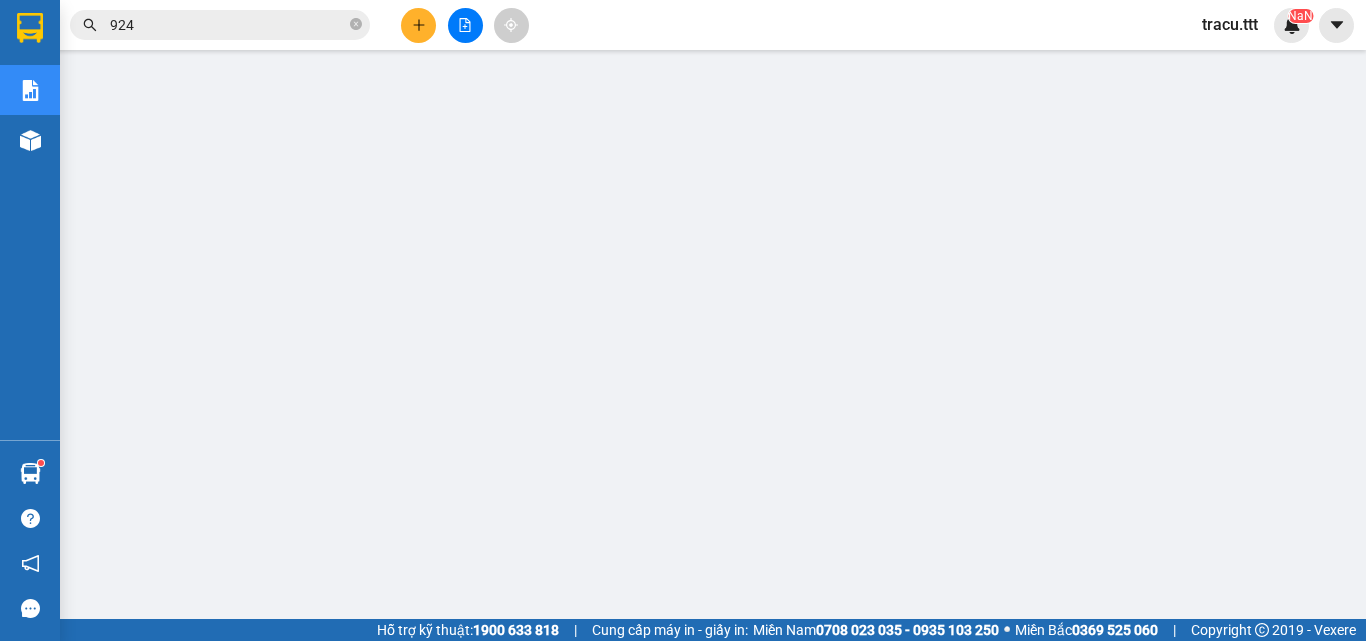 click on "924" at bounding box center [228, 25] 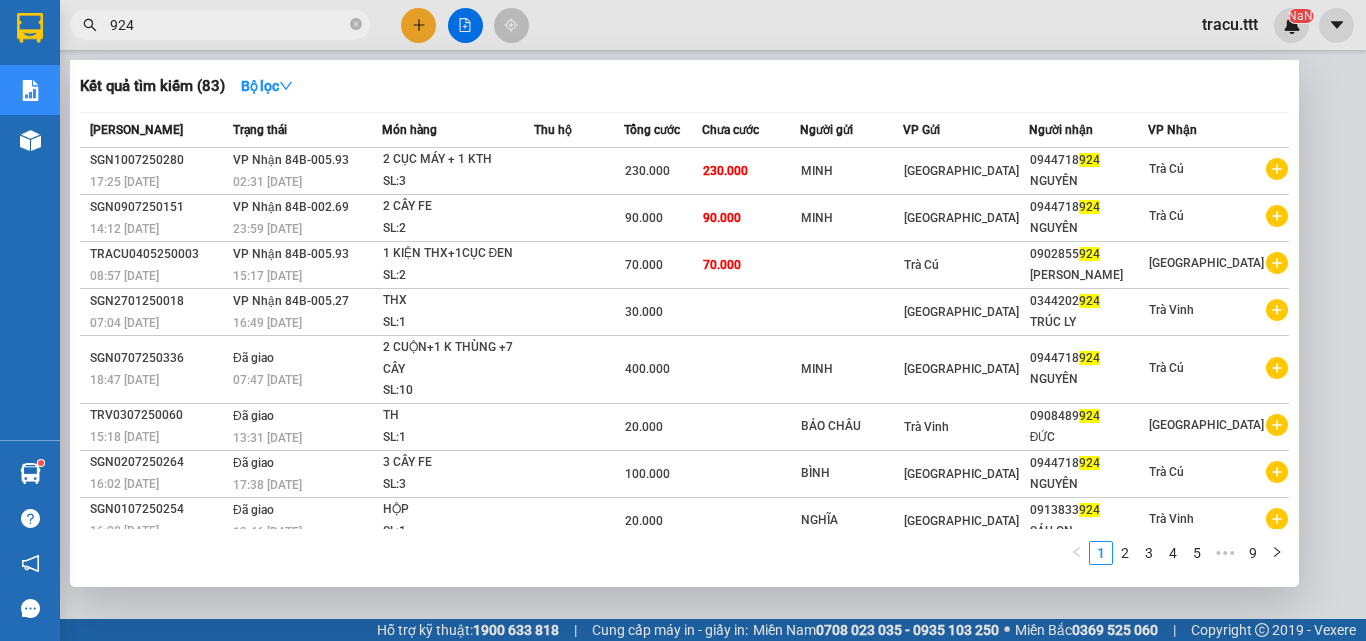 click on "924" at bounding box center [228, 25] 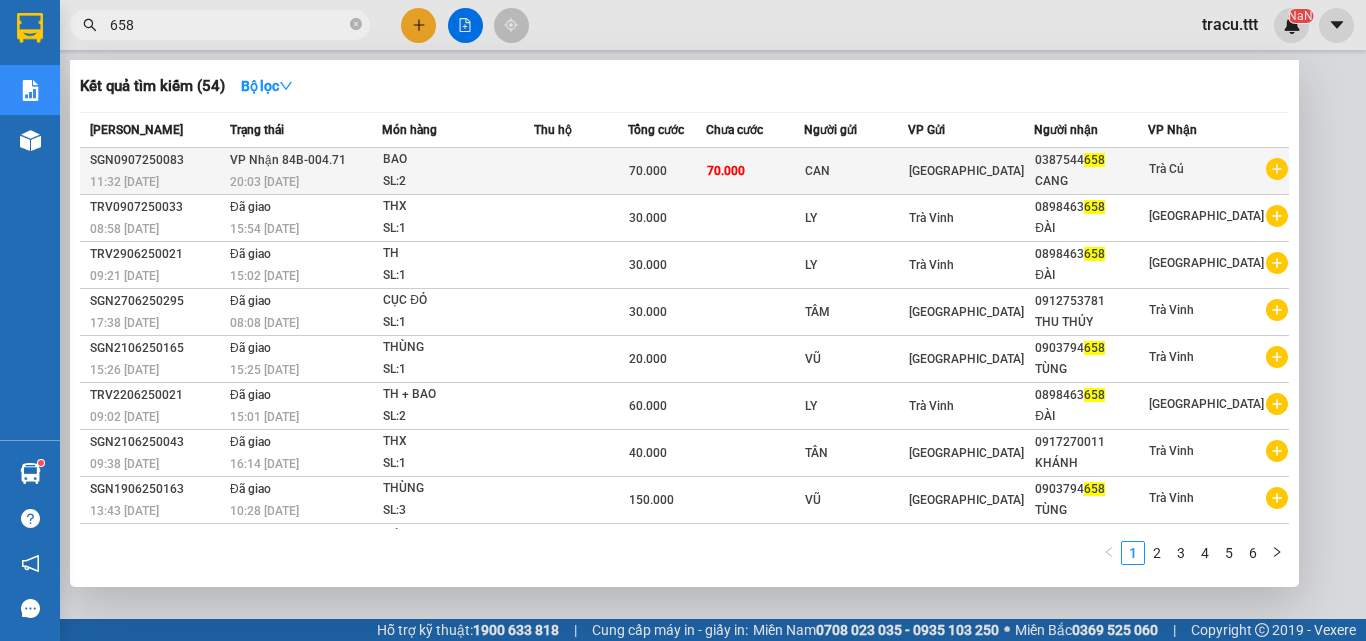 type on "658" 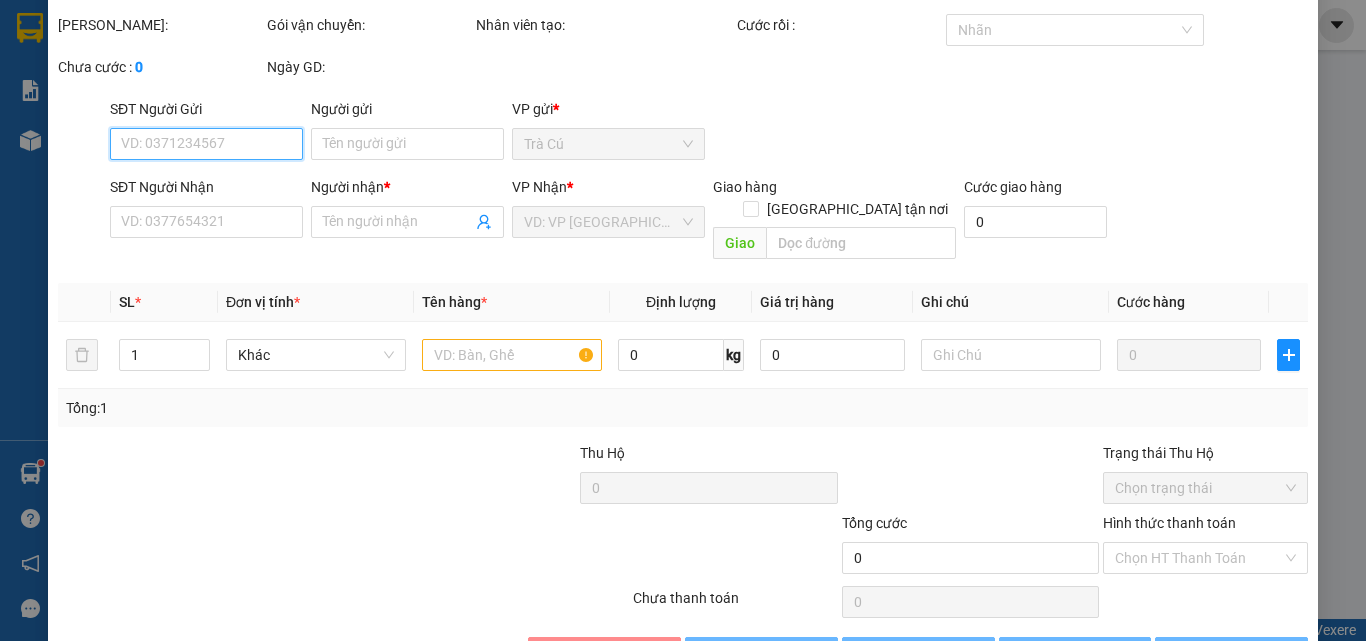 scroll, scrollTop: 103, scrollLeft: 0, axis: vertical 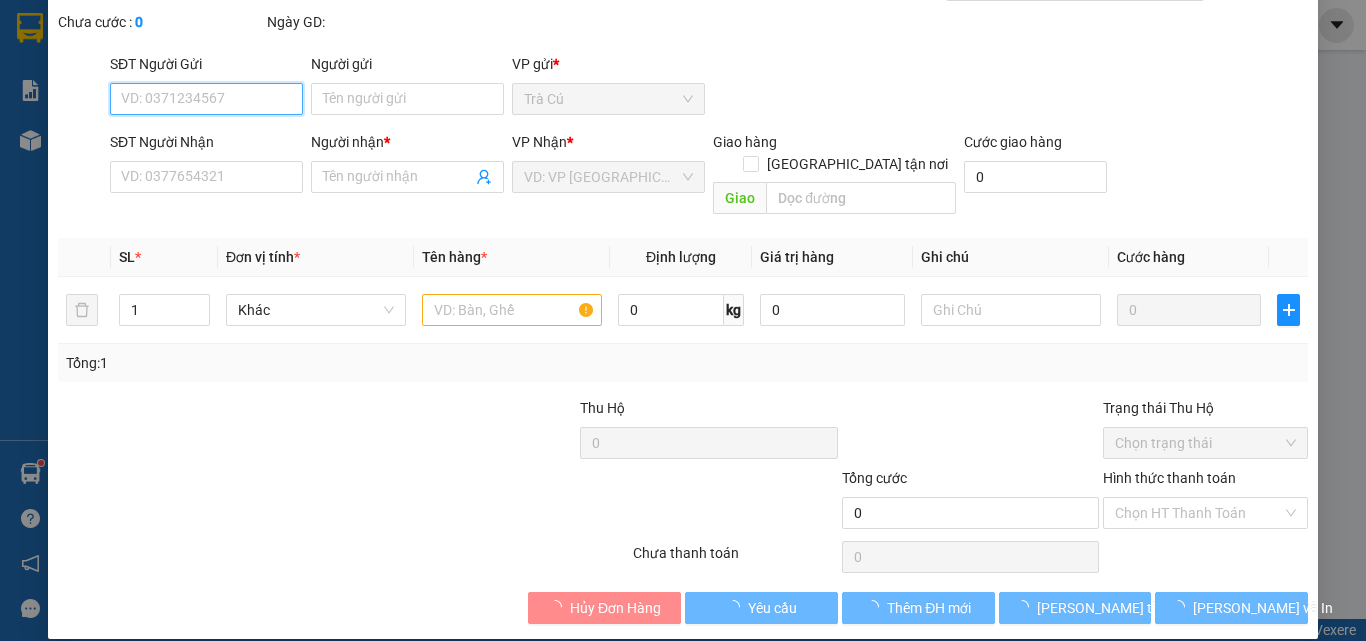 type on "CAN" 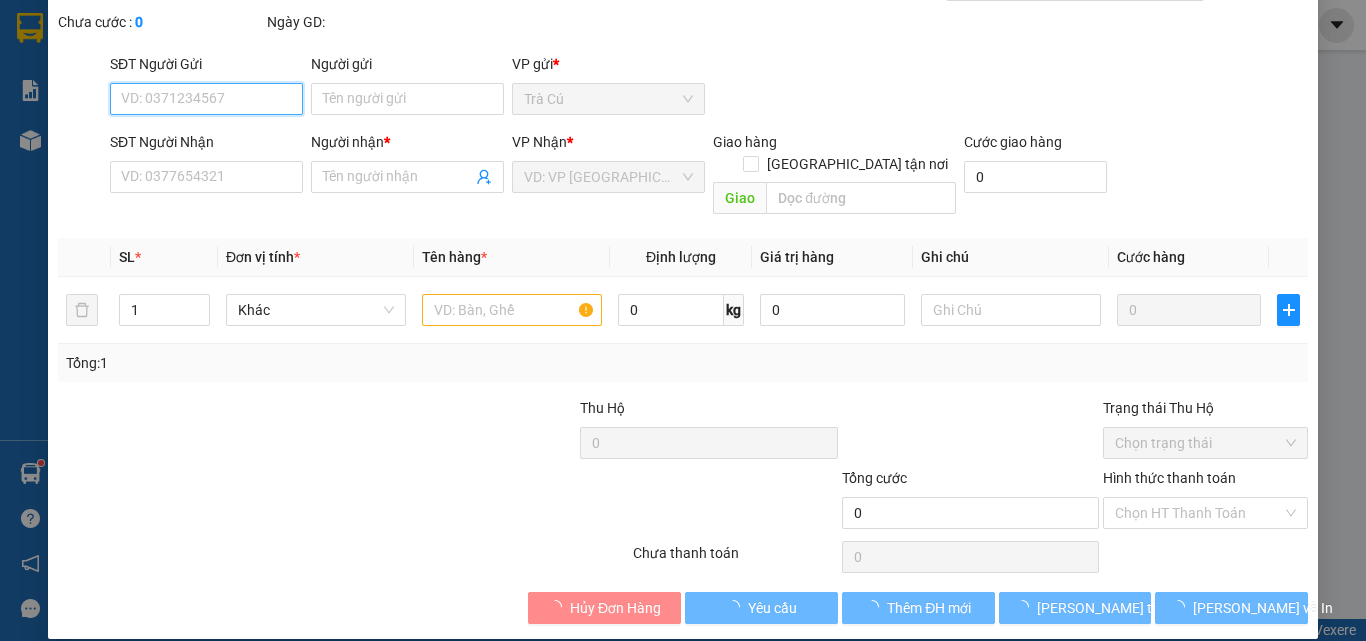 type on "0387544658" 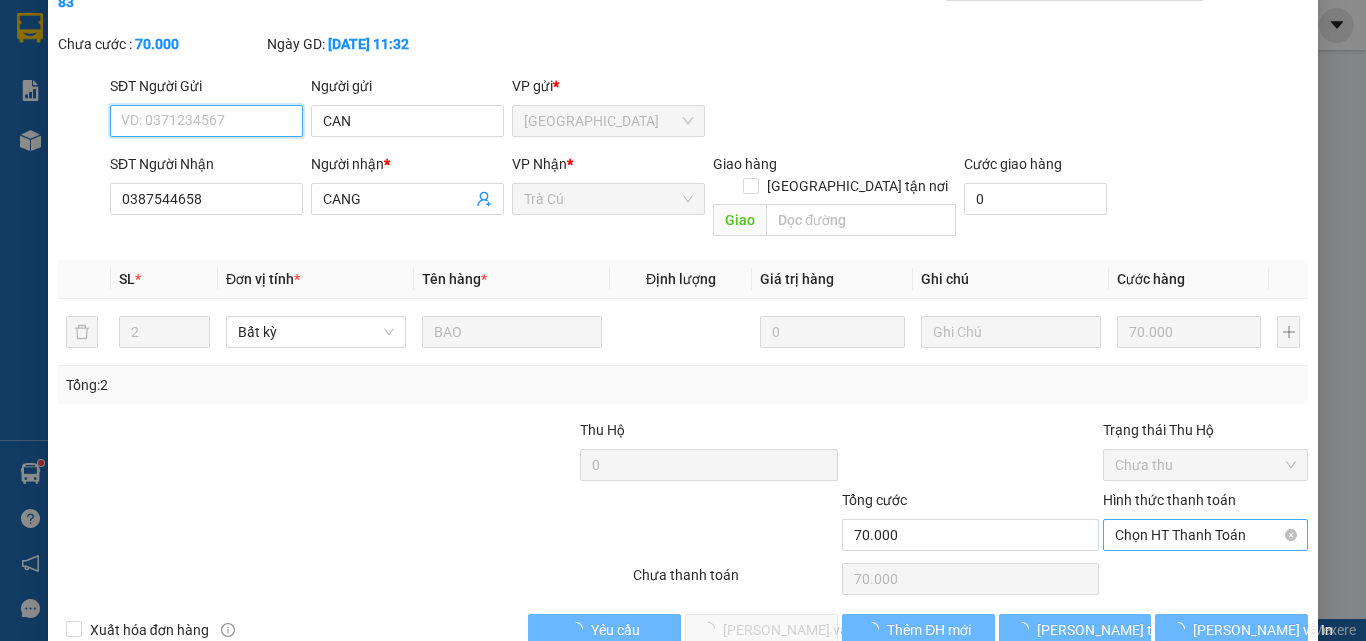 click on "Chọn HT Thanh Toán" at bounding box center [1205, 535] 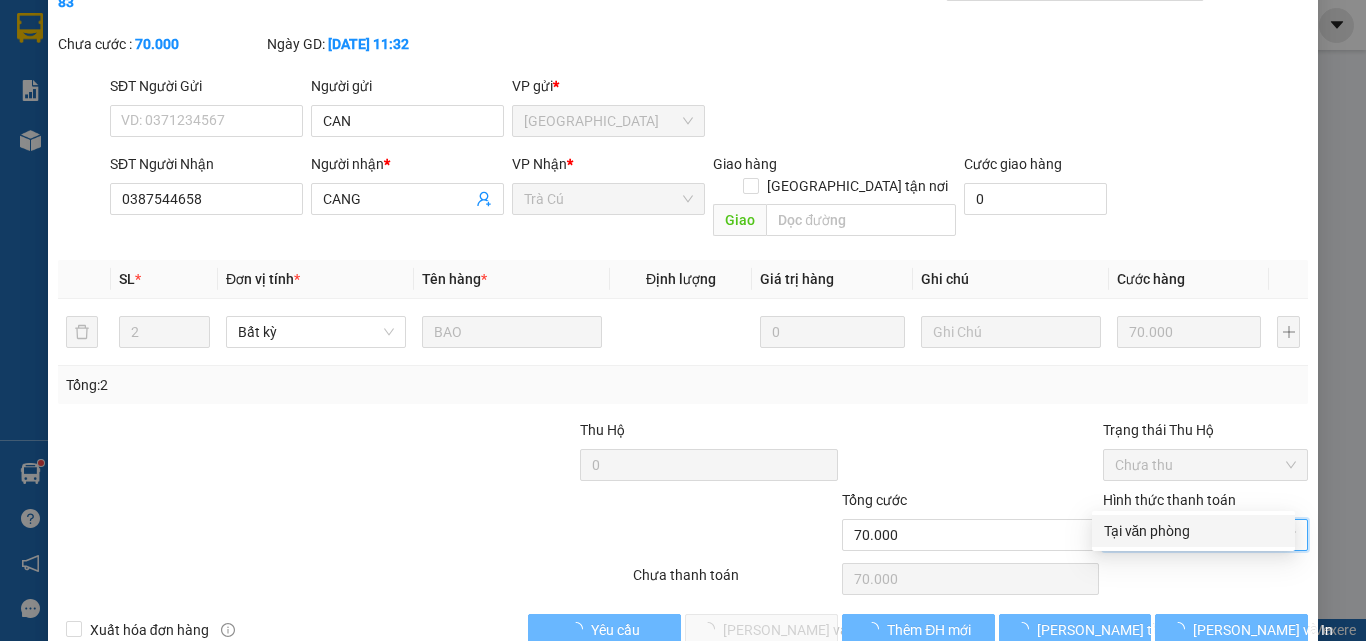 click on "Tại văn phòng" at bounding box center (1193, 531) 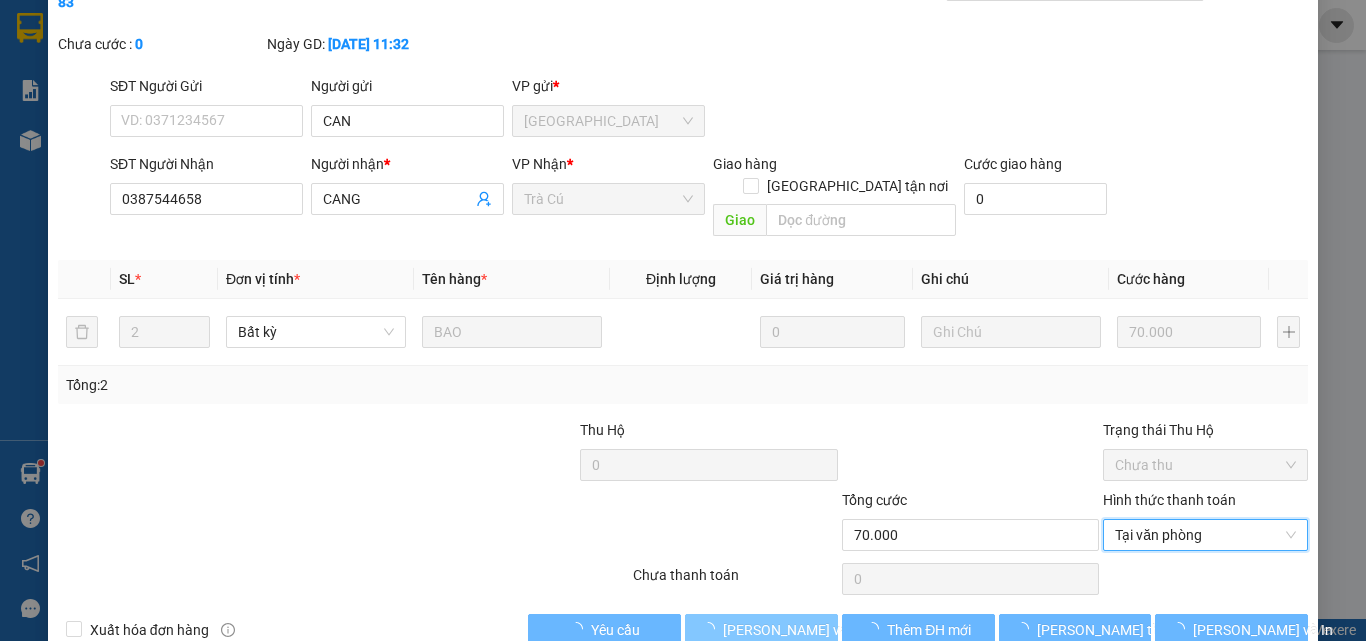 click on "[PERSON_NAME] và Giao hàng" at bounding box center [819, 630] 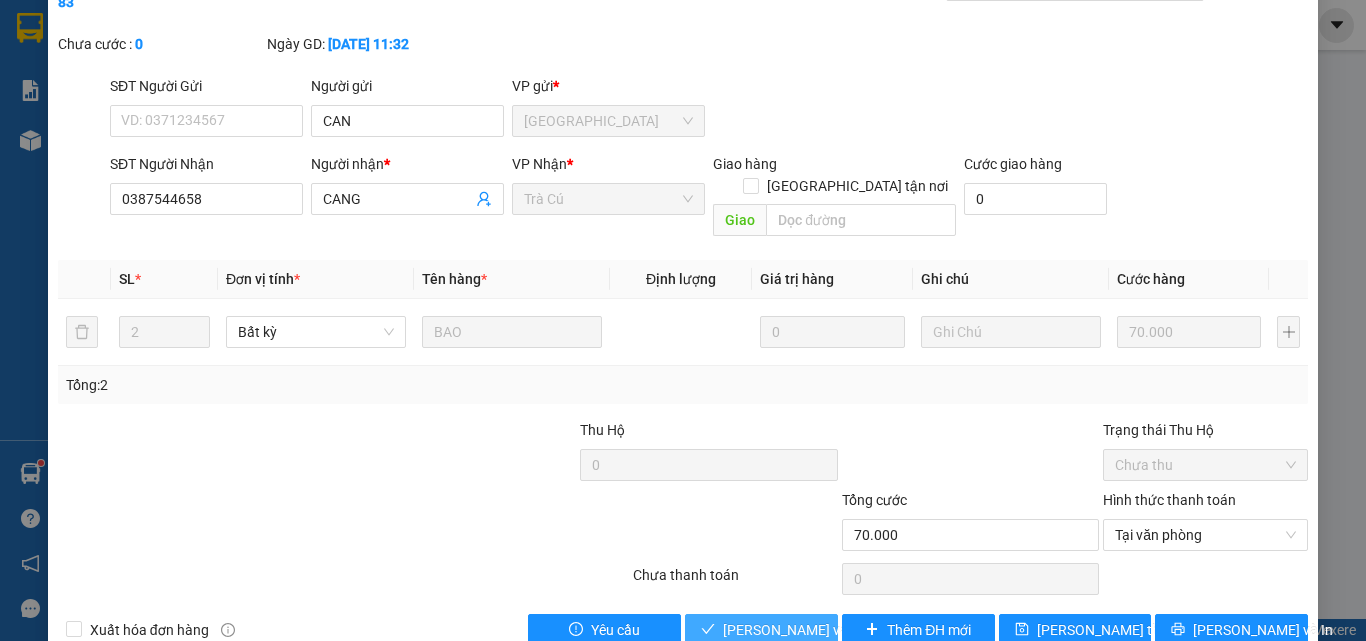 click on "[PERSON_NAME] và Giao hàng" at bounding box center (819, 630) 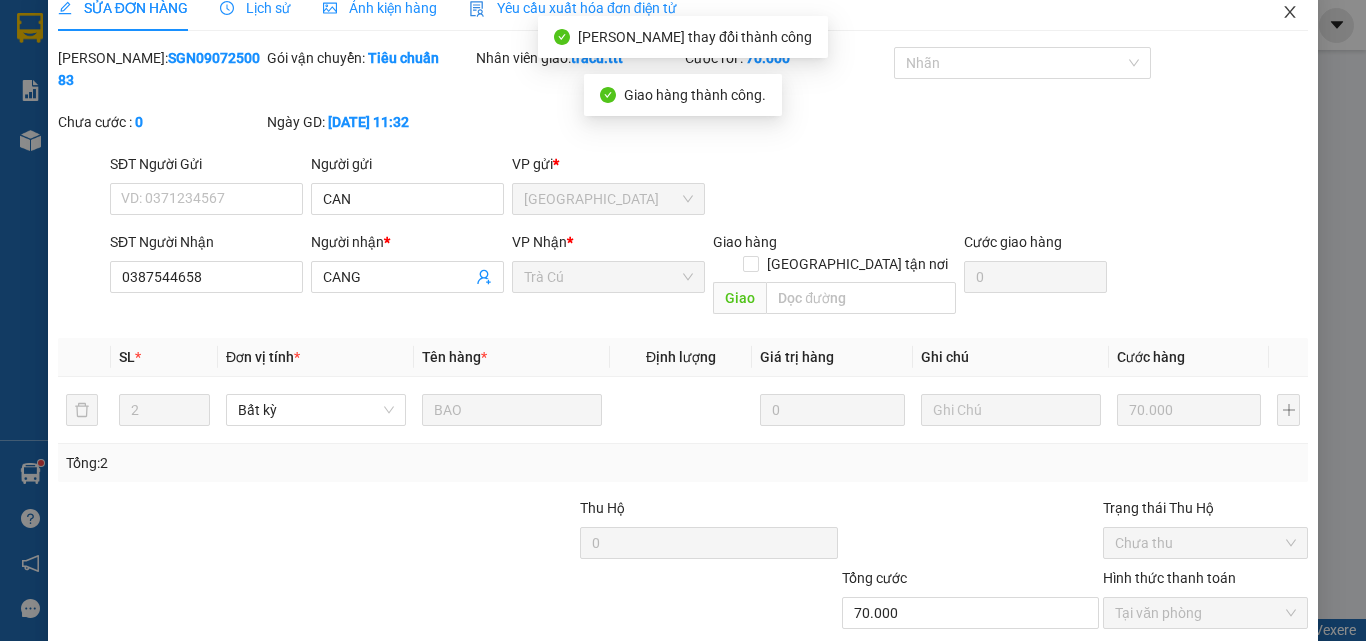 scroll, scrollTop: 3, scrollLeft: 0, axis: vertical 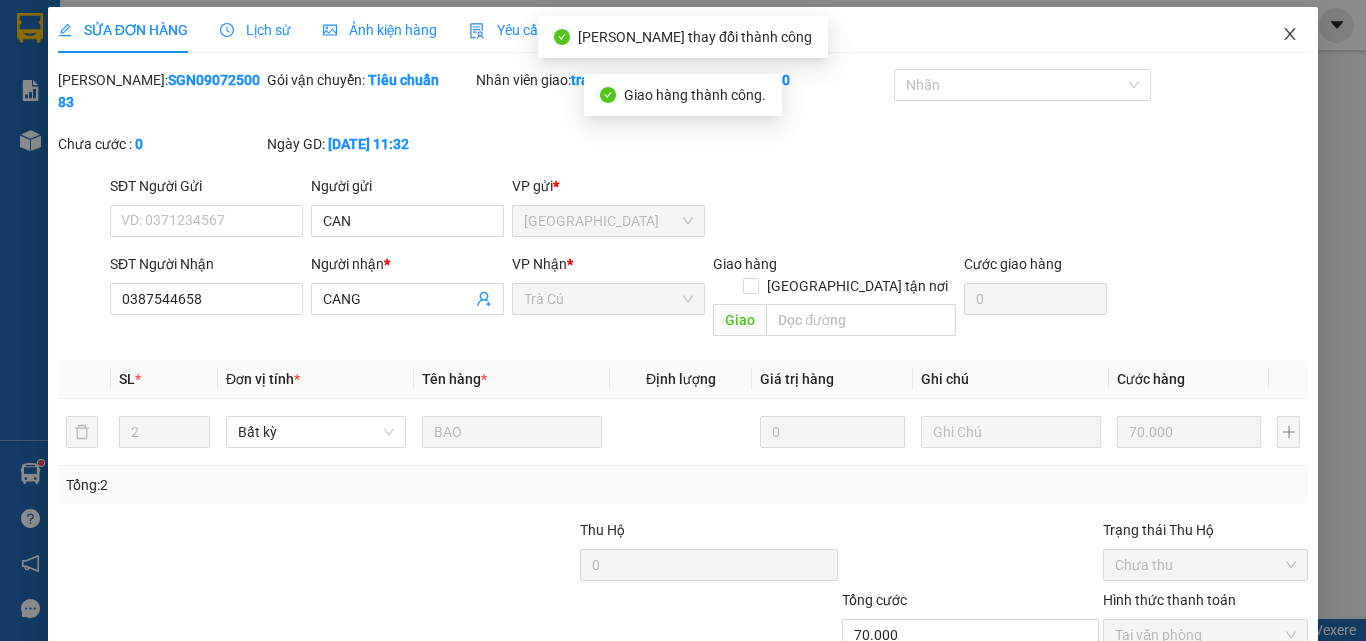 click 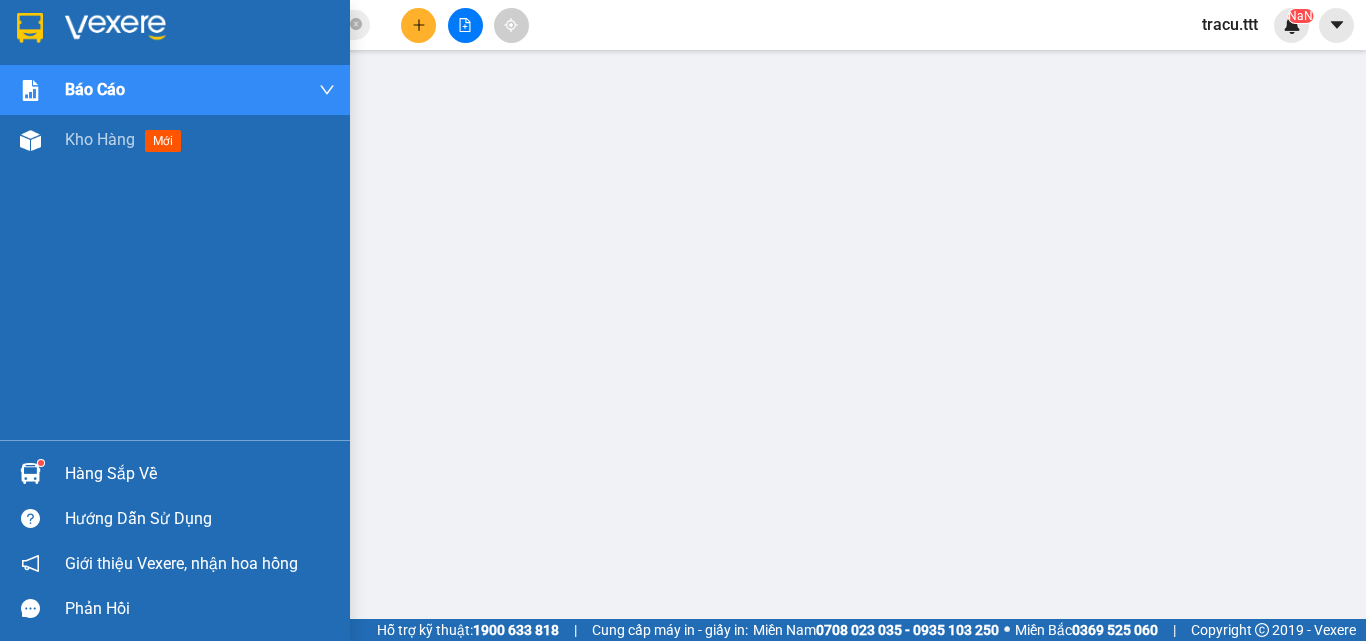 click at bounding box center (30, 28) 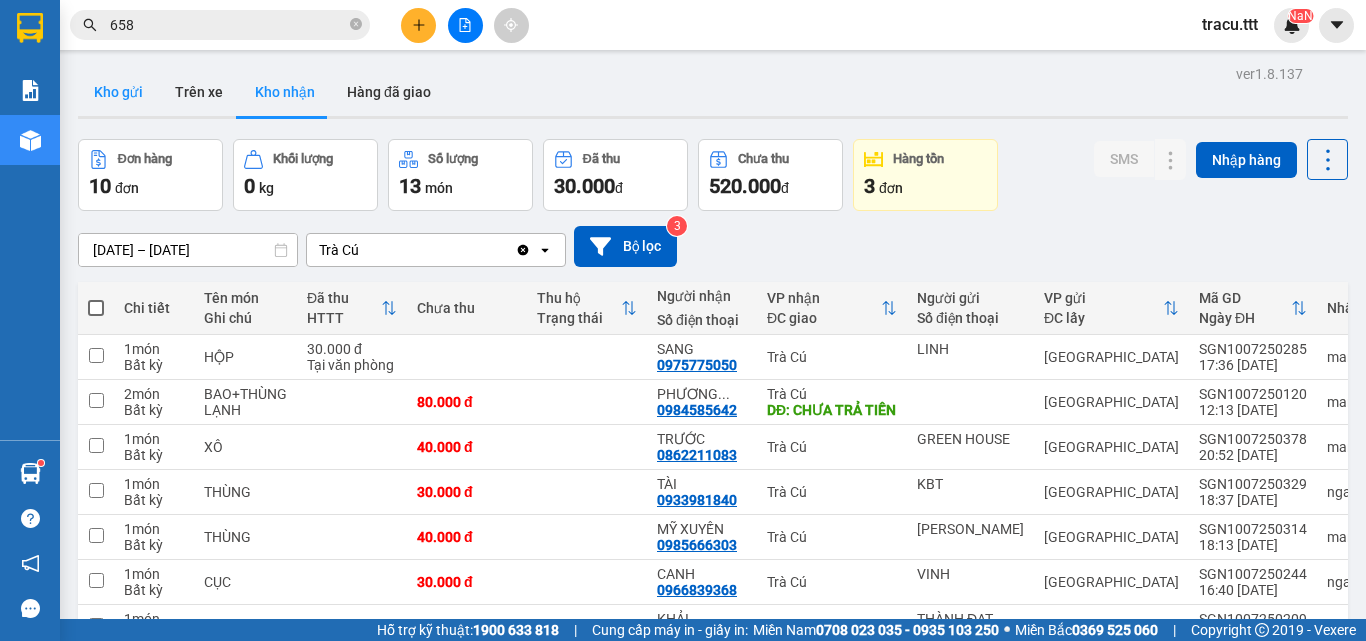 click on "Kho gửi" at bounding box center [118, 92] 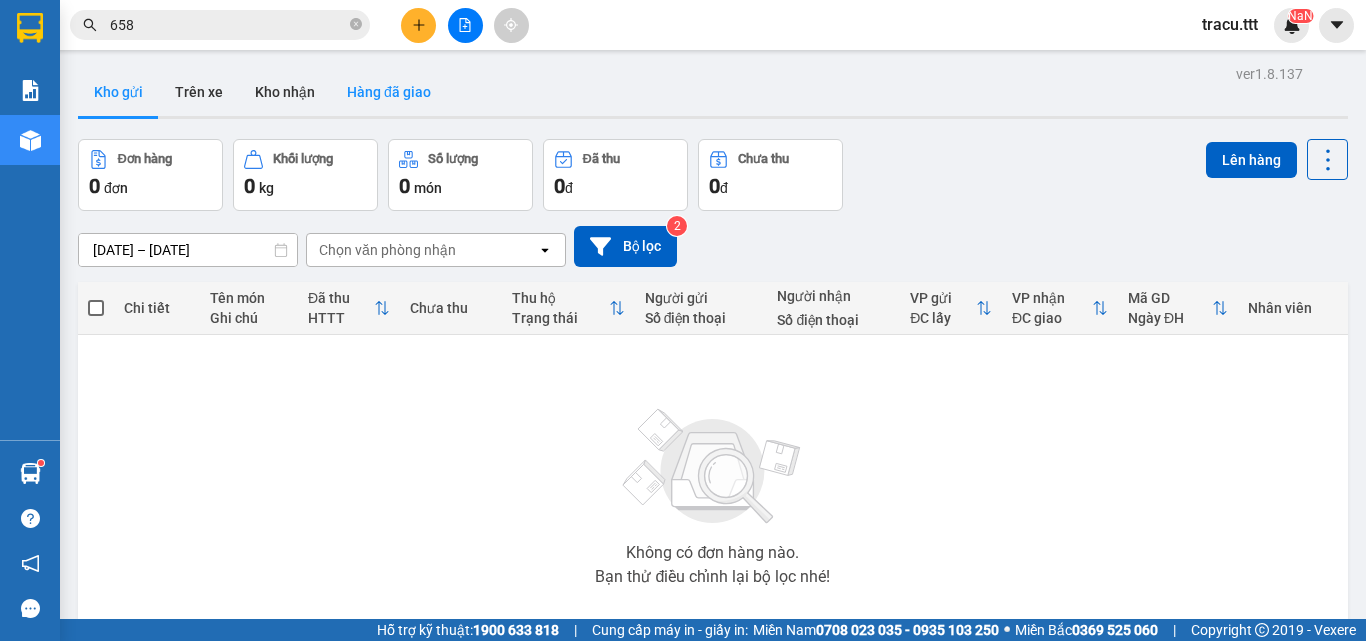 click on "Hàng đã giao" at bounding box center (389, 92) 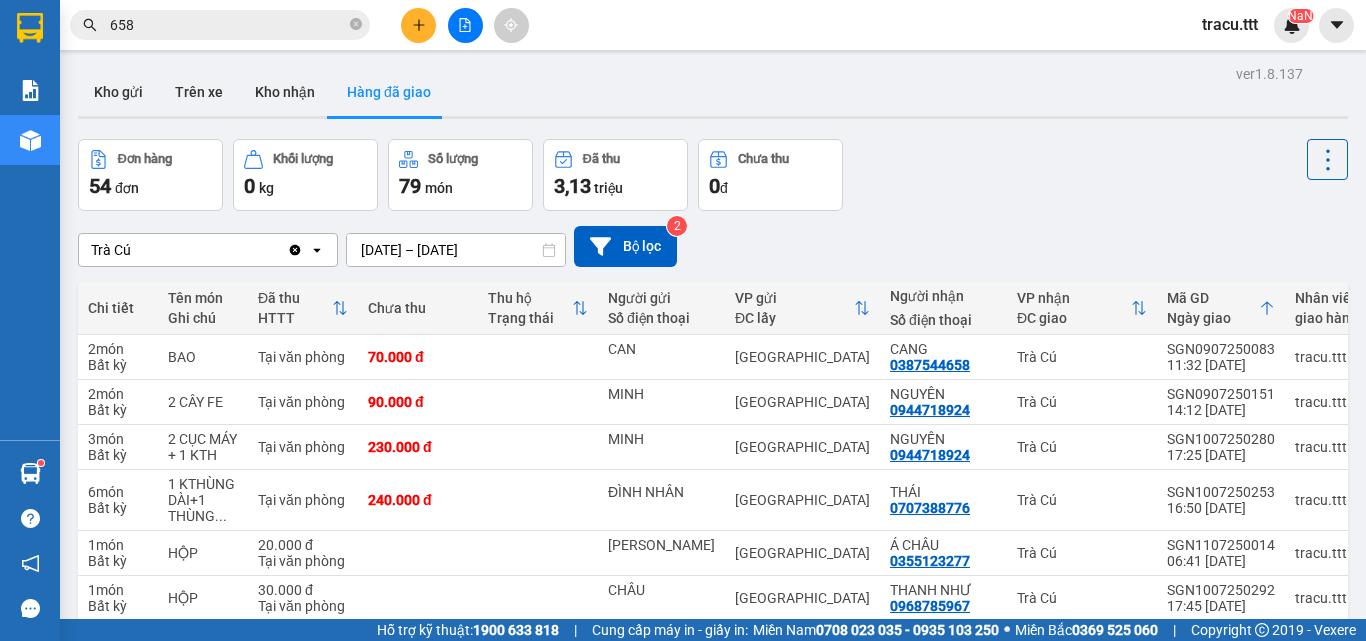 click 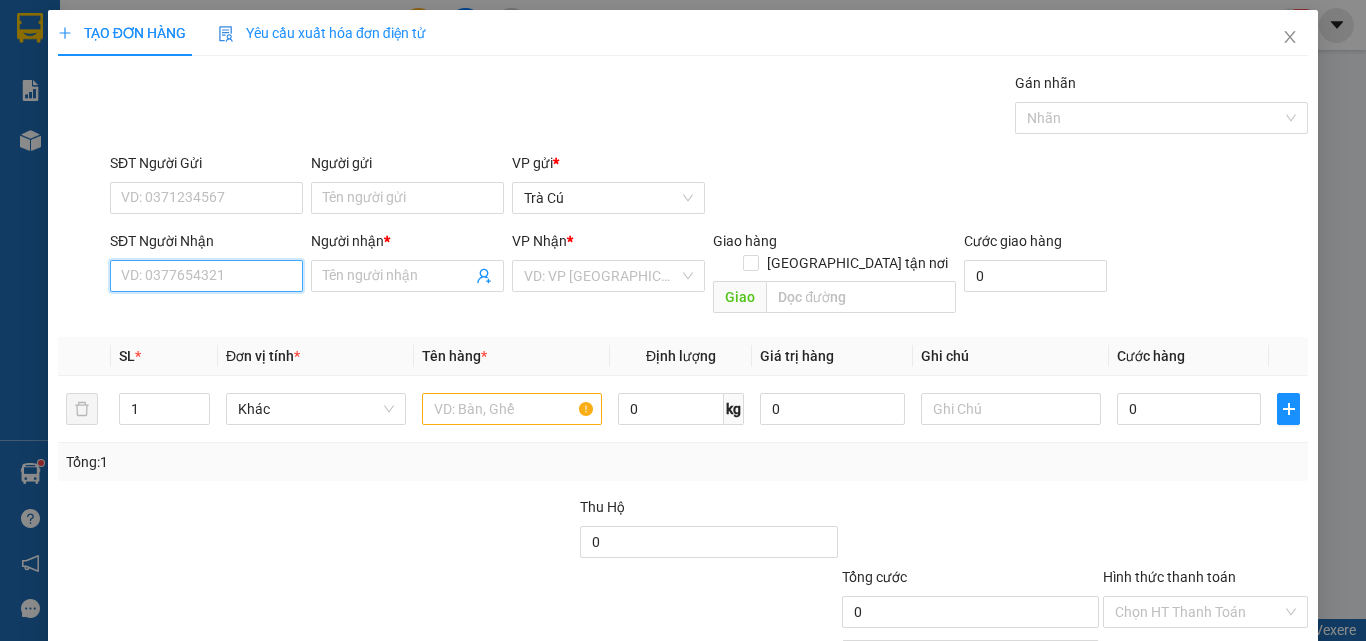 click on "SĐT Người Nhận" at bounding box center [206, 276] 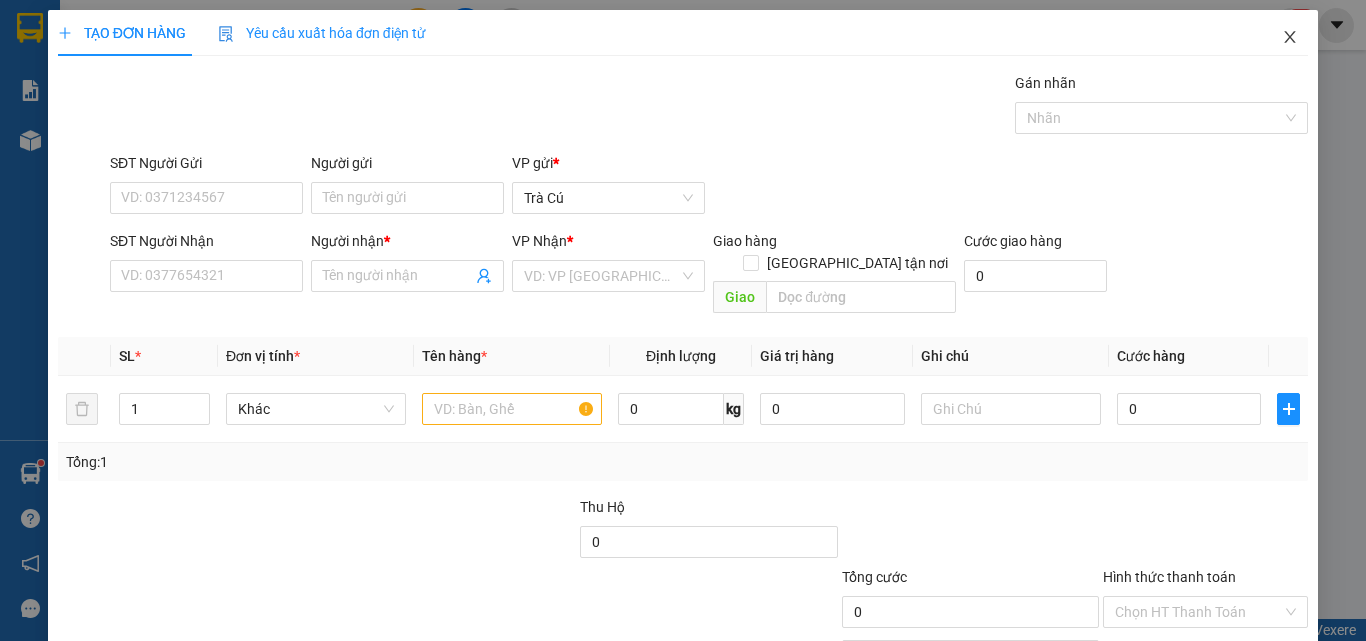 click at bounding box center (1290, 38) 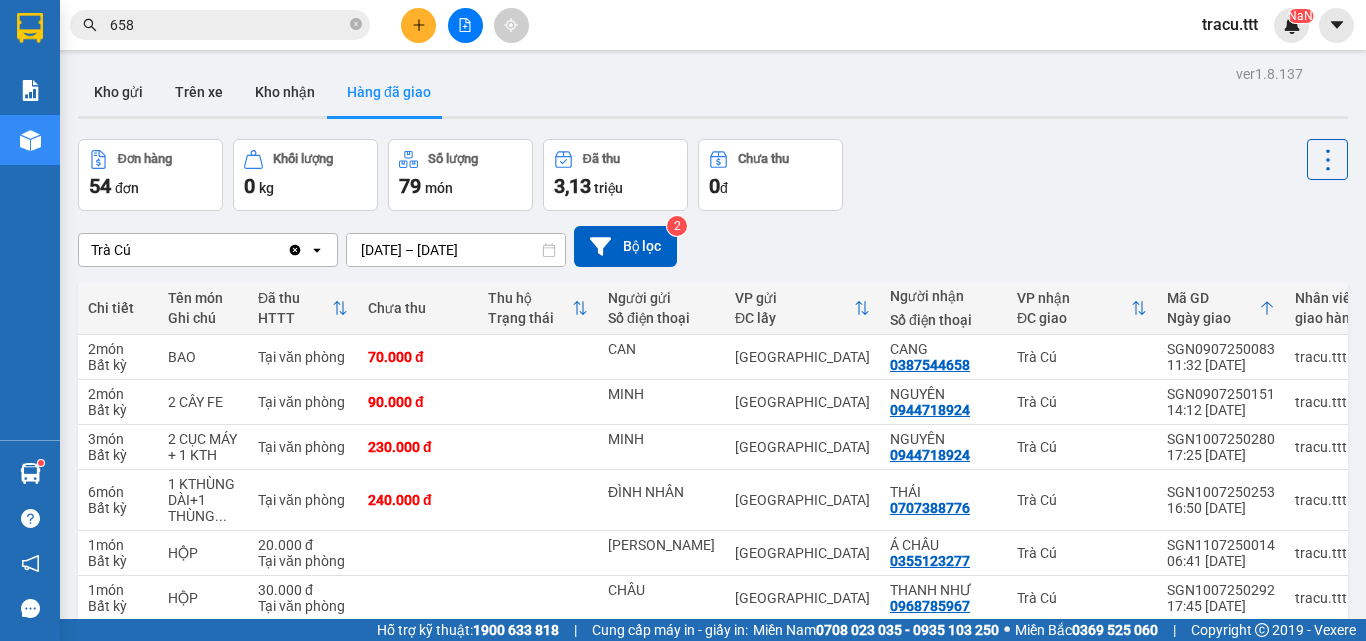 click on "Trà Cú Clear value open [DATE] – [DATE] Press the down arrow key to interact with the calendar and select a date. Press the escape button to close the calendar. Selected date range is from [DATE] to [DATE]. Bộ lọc 2" at bounding box center (713, 246) 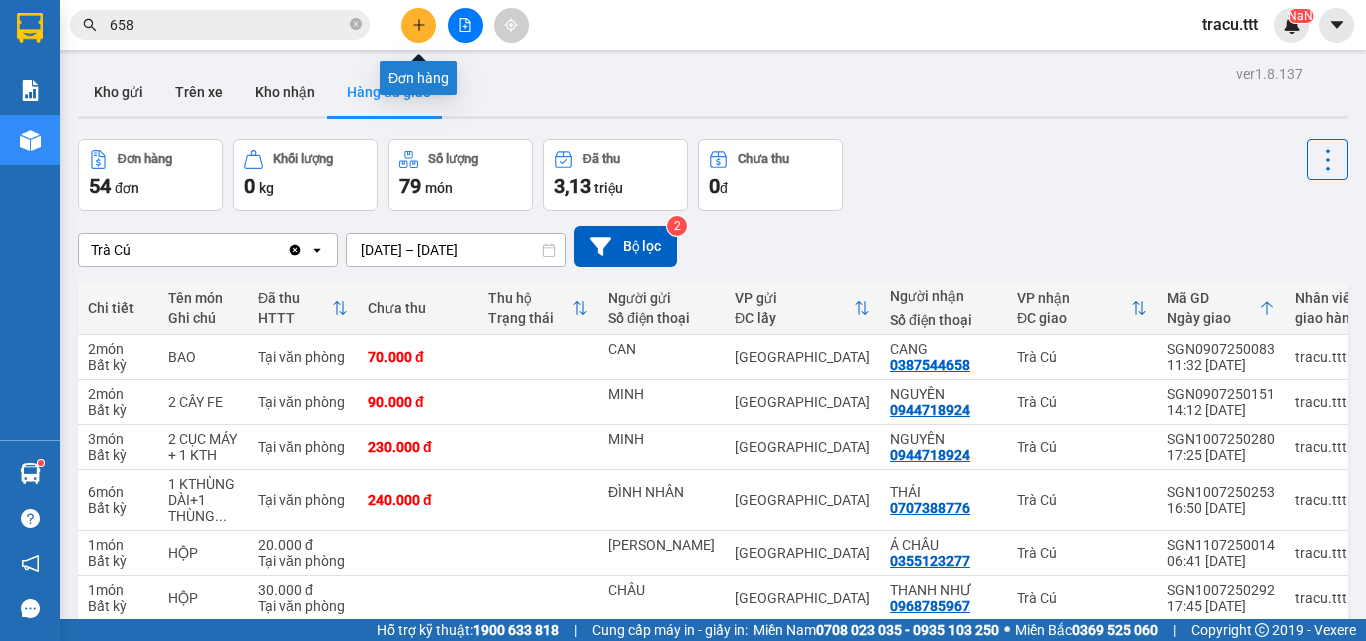 click 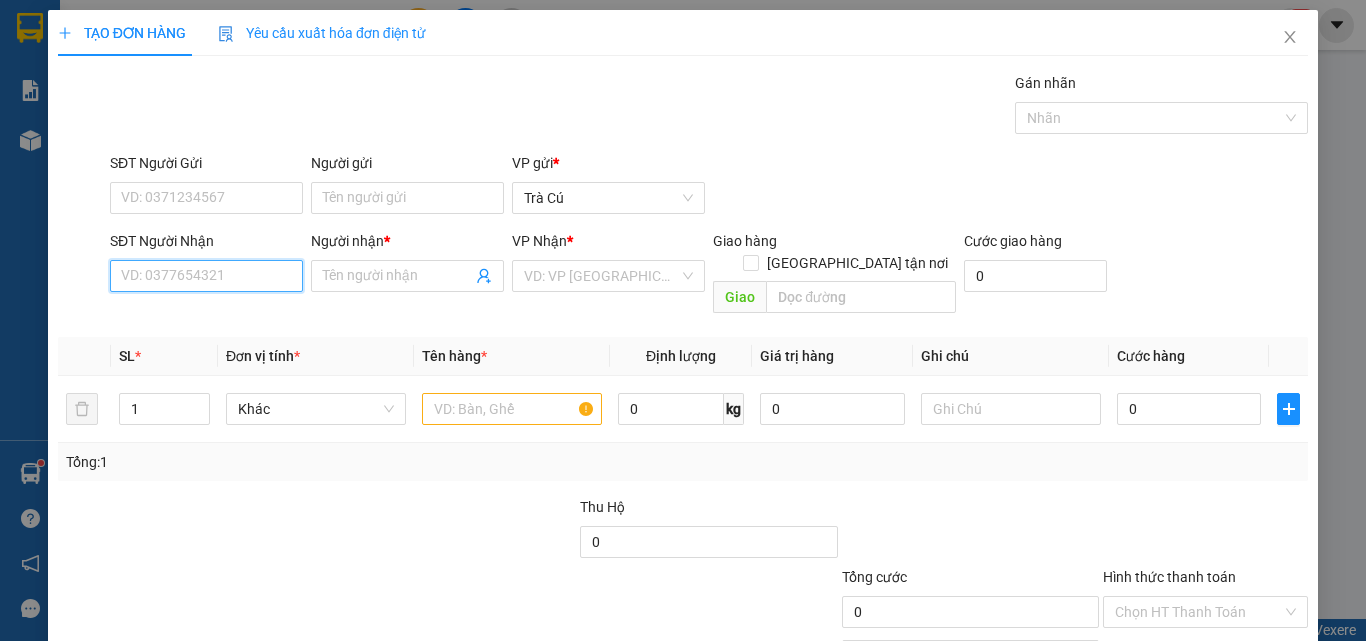 click on "SĐT Người Nhận" at bounding box center [206, 276] 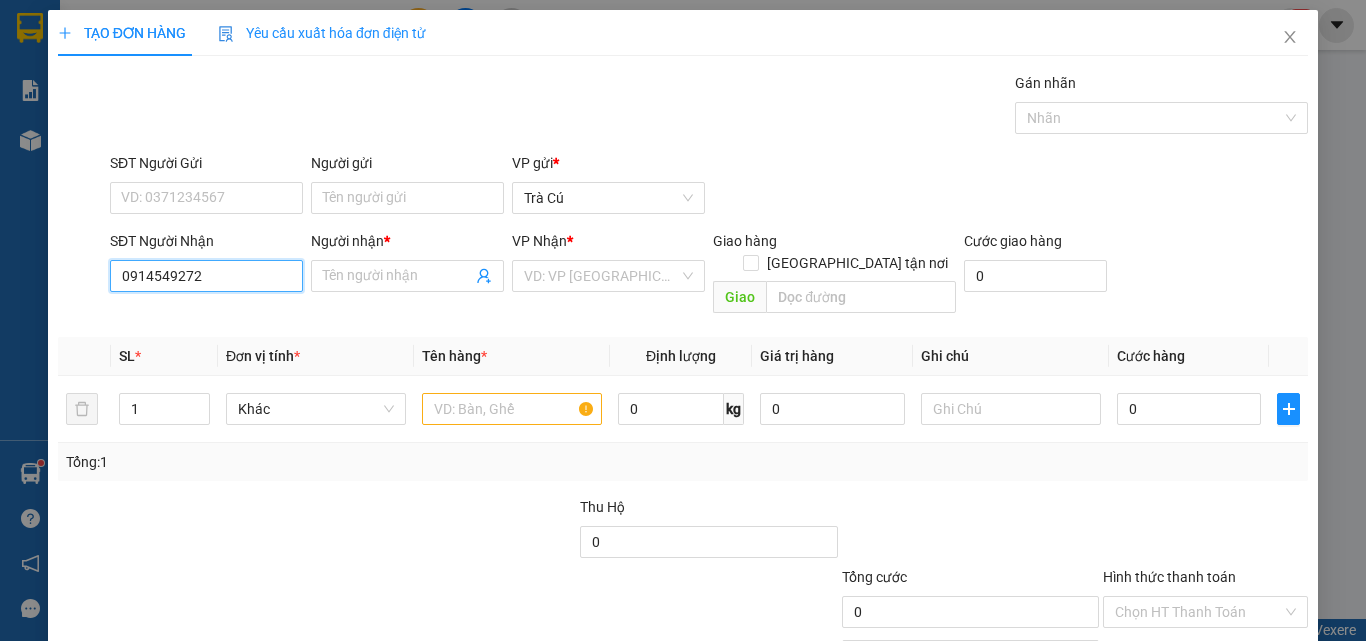 drag, startPoint x: 221, startPoint y: 267, endPoint x: 55, endPoint y: 299, distance: 169.0562 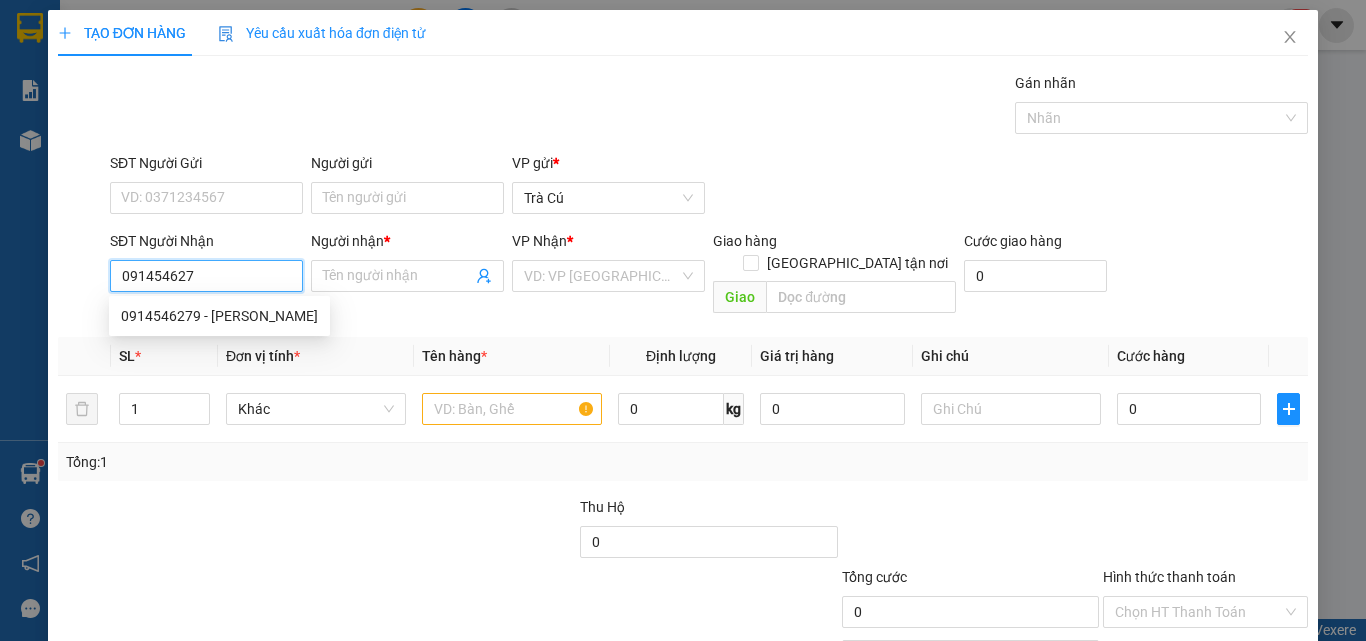 type on "0914546279" 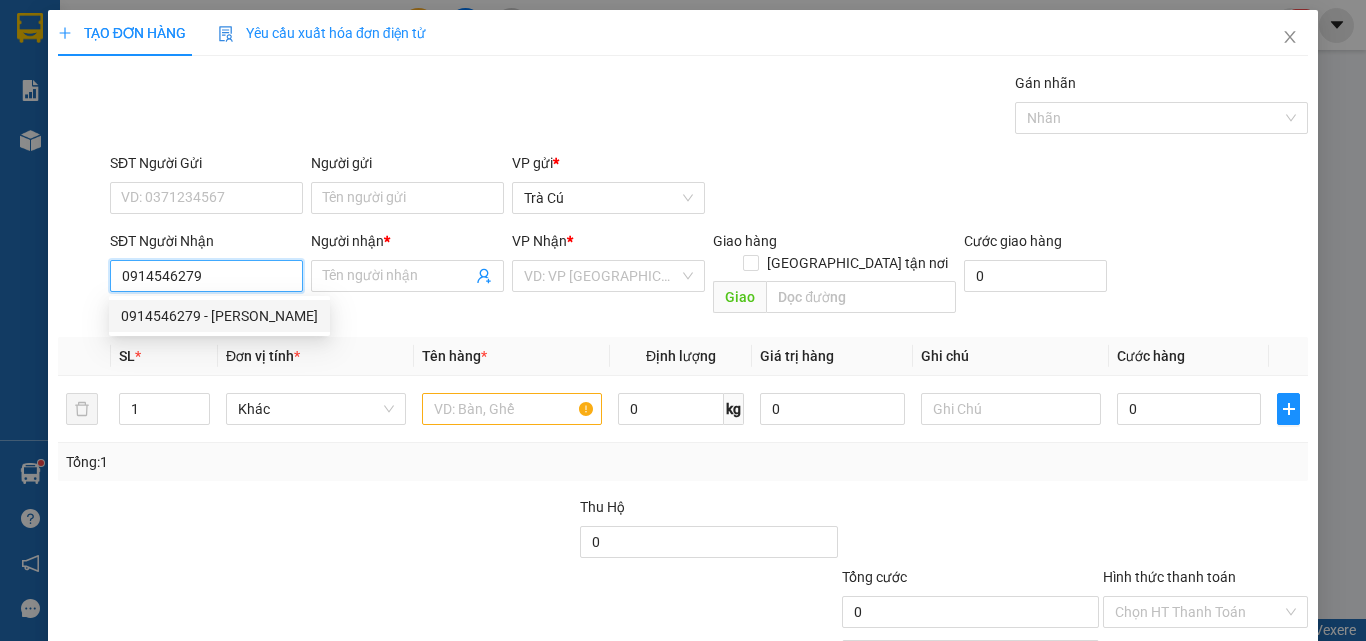 click on "0914546279 - [PERSON_NAME]" at bounding box center (219, 316) 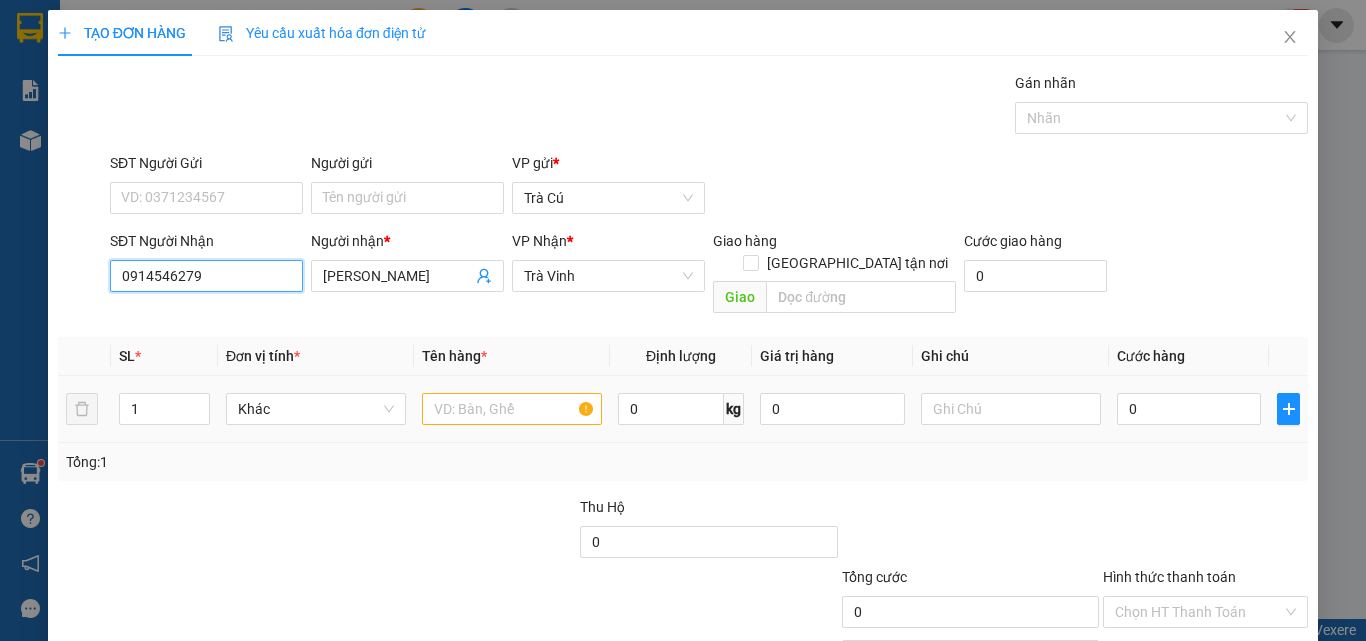 type on "0914546279" 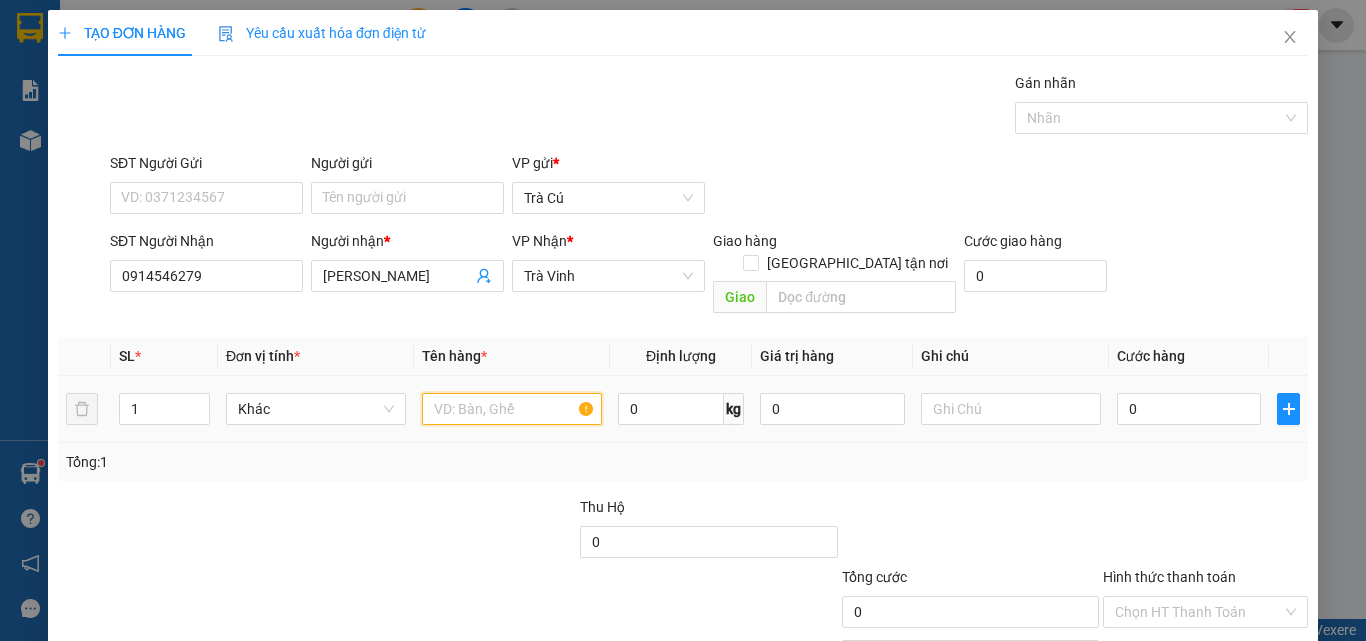 click at bounding box center (512, 409) 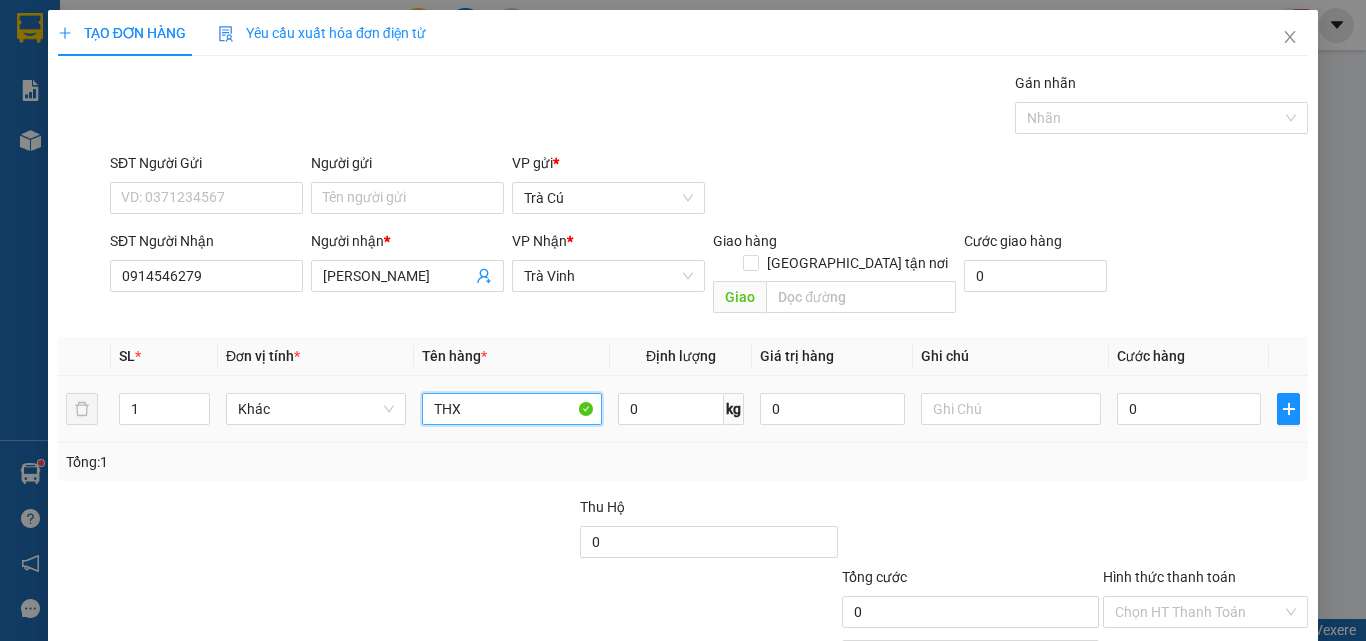 type on "THX" 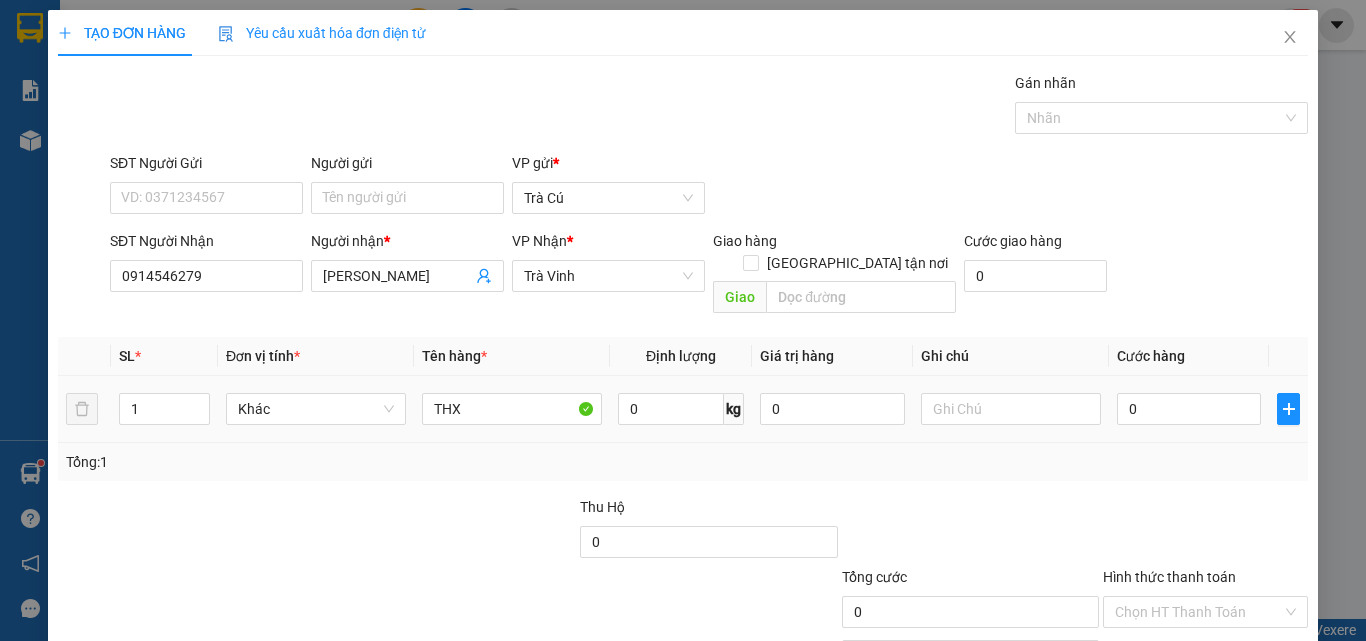 click on "0" at bounding box center (1189, 409) 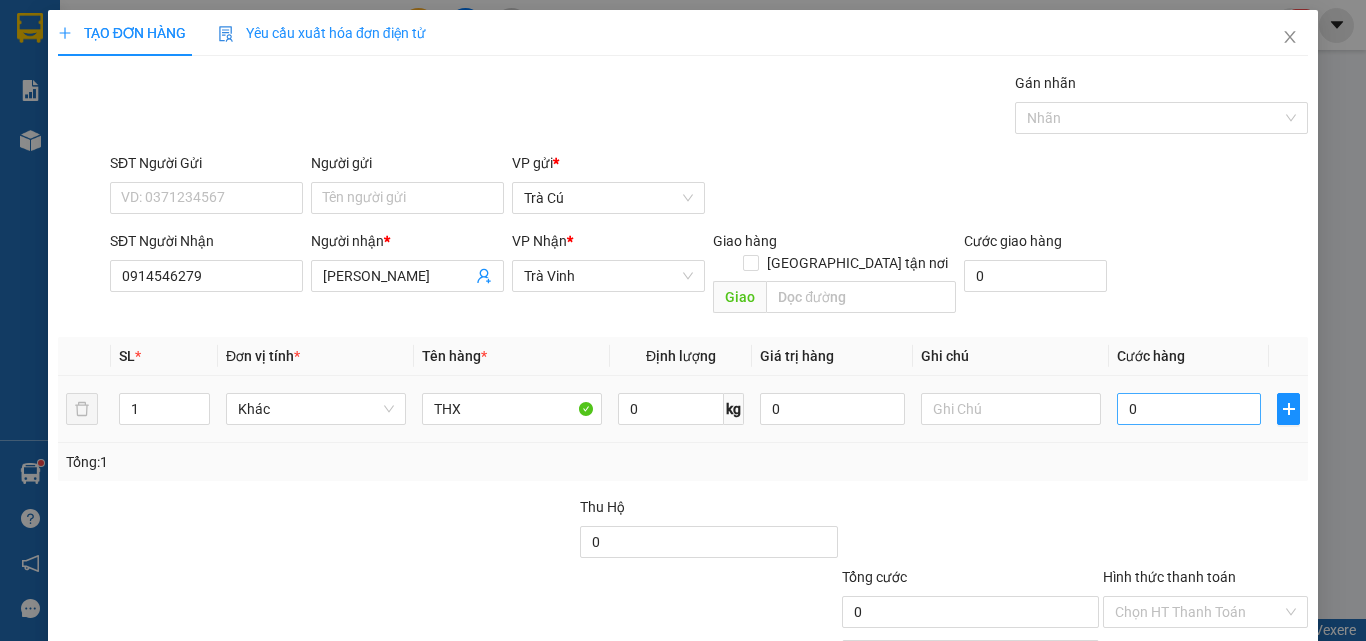 click on "0" at bounding box center [1189, 409] 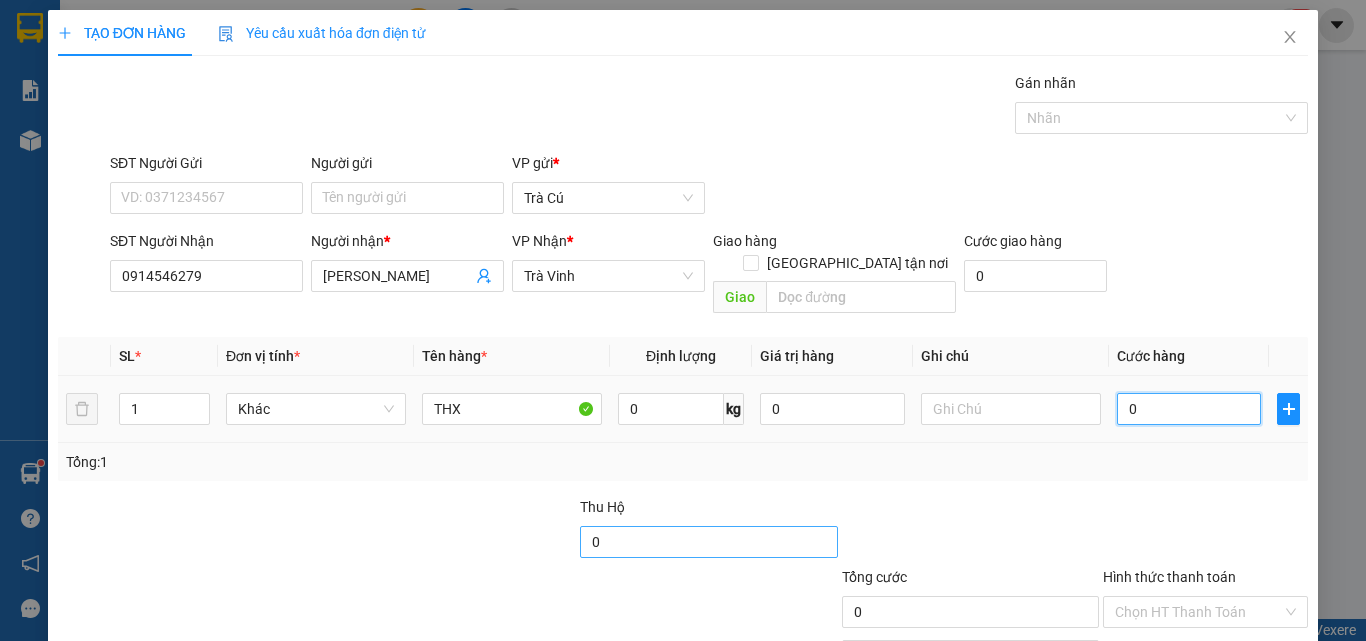 drag, startPoint x: 1171, startPoint y: 397, endPoint x: 580, endPoint y: 520, distance: 603.6638 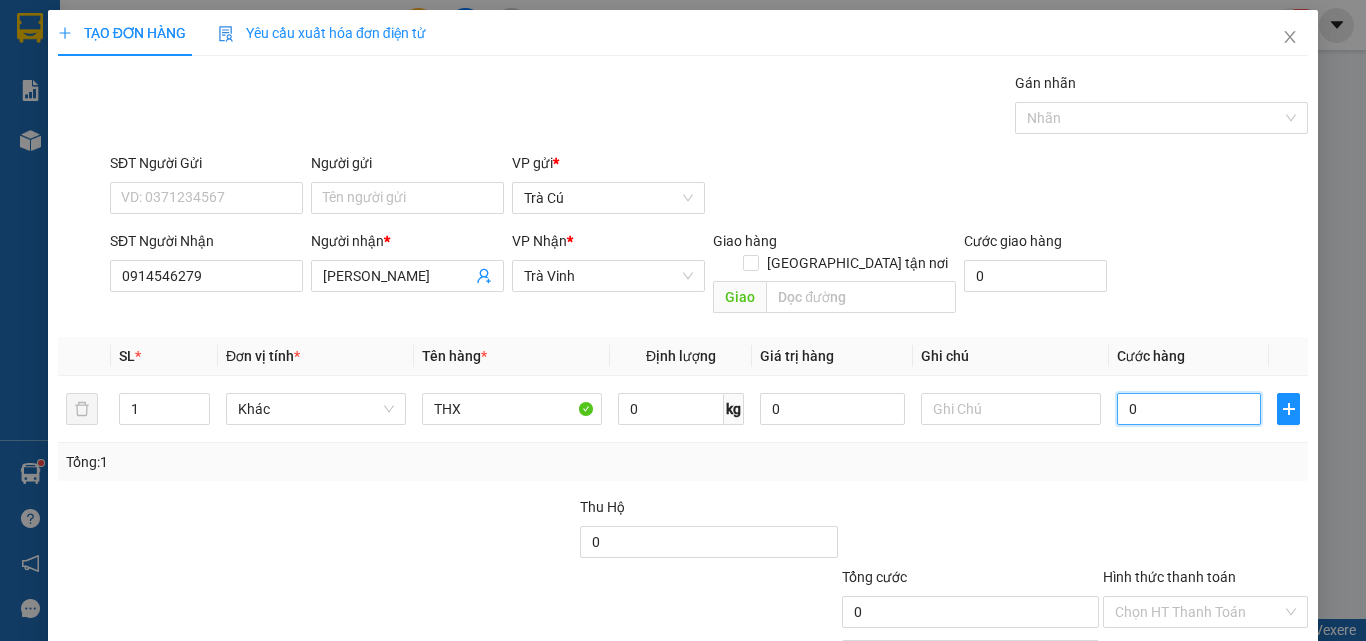 type on "3" 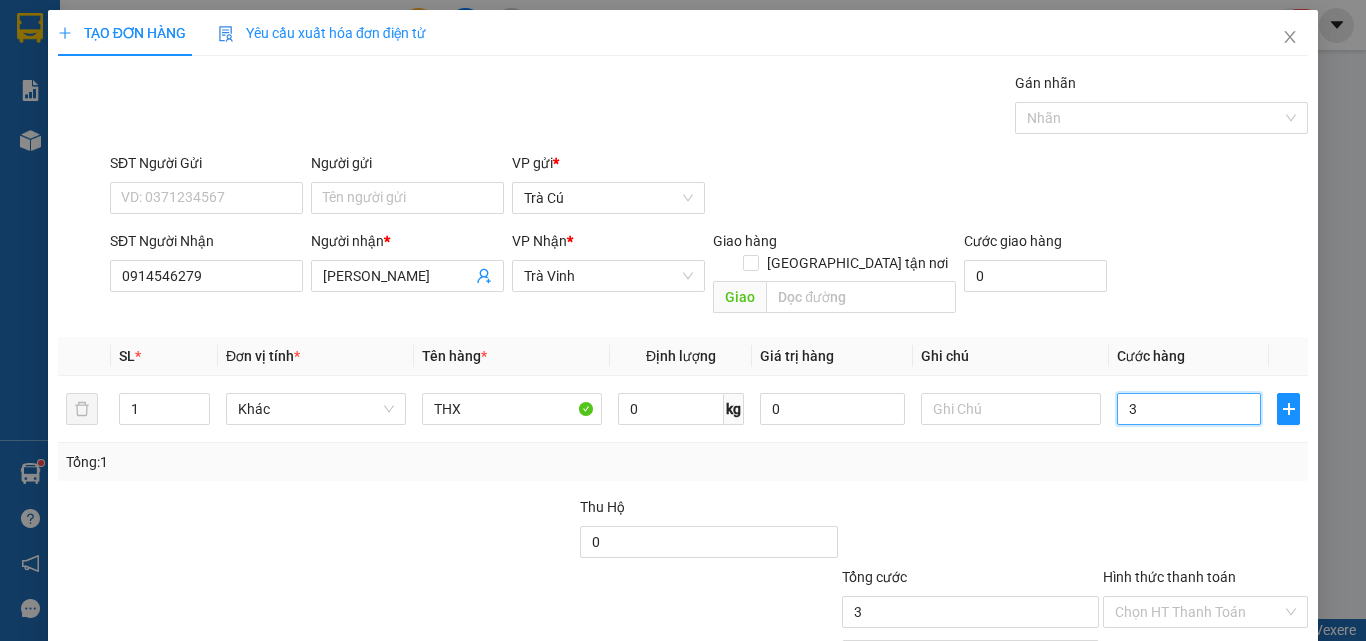 type on "30" 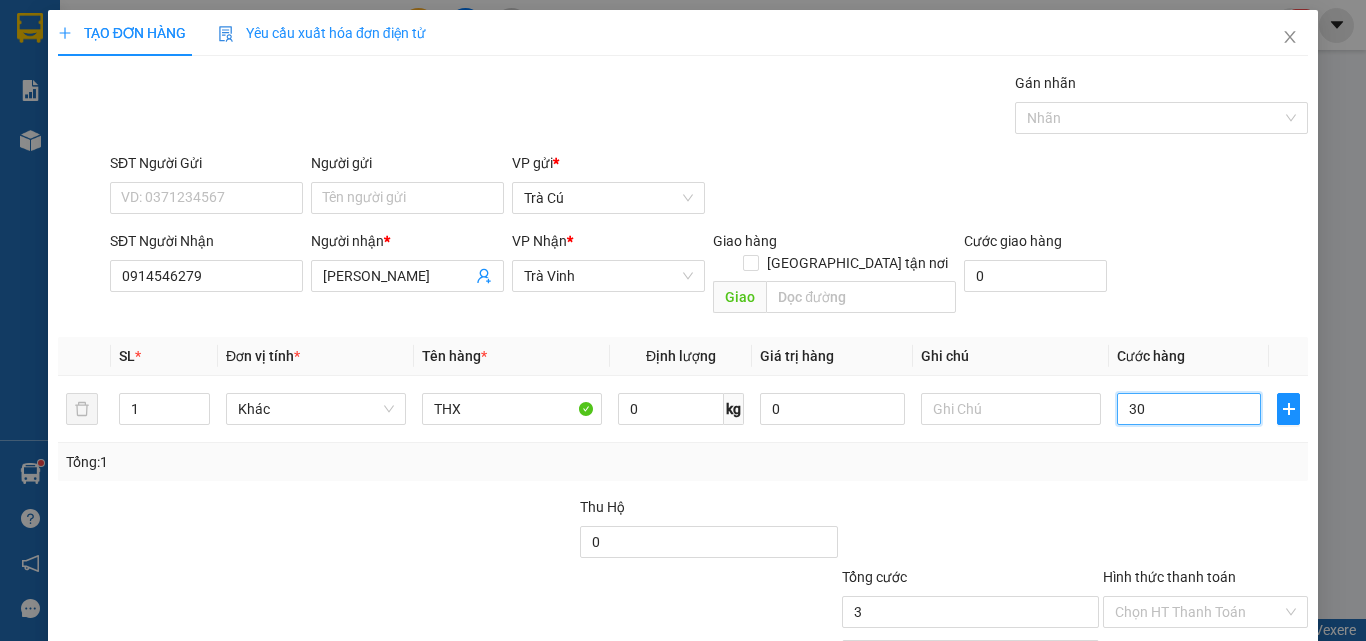 type on "30" 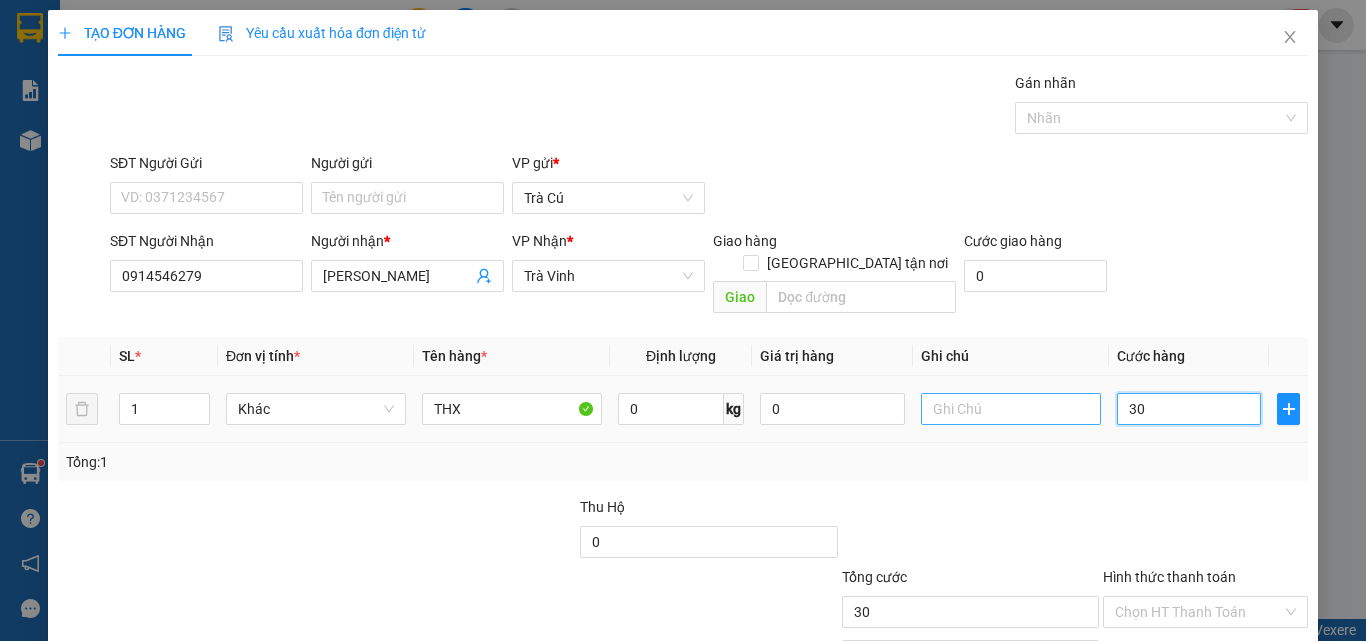 scroll, scrollTop: 99, scrollLeft: 0, axis: vertical 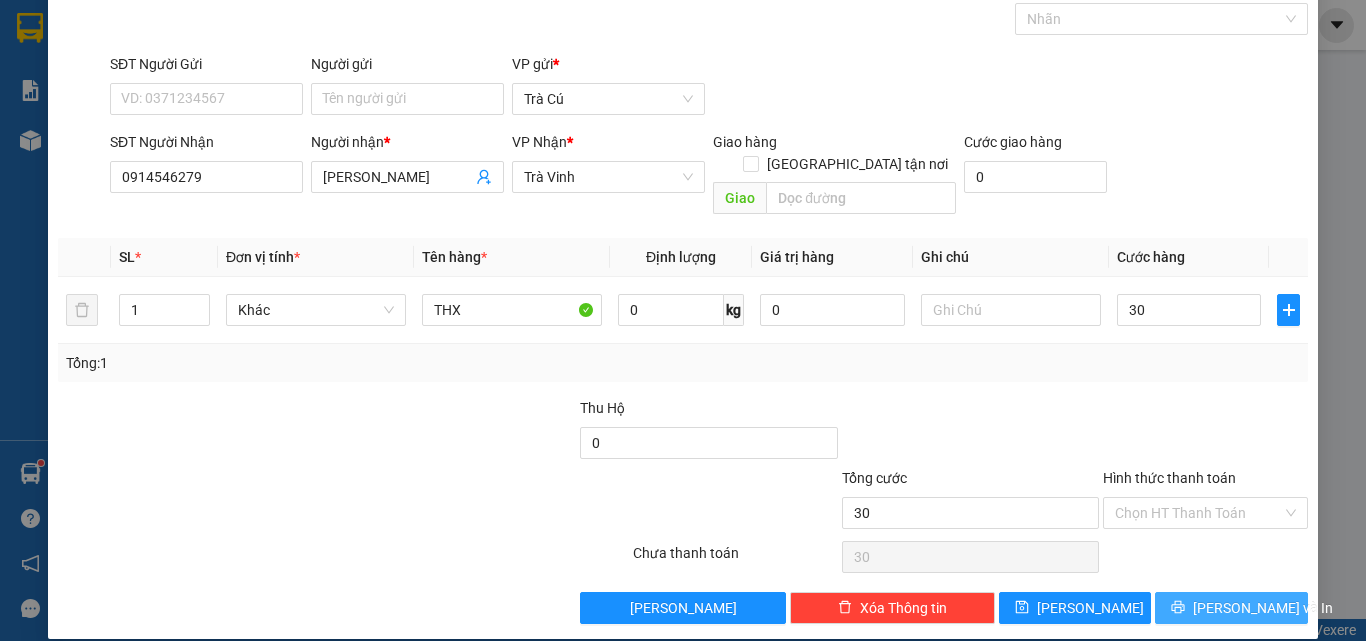 click on "[PERSON_NAME] và In" at bounding box center [1263, 608] 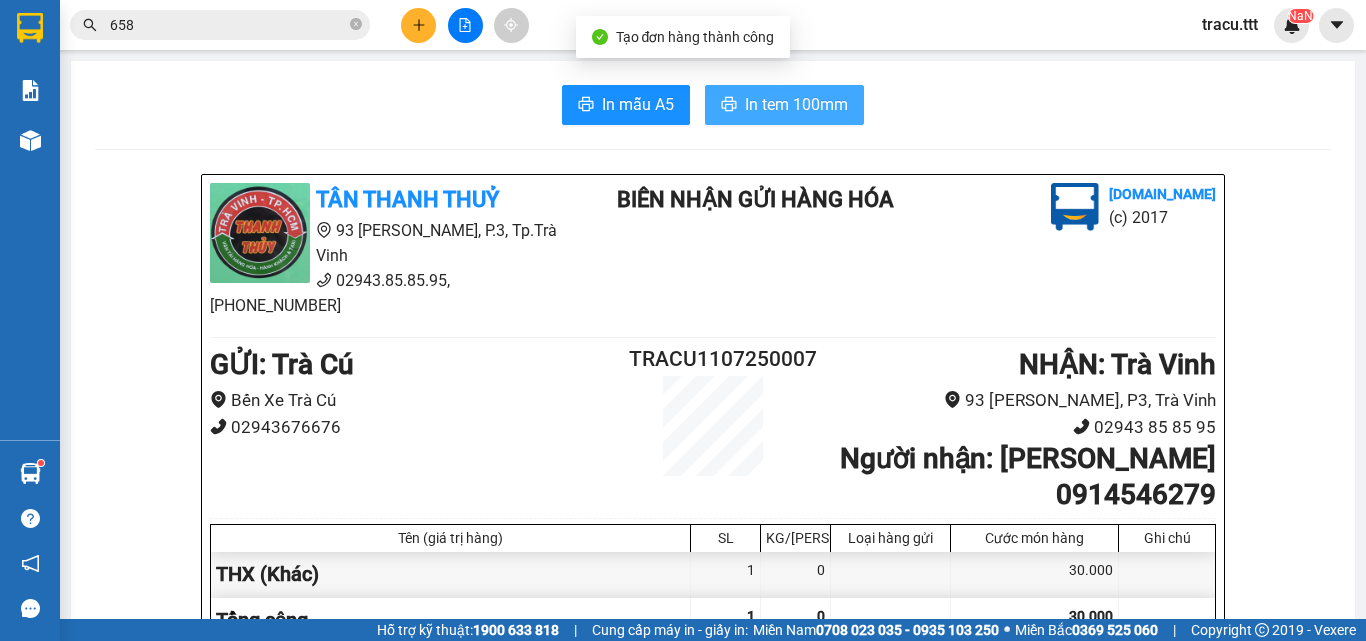 click on "In tem 100mm" at bounding box center (796, 104) 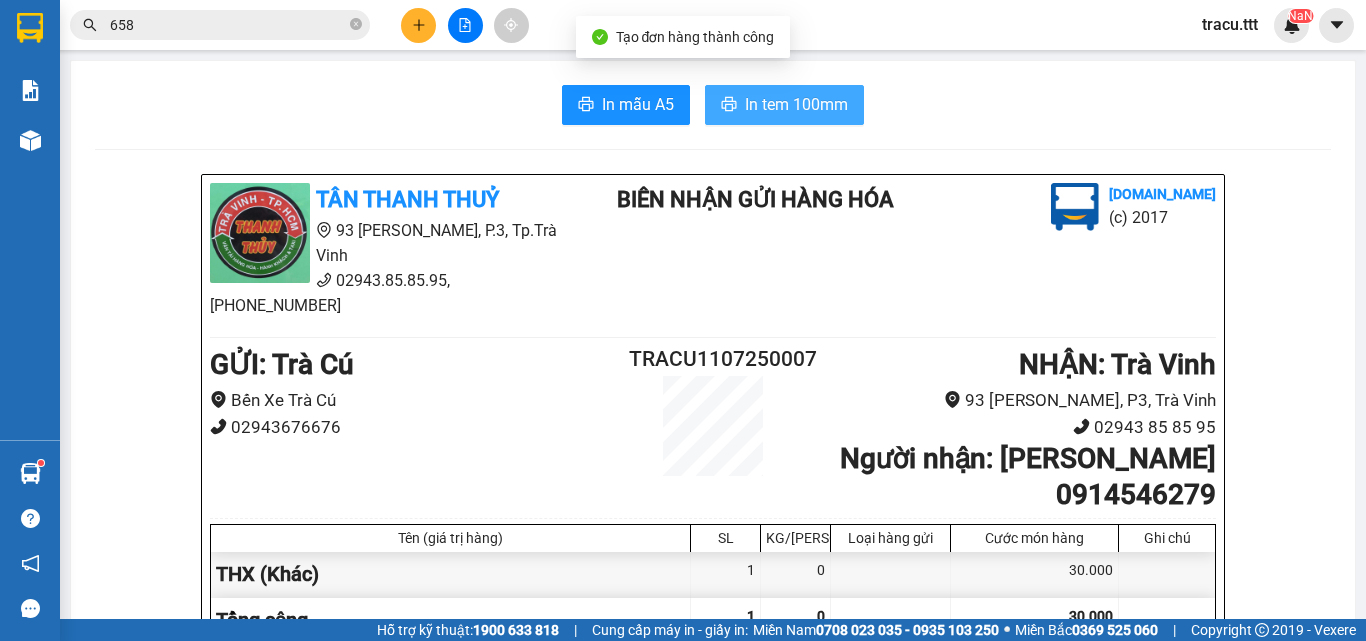 scroll, scrollTop: 0, scrollLeft: 0, axis: both 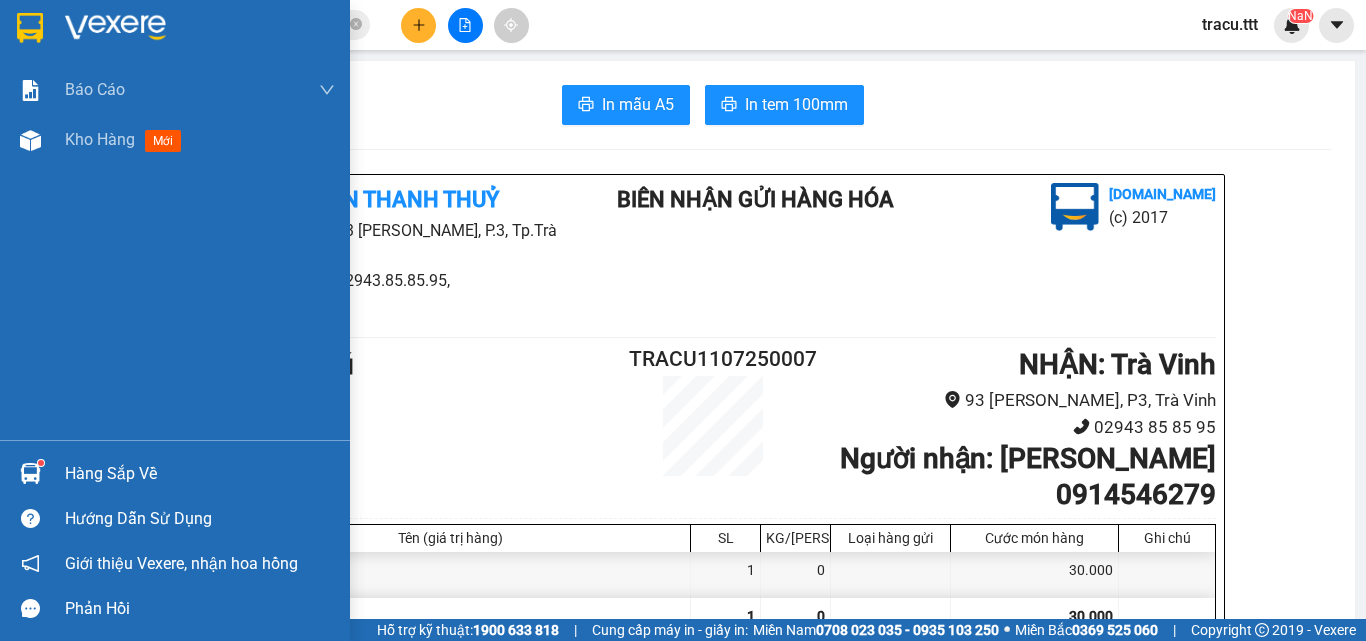 click at bounding box center (30, 28) 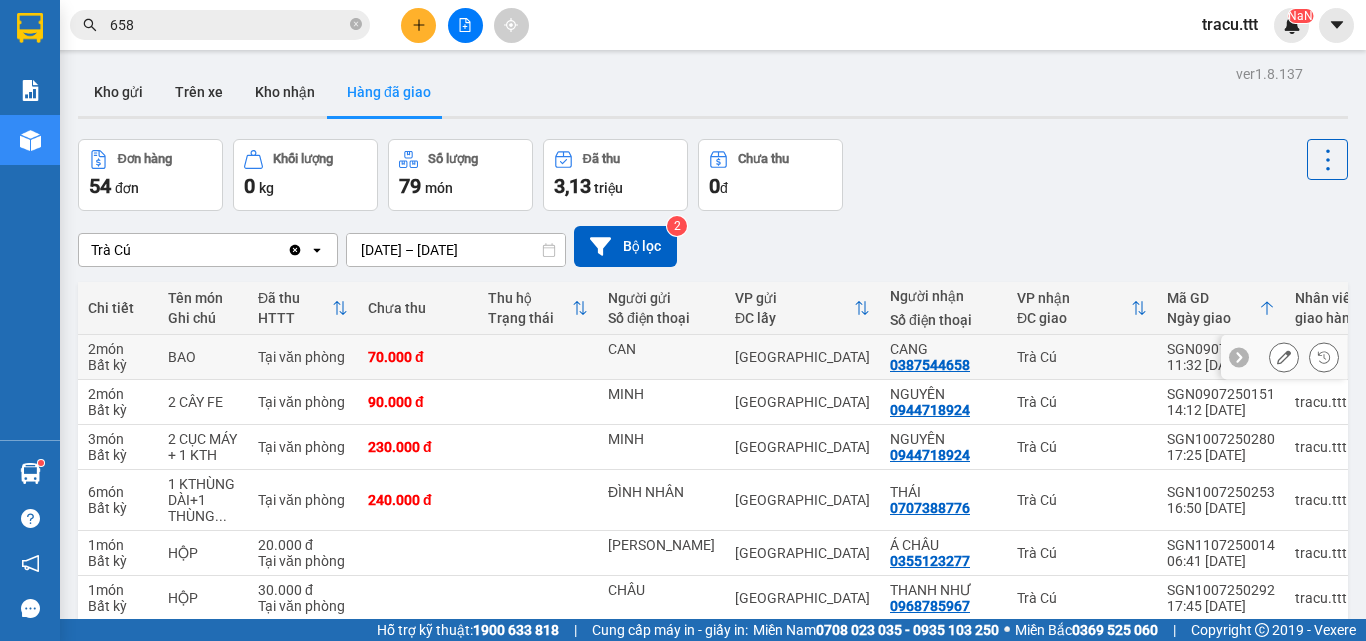 click at bounding box center (1284, 357) 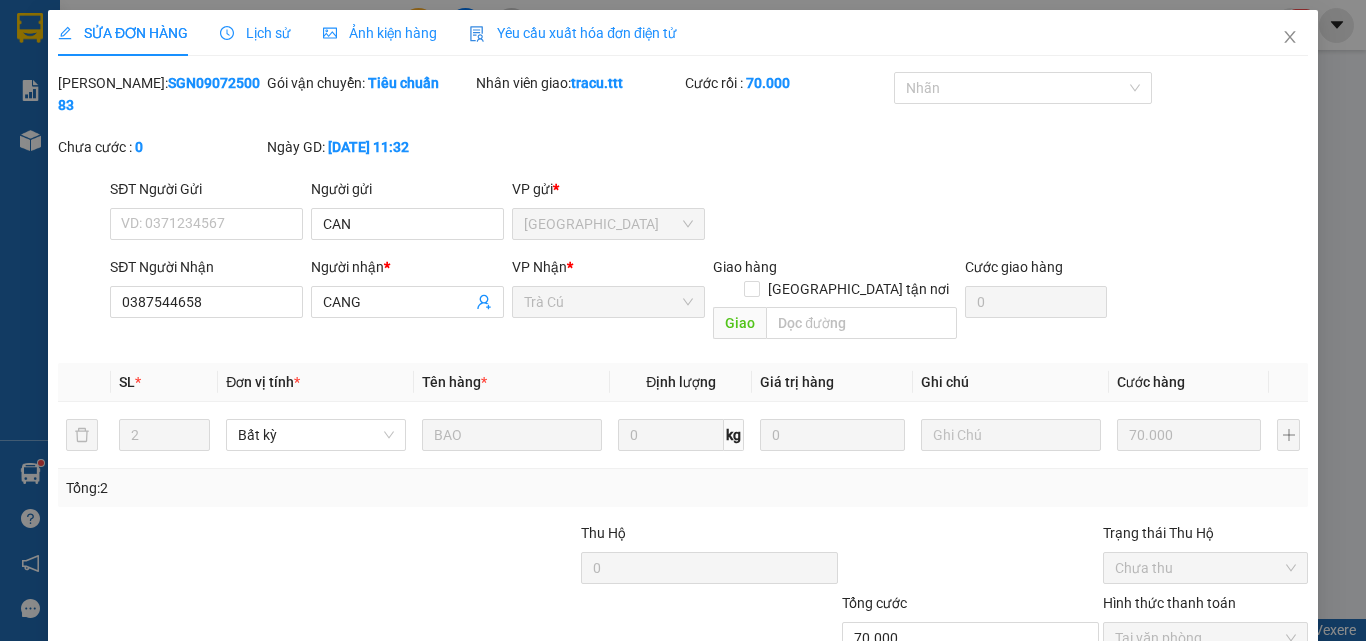 type on "CAN" 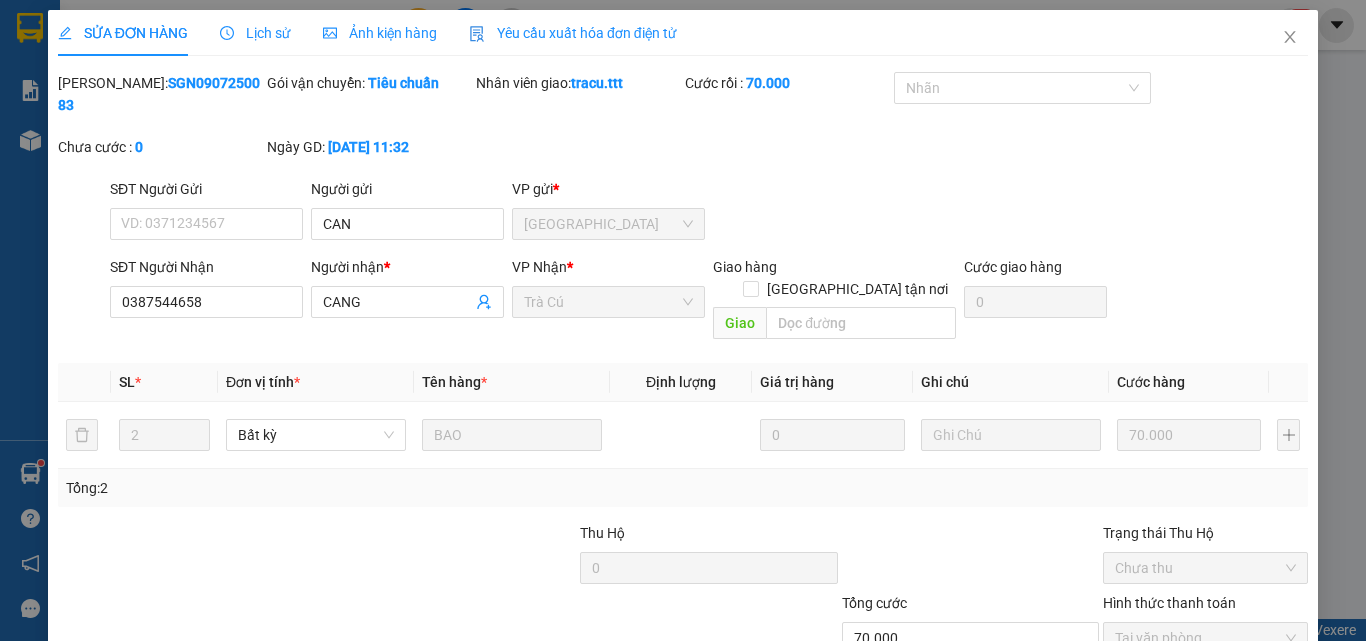 click on "Lịch sử" at bounding box center [255, 33] 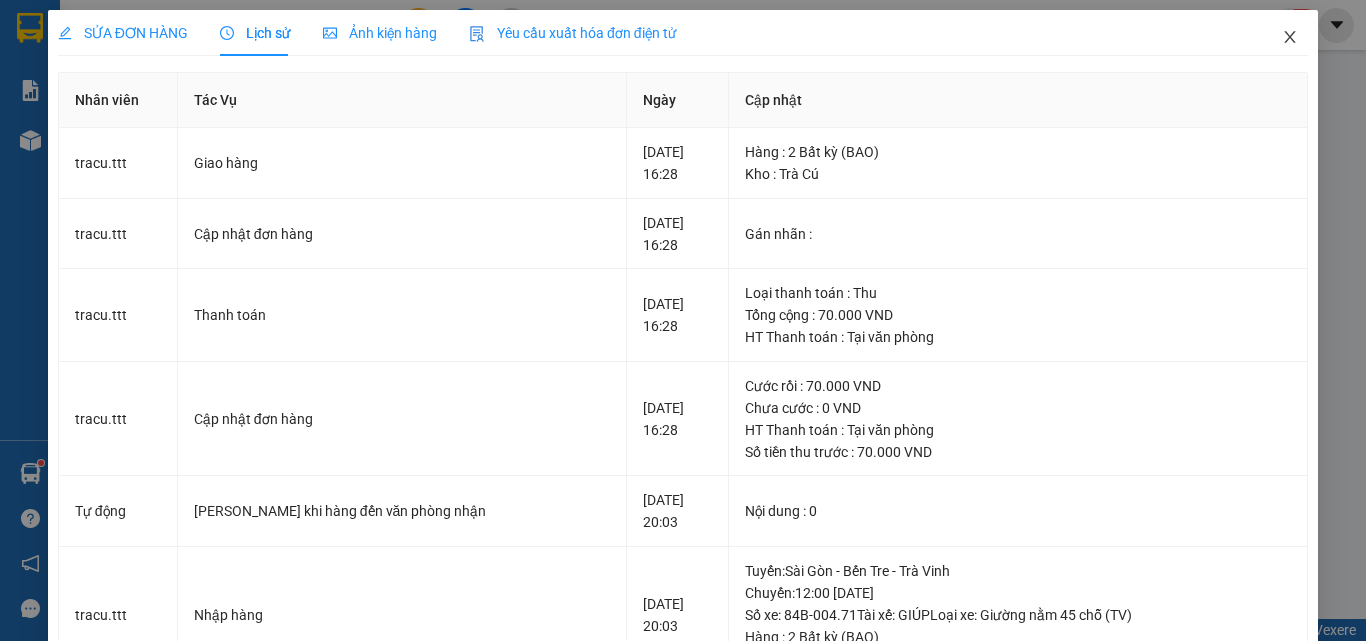 click 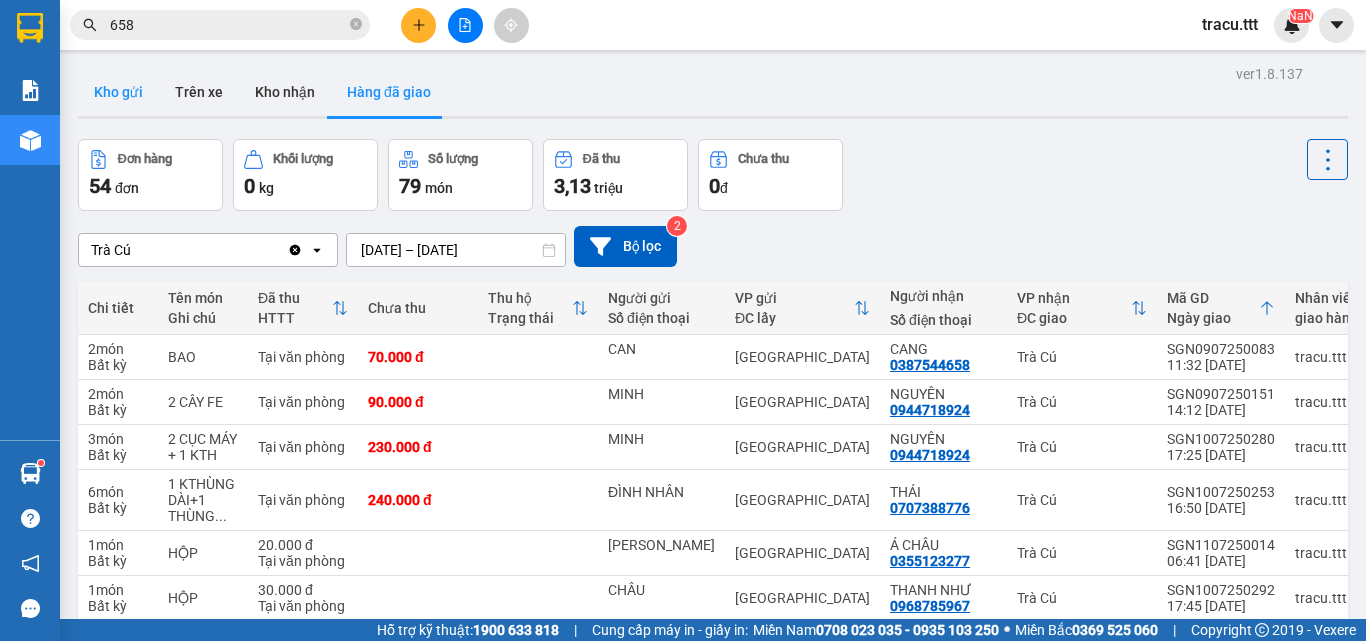 click on "Kho gửi" at bounding box center [118, 92] 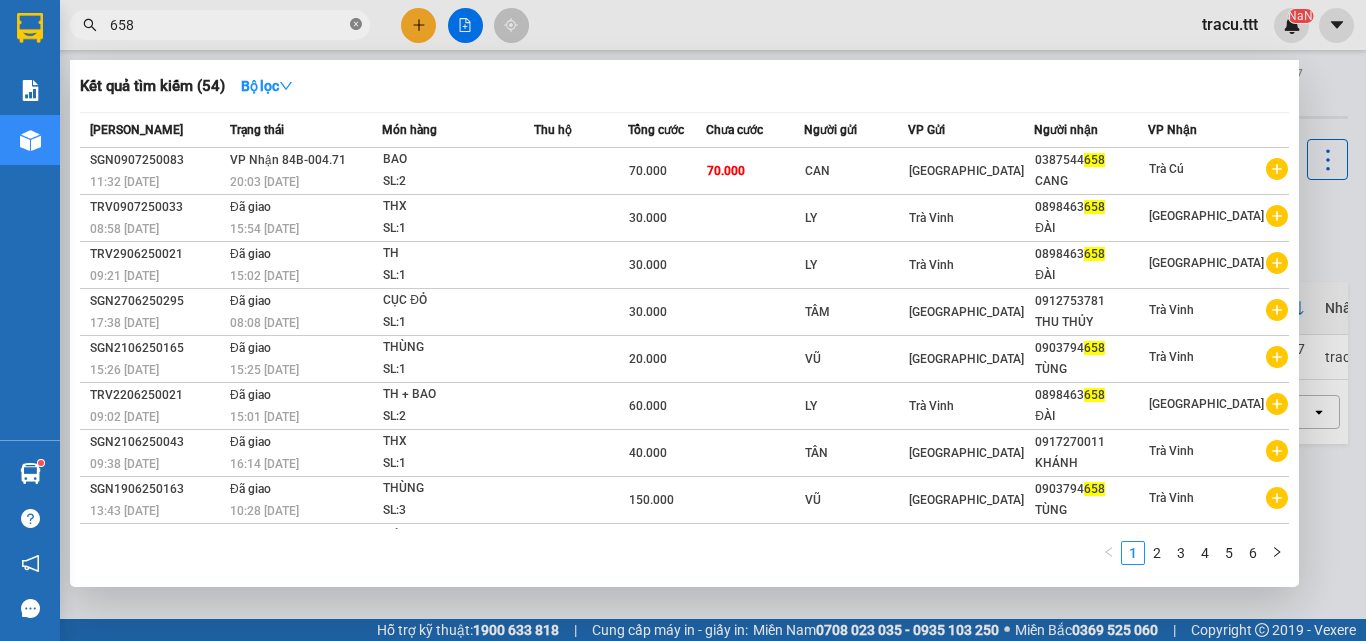 click 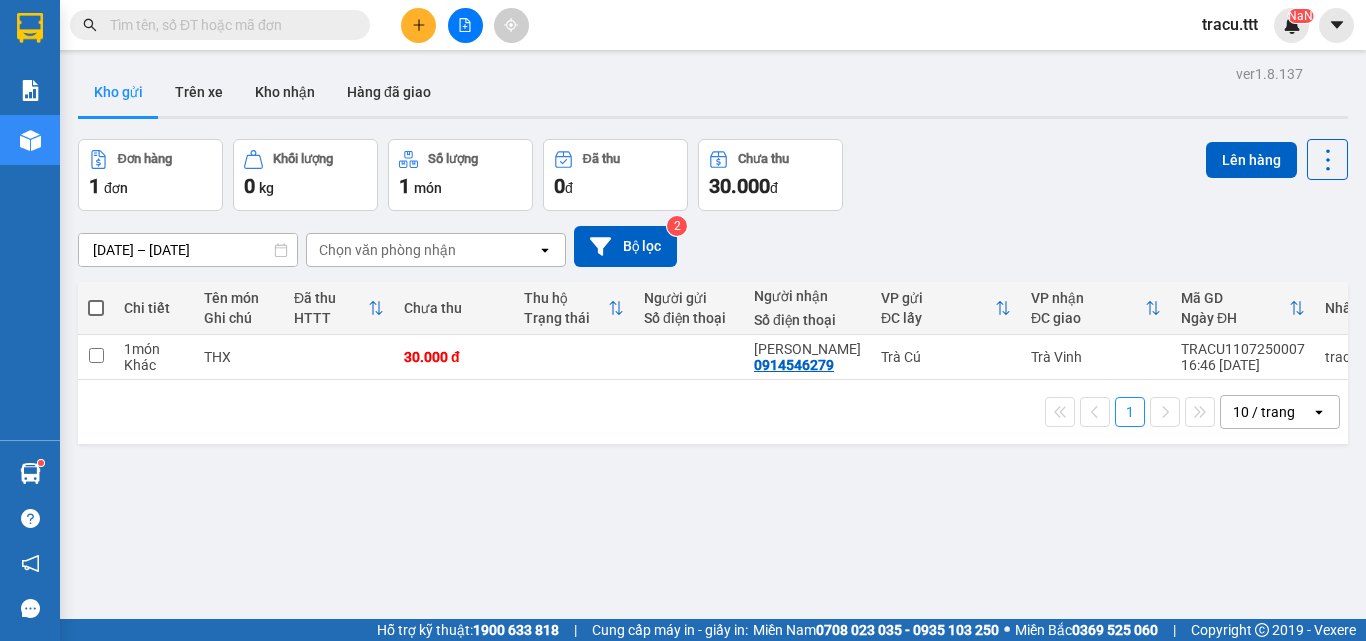 click on "Kho gửi Trên xe Kho nhận Hàng đã giao" at bounding box center [713, 94] 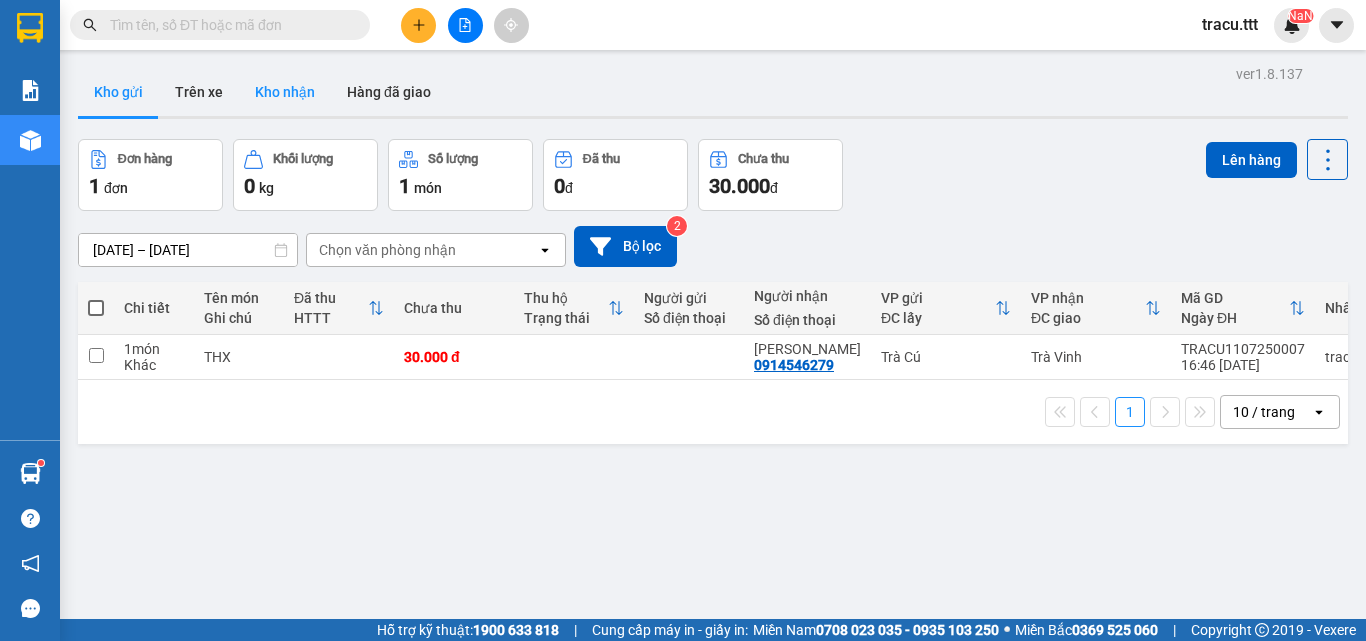 click on "Kho nhận" at bounding box center [285, 92] 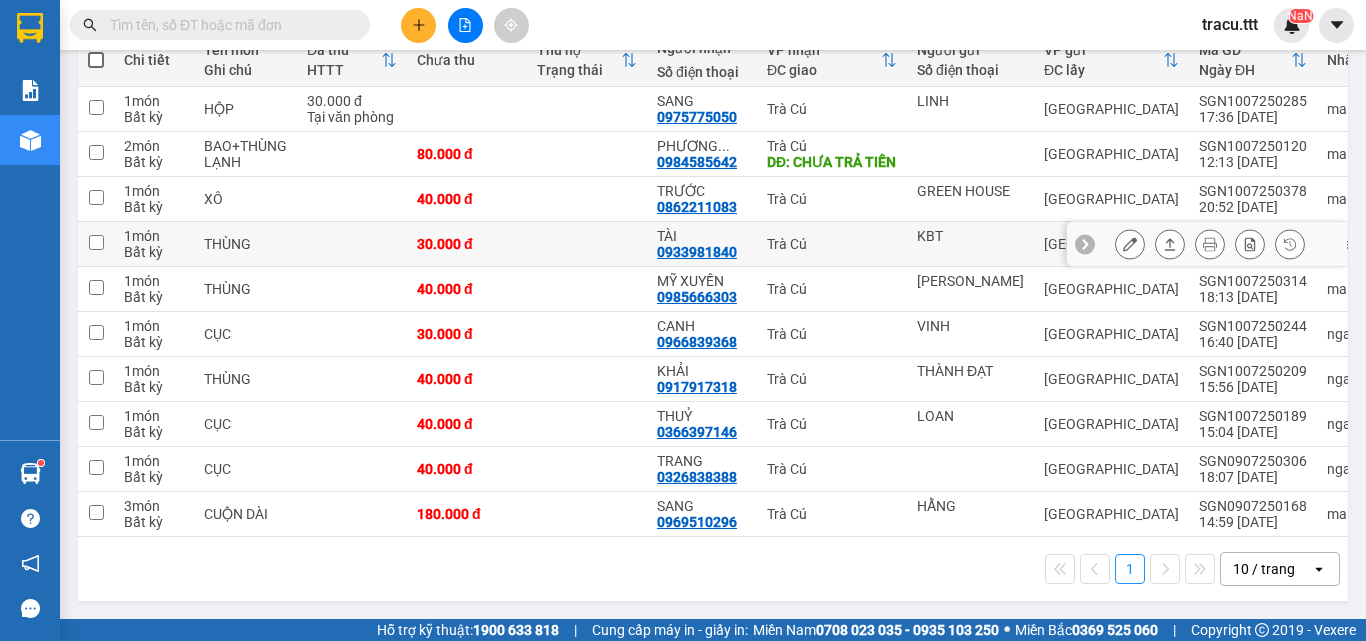 scroll, scrollTop: 288, scrollLeft: 0, axis: vertical 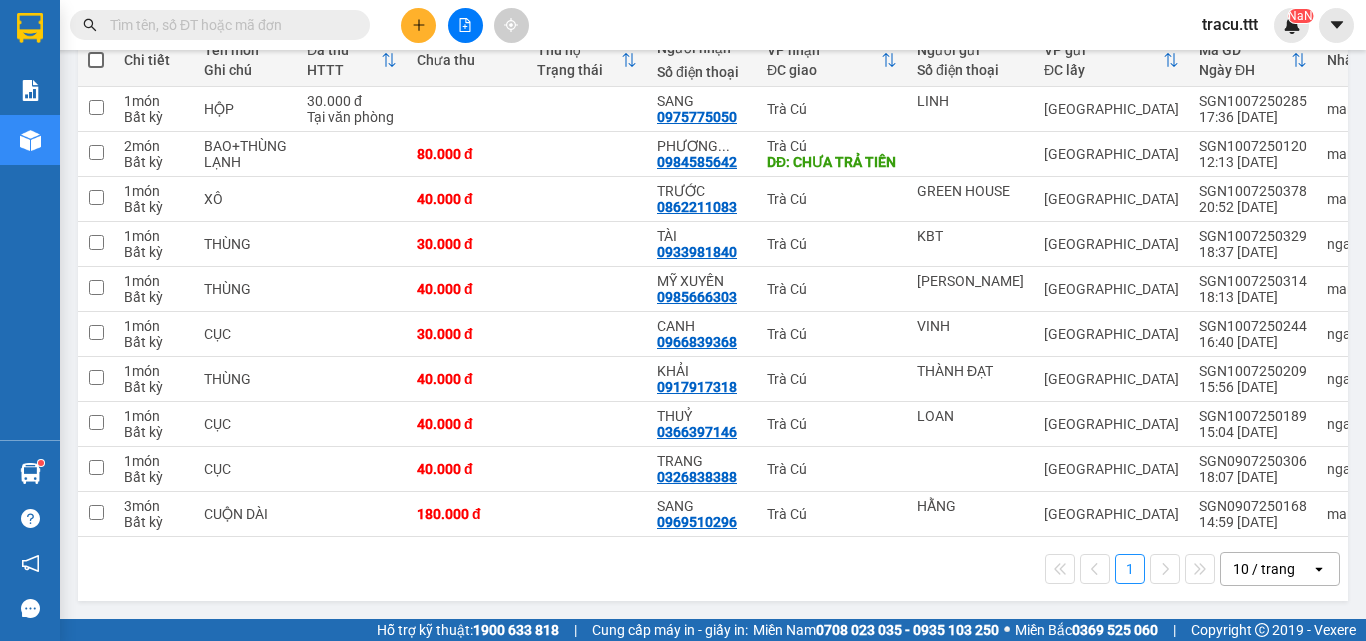 click at bounding box center (228, 25) 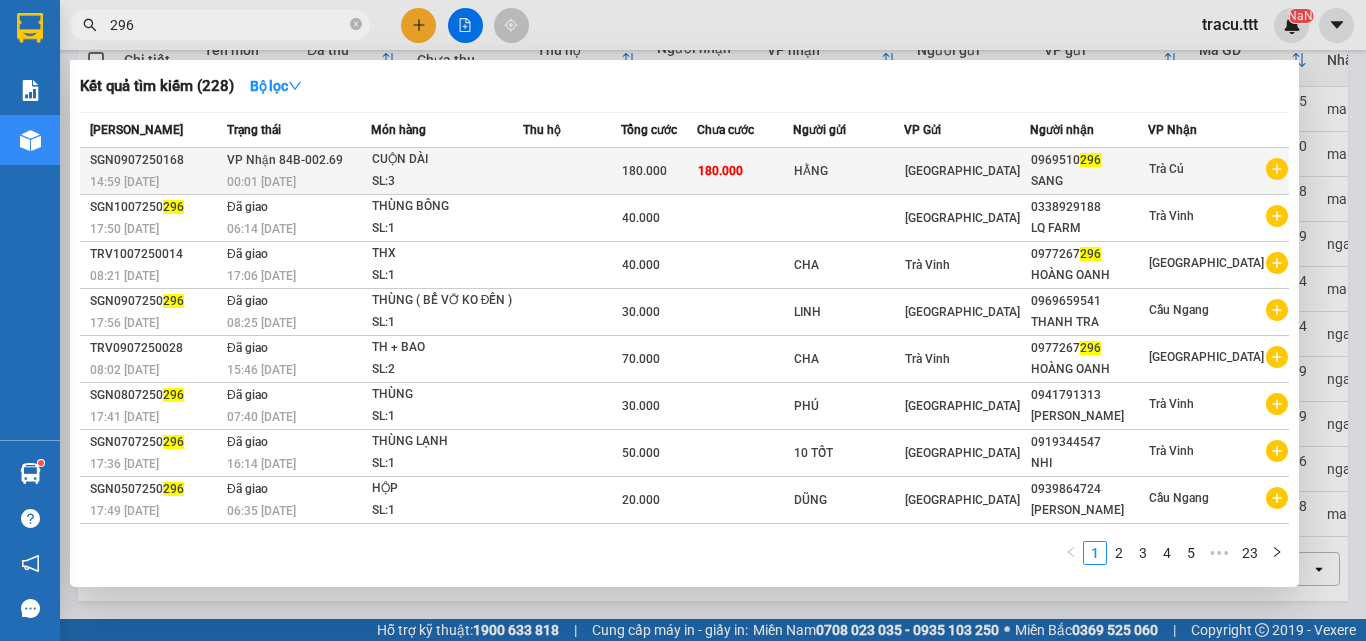 type on "296" 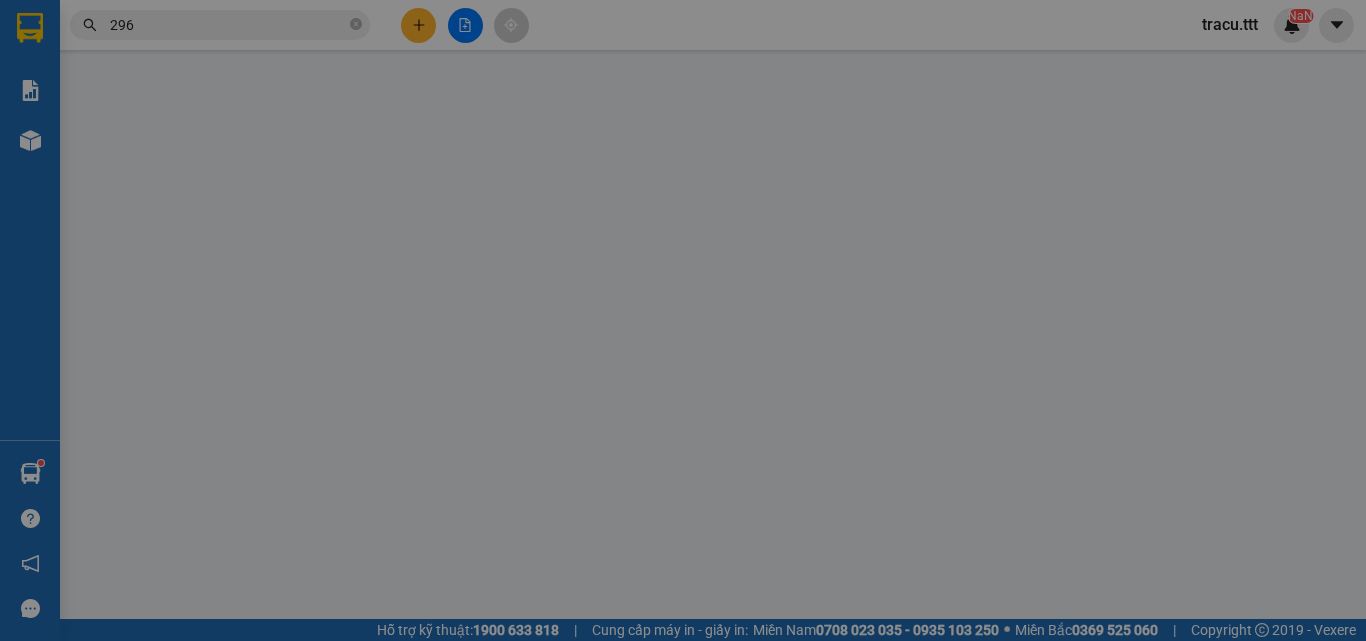 scroll, scrollTop: 0, scrollLeft: 0, axis: both 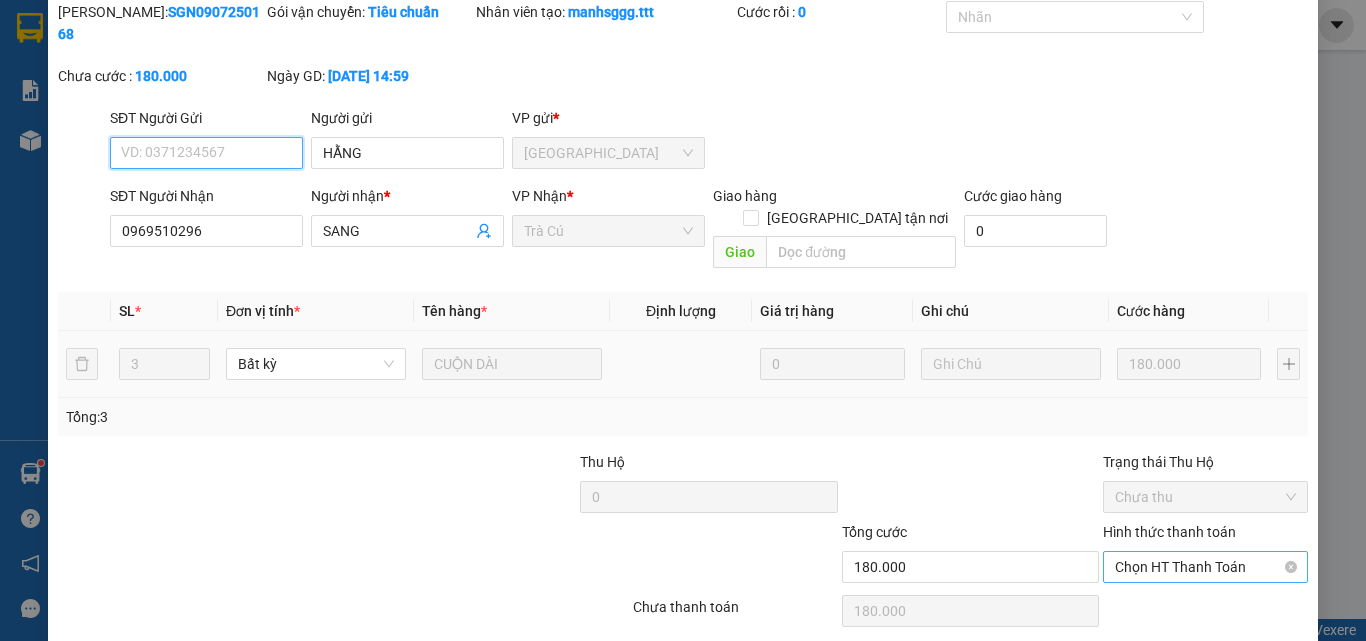 click on "Chọn HT Thanh Toán" at bounding box center (1205, 567) 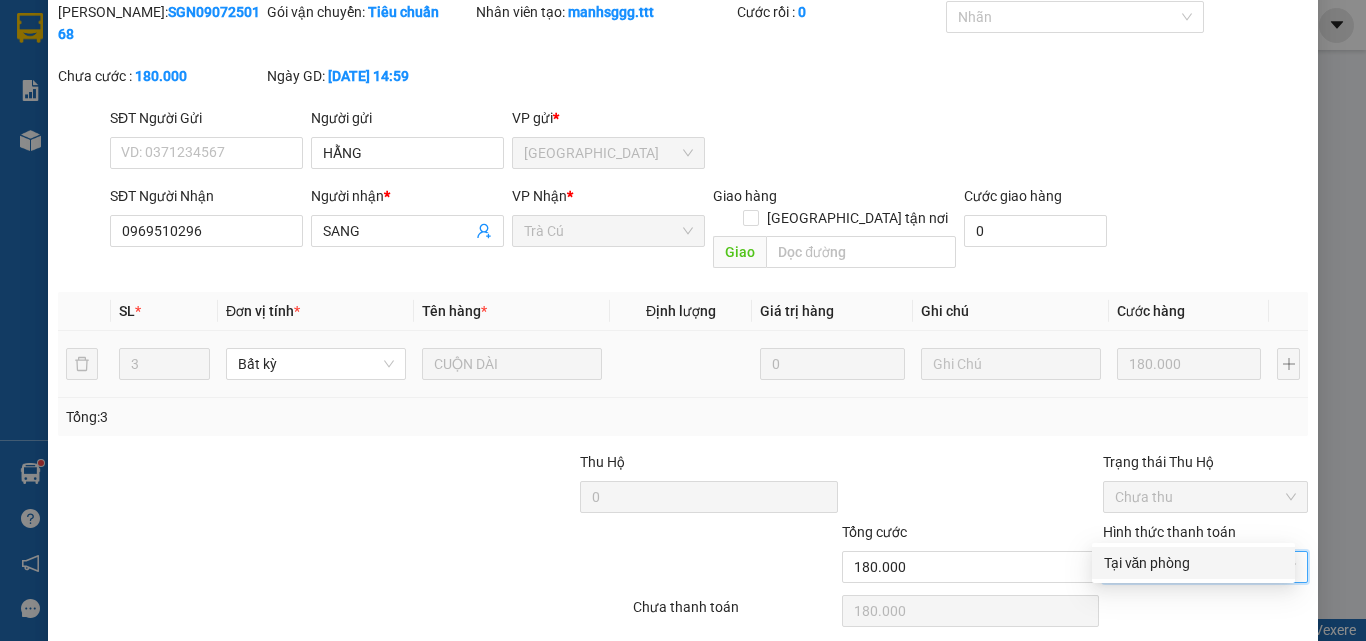 click on "Tại văn phòng" at bounding box center (1193, 563) 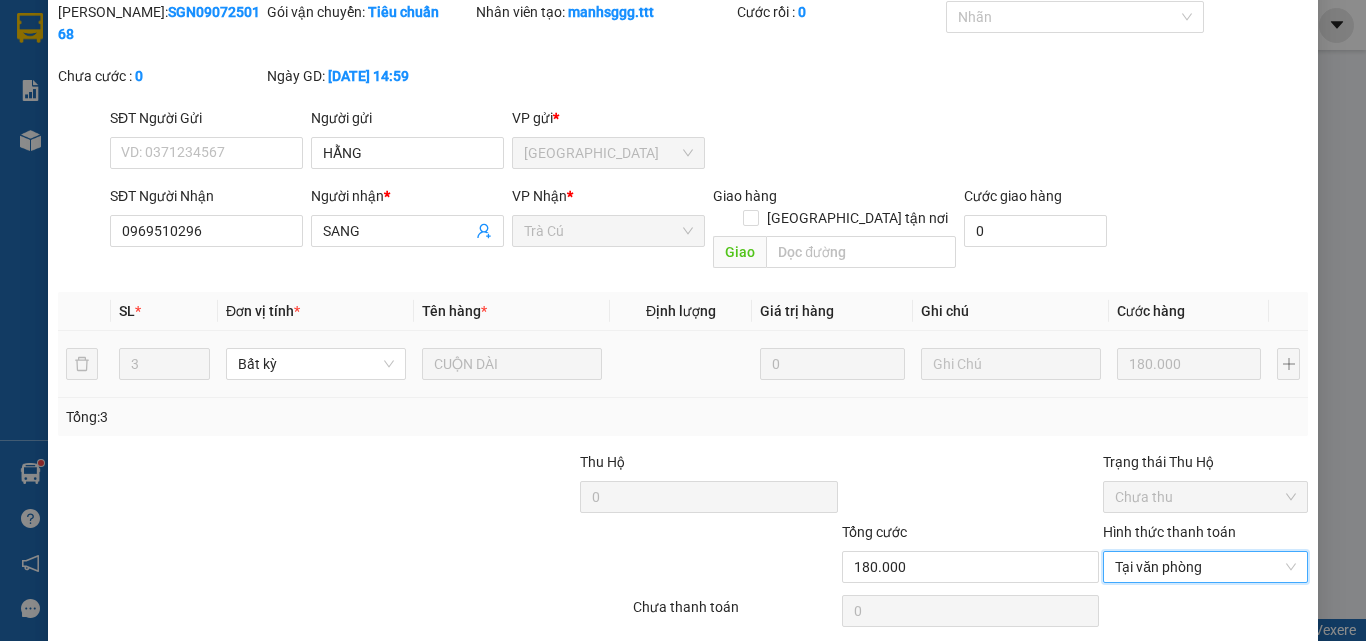 click on "[PERSON_NAME] và Giao hàng" at bounding box center [819, 662] 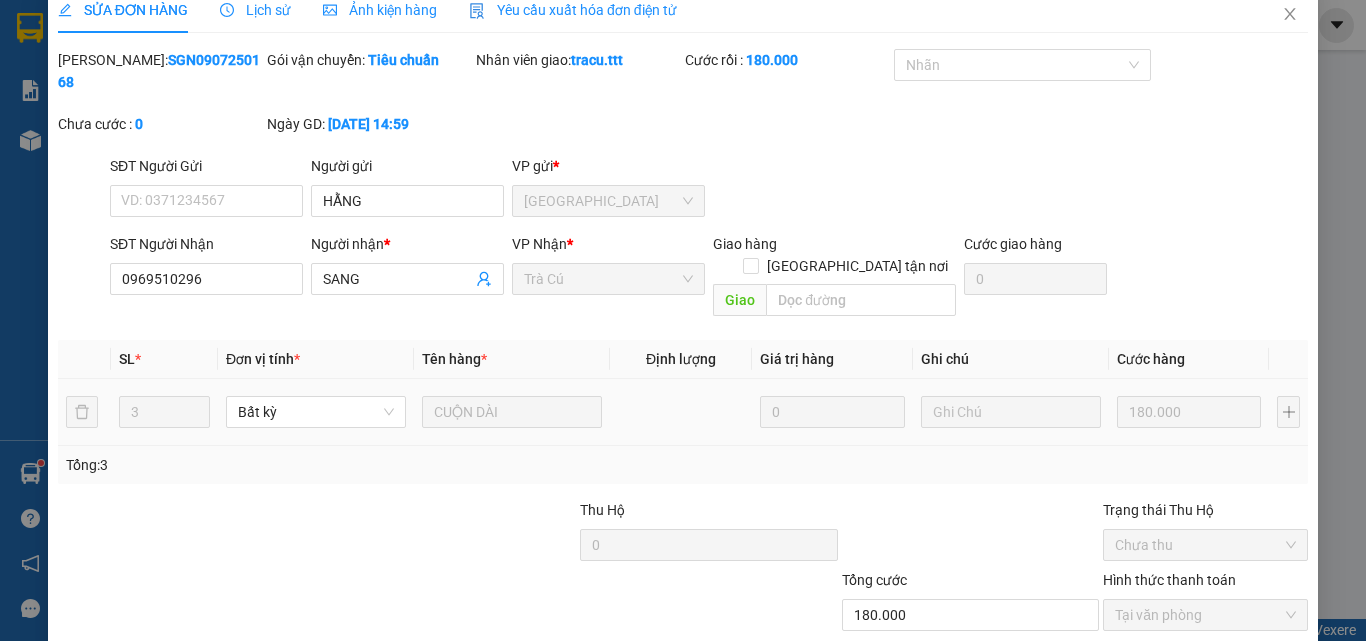 scroll, scrollTop: 0, scrollLeft: 0, axis: both 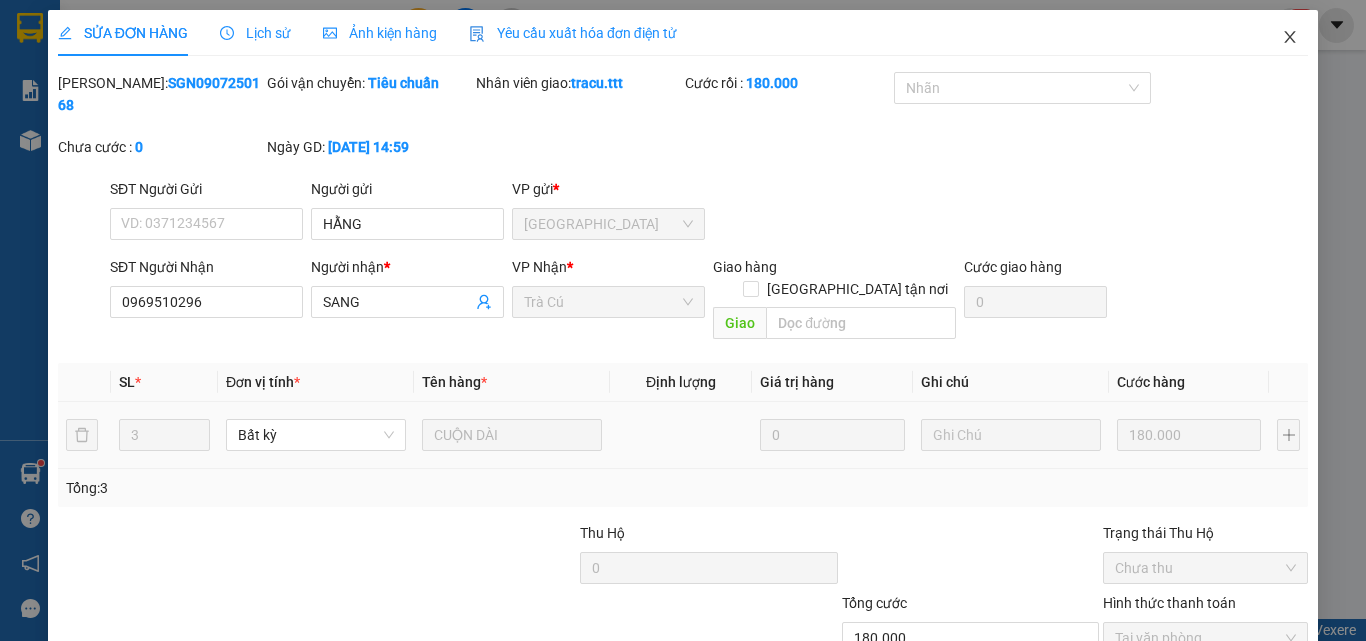 click 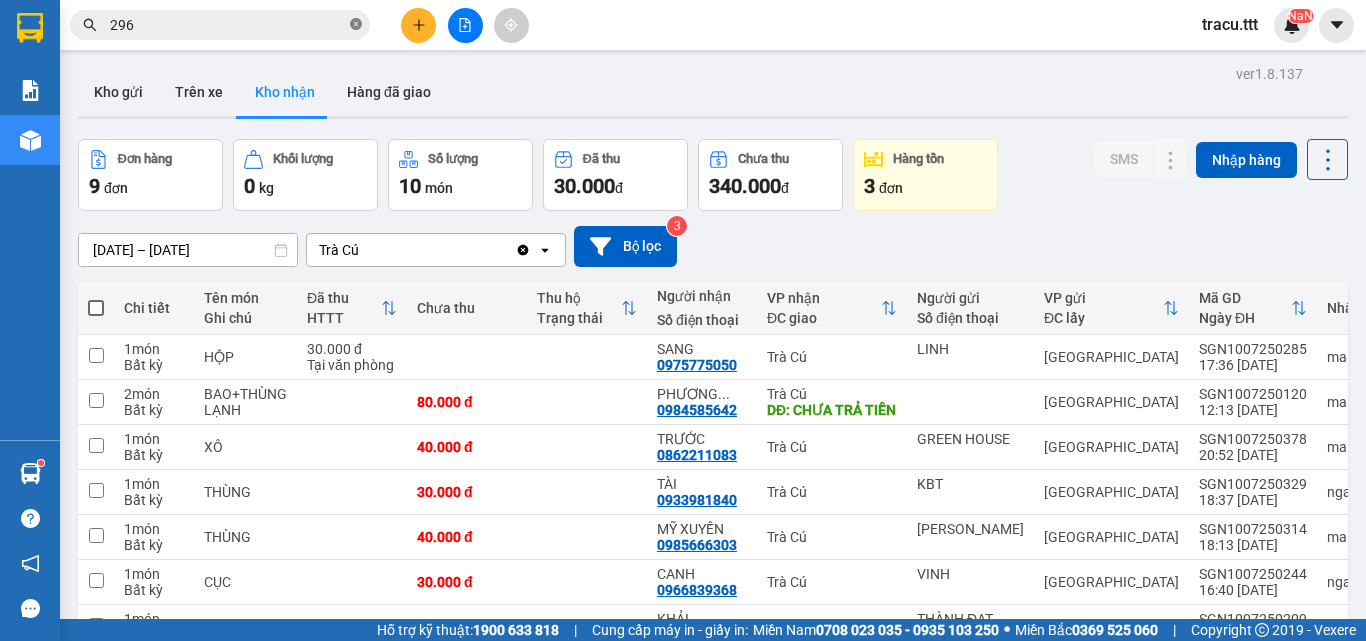 click 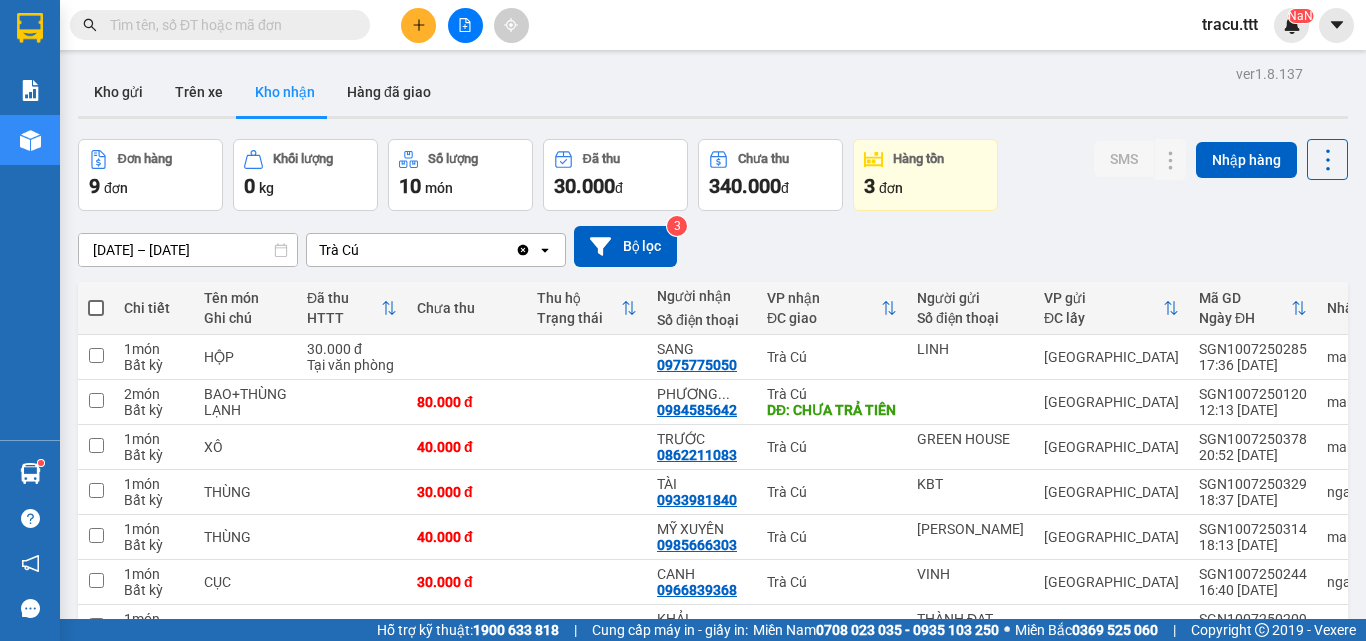 click at bounding box center (418, 25) 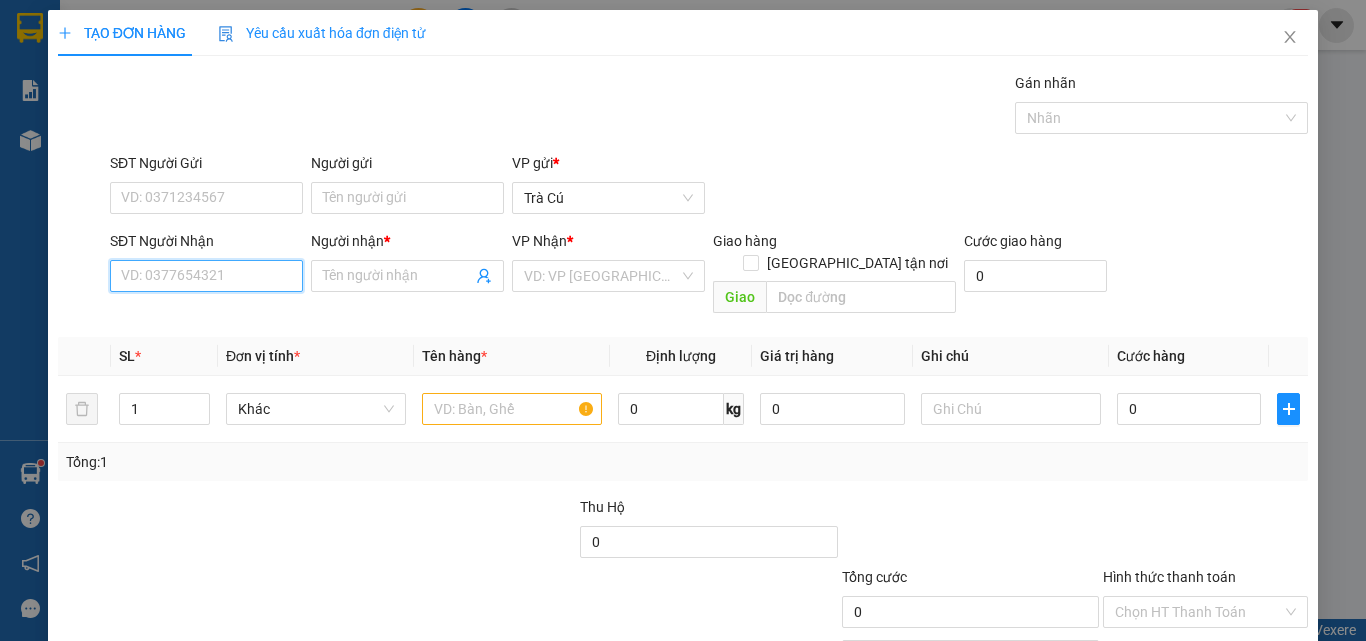click on "SĐT Người Nhận" at bounding box center (206, 276) 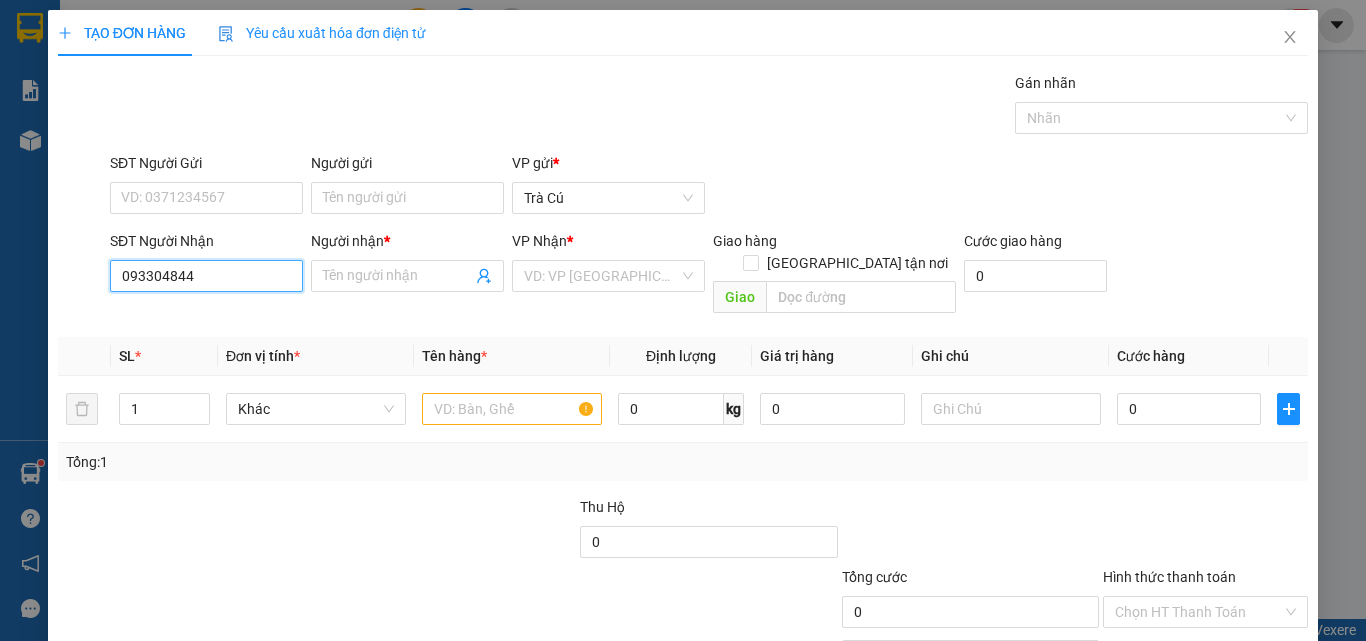 type on "0933048440" 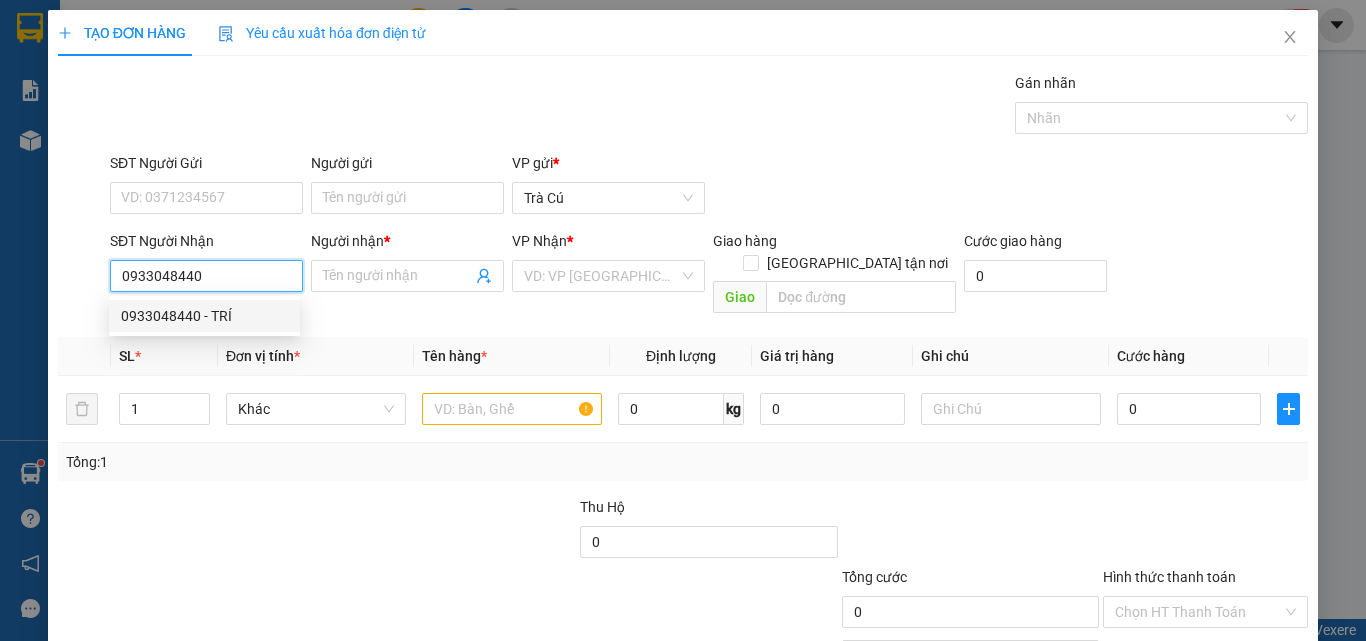 click on "0933048440 - TRÍ" at bounding box center [204, 316] 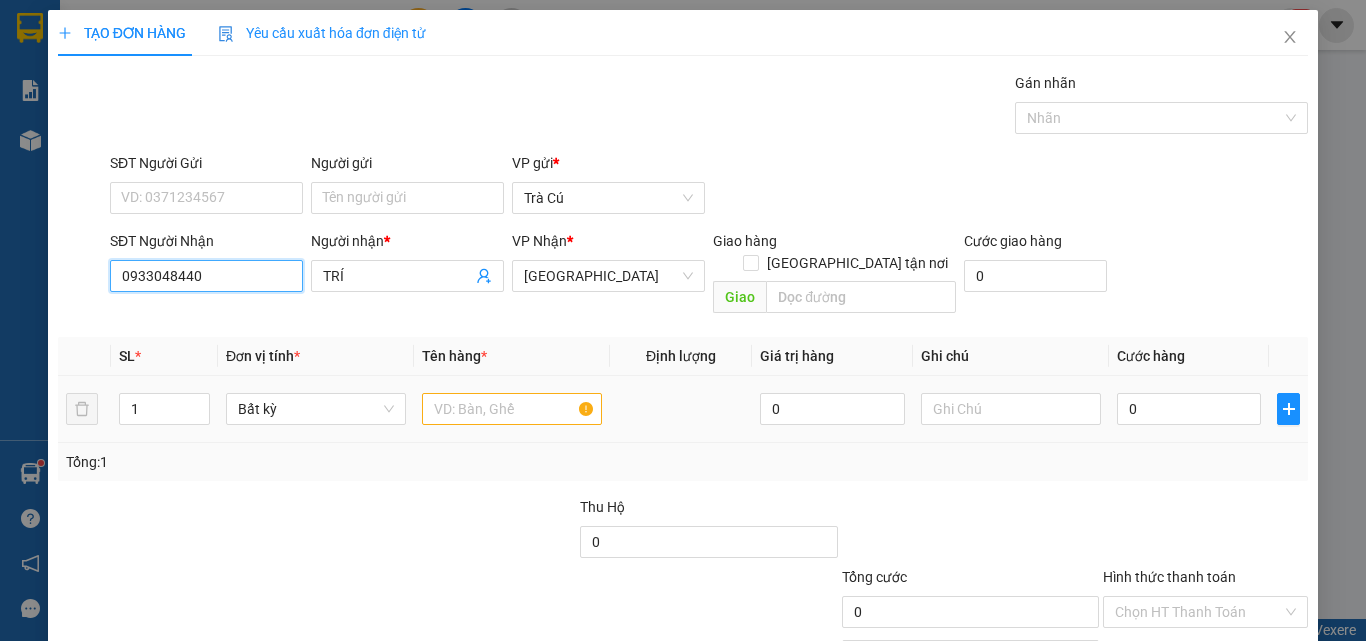 type on "0933048440" 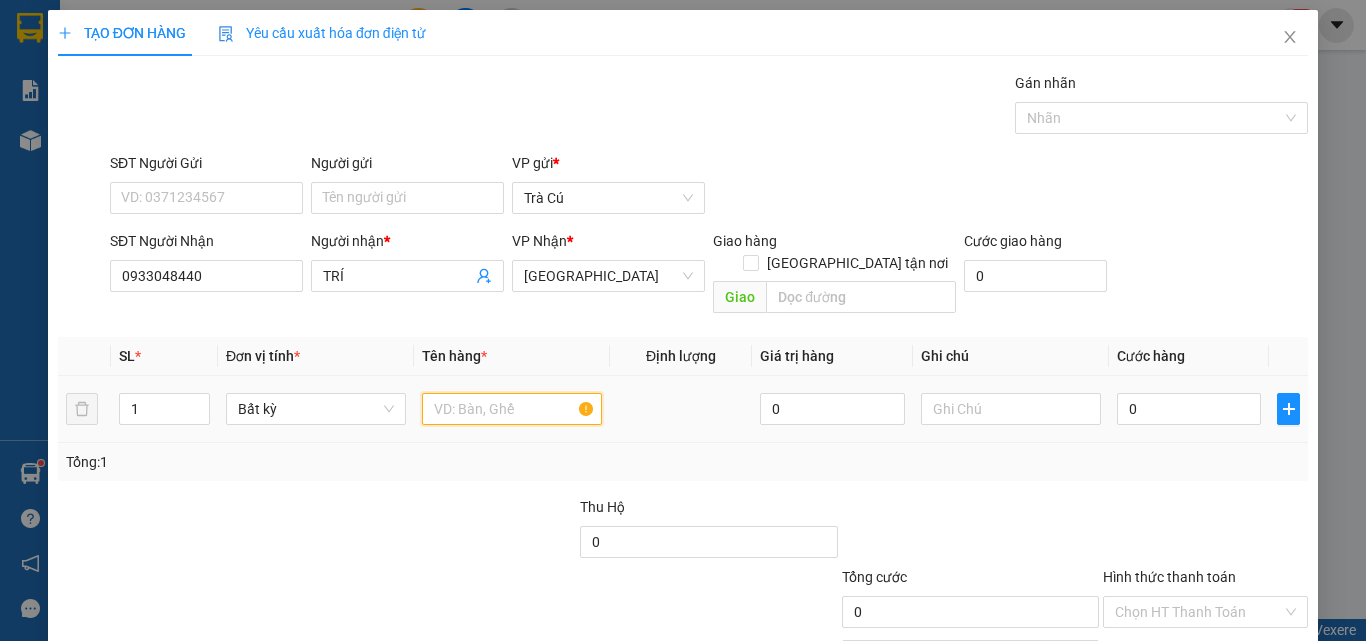click at bounding box center (512, 409) 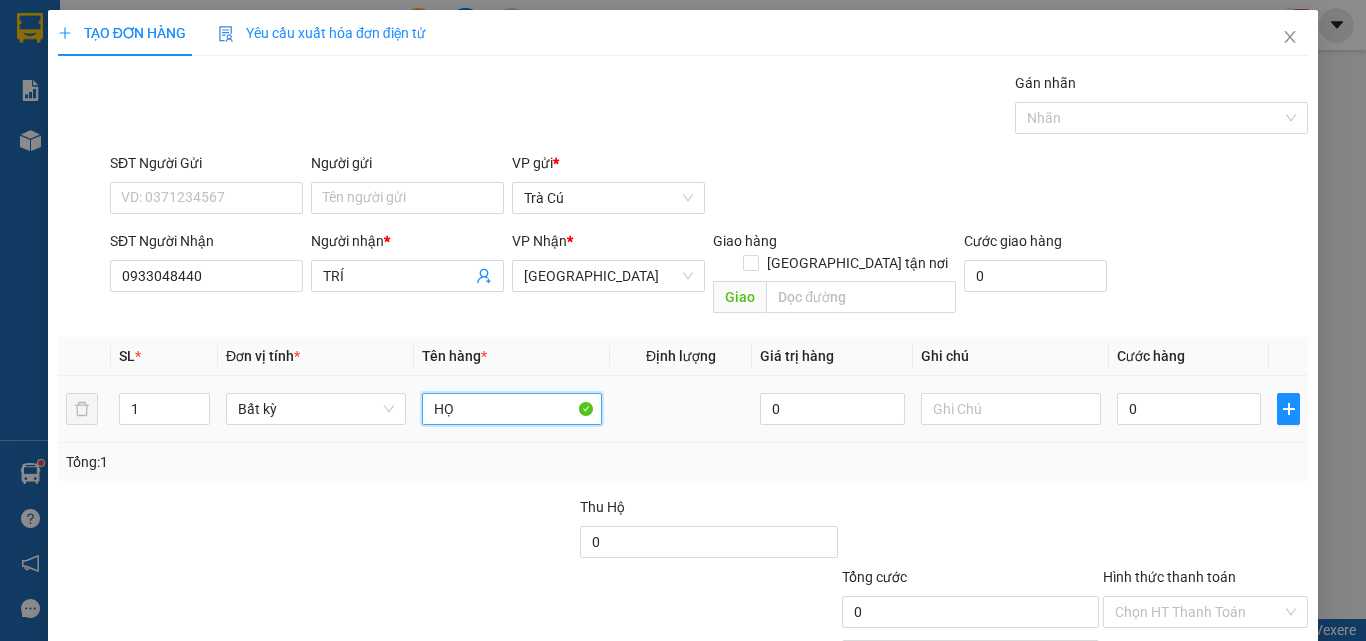 type on "H" 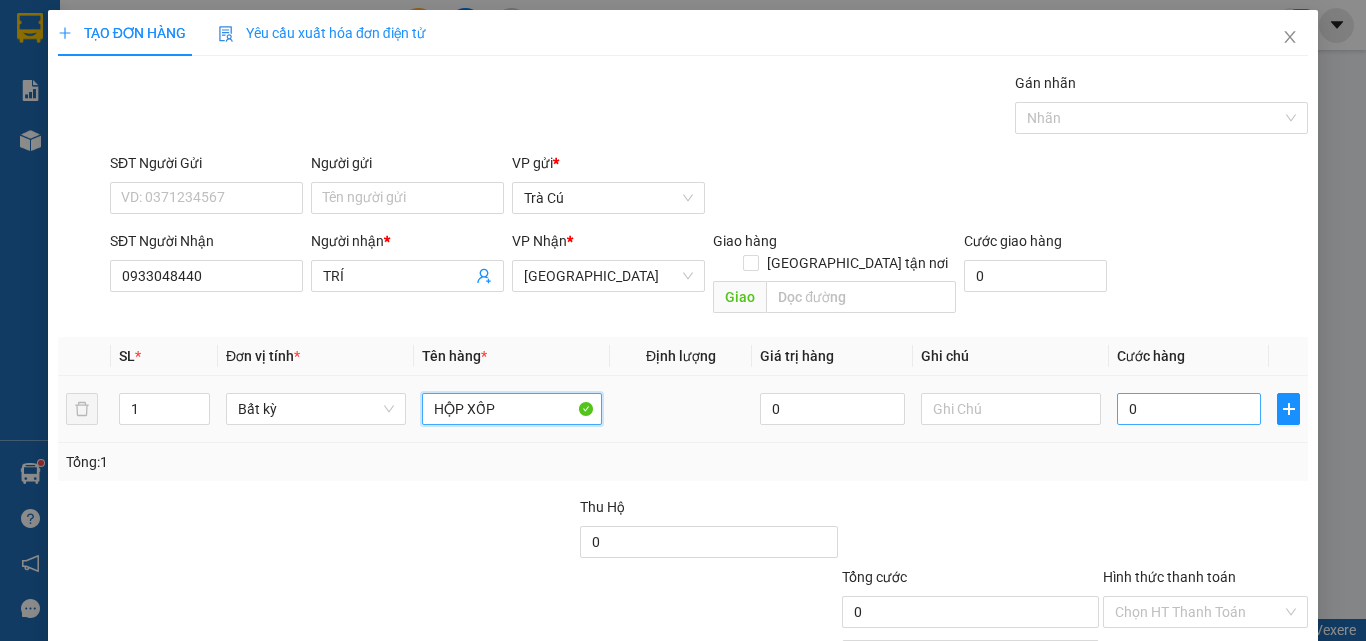 type on "HỘP XỐP" 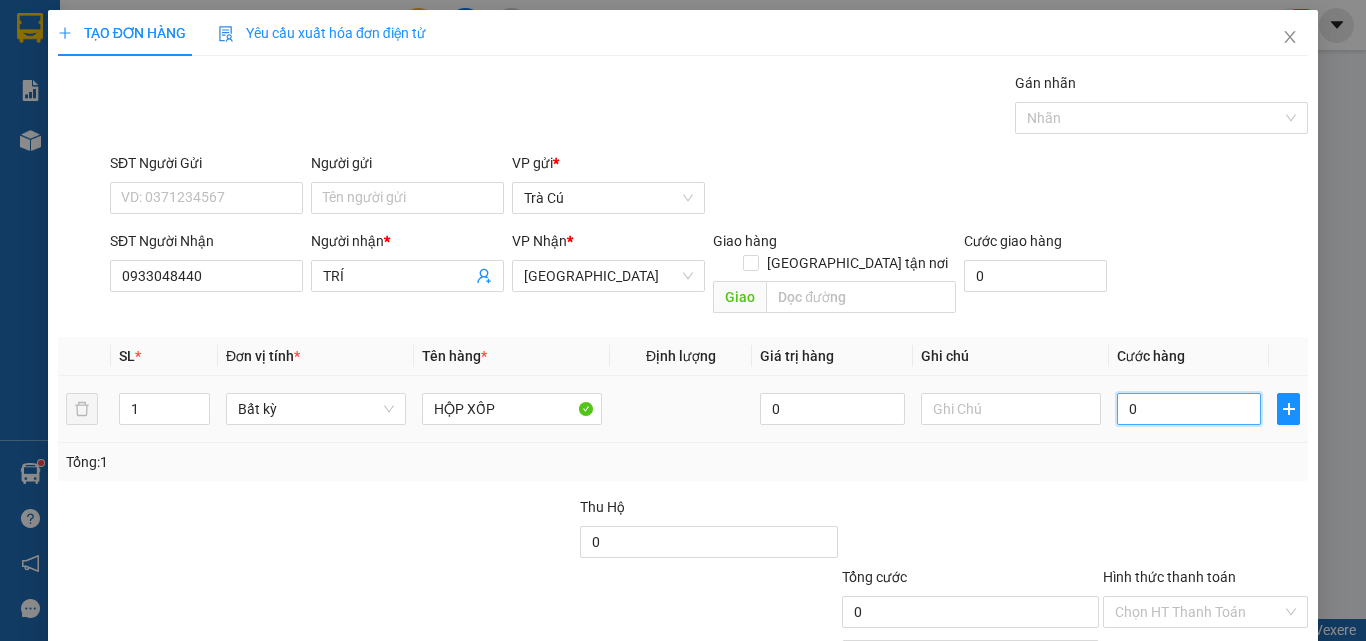 click on "0" at bounding box center [1189, 409] 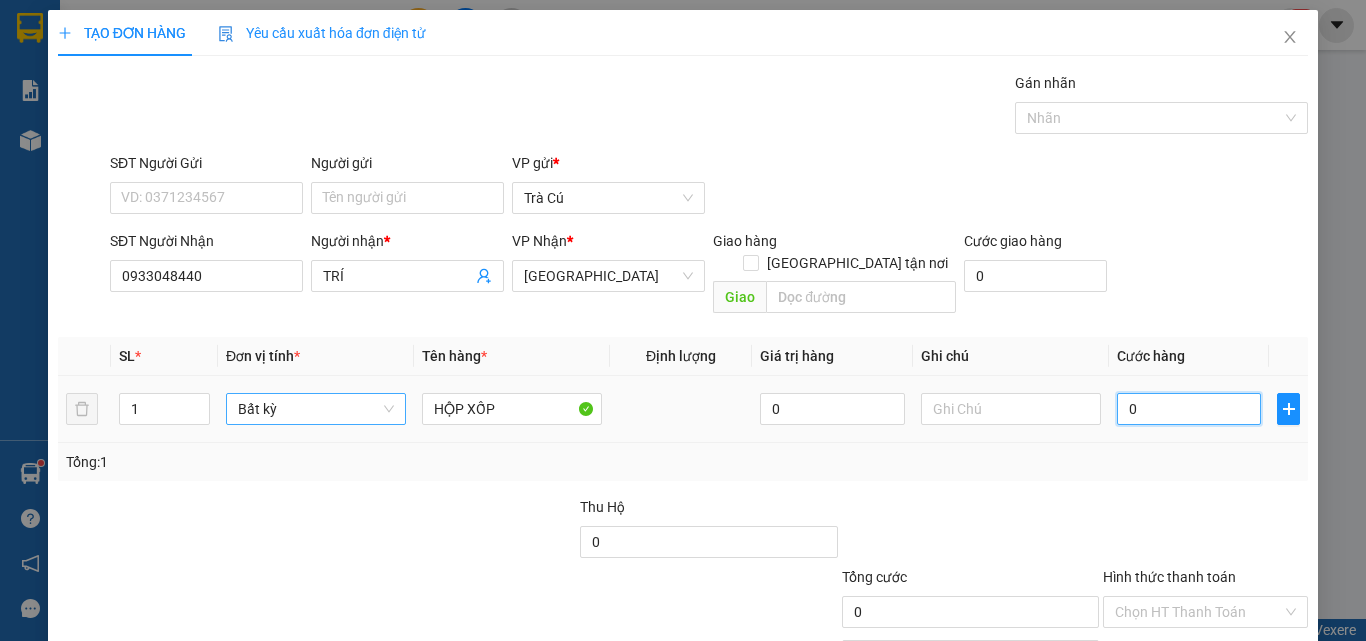 type on "2" 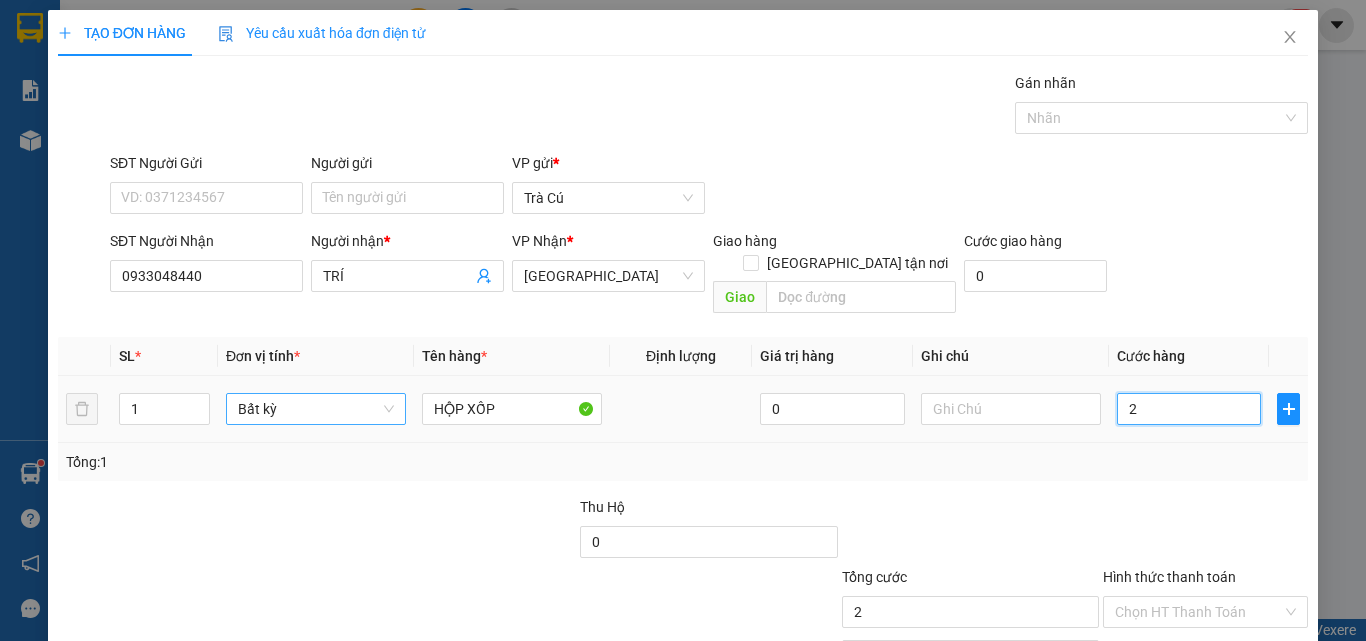 type on "20" 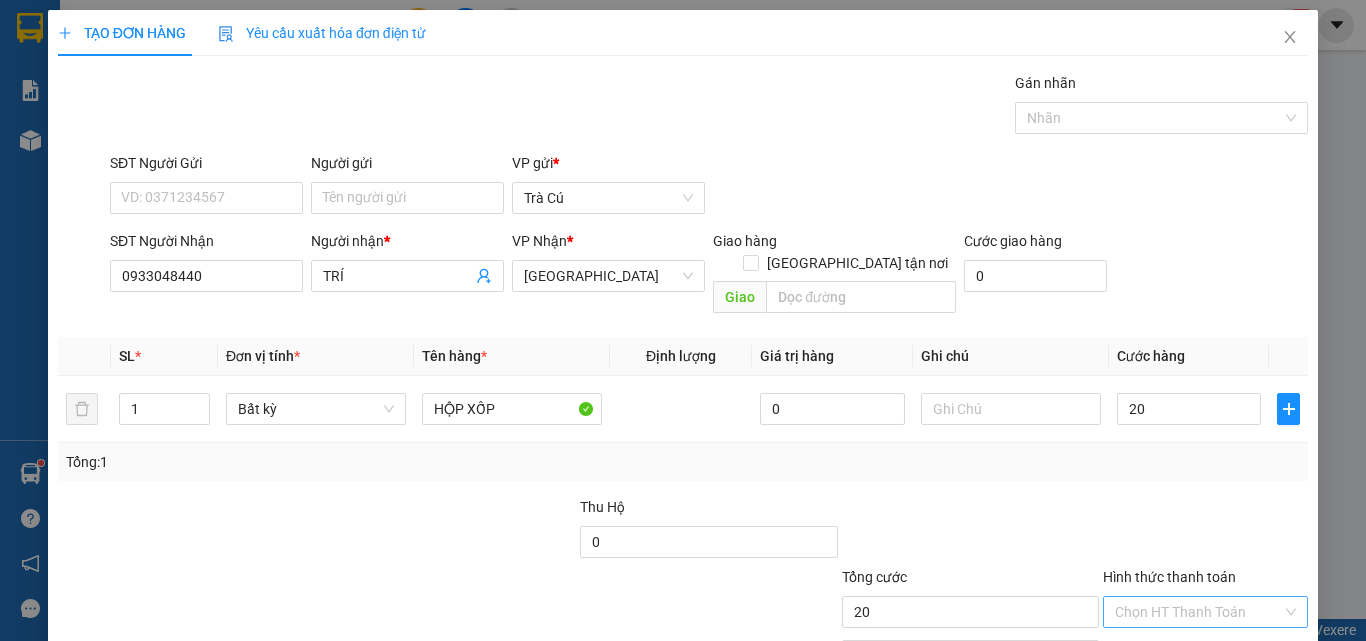 type on "20.000" 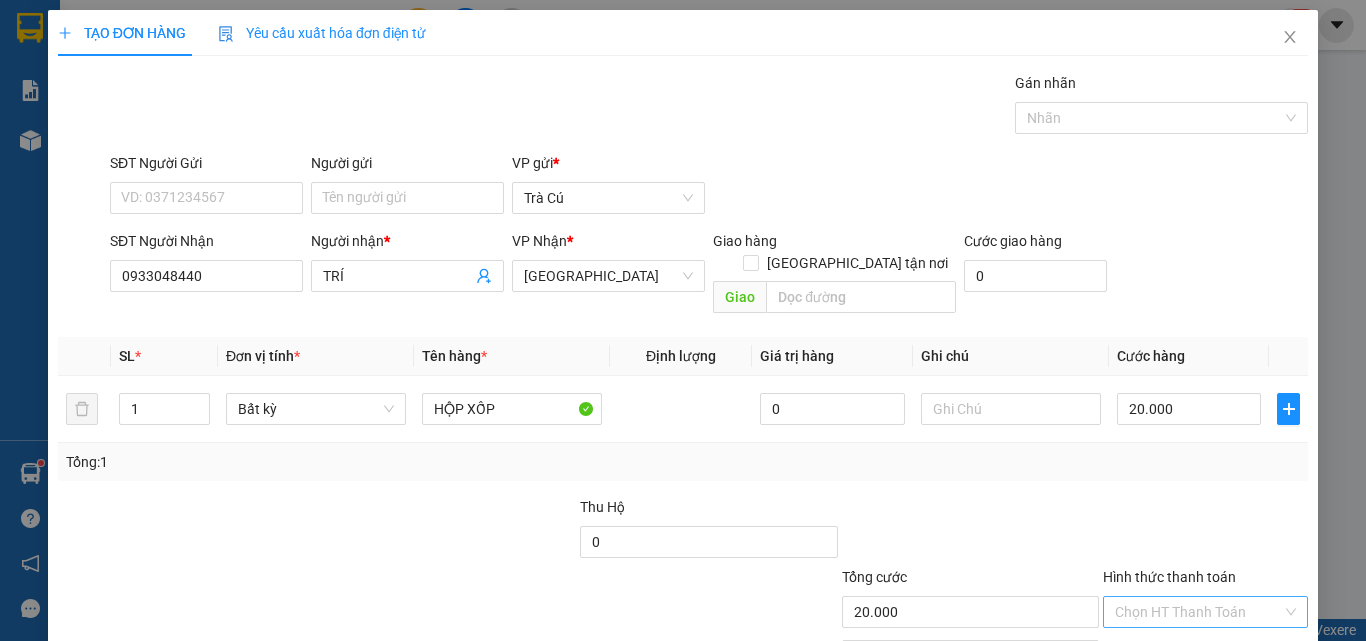 click on "Hình thức thanh toán" at bounding box center (1198, 612) 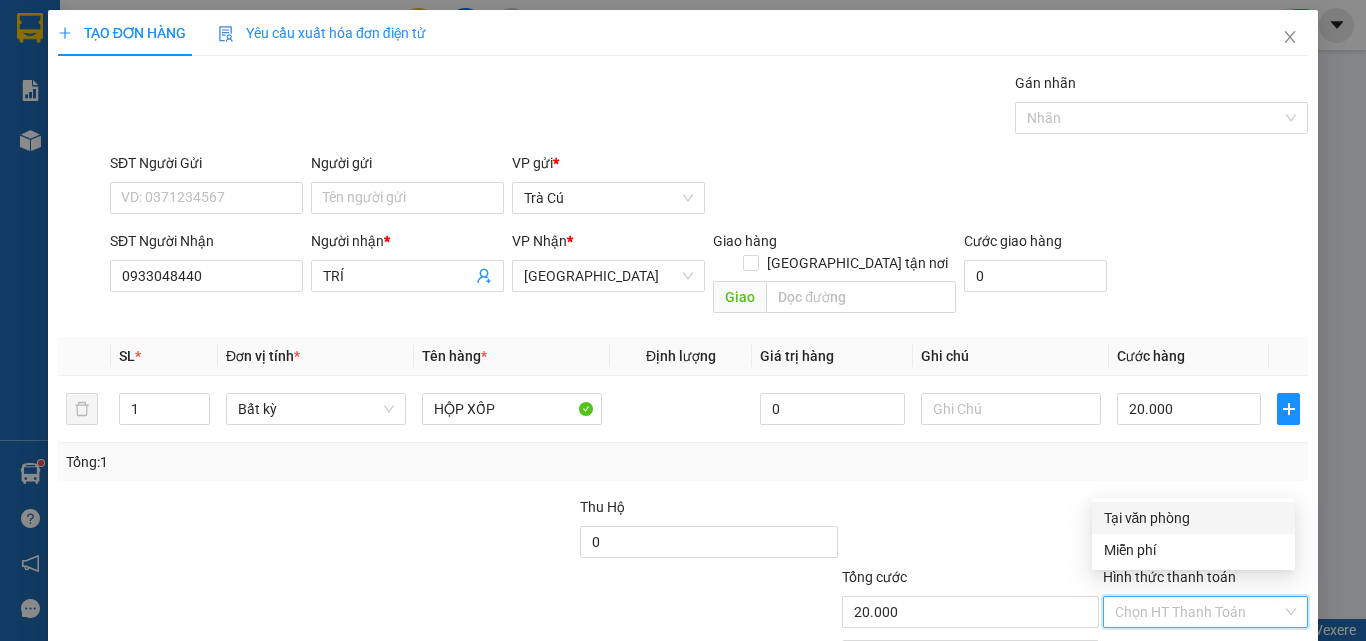 click on "Tại văn phòng" at bounding box center (1193, 518) 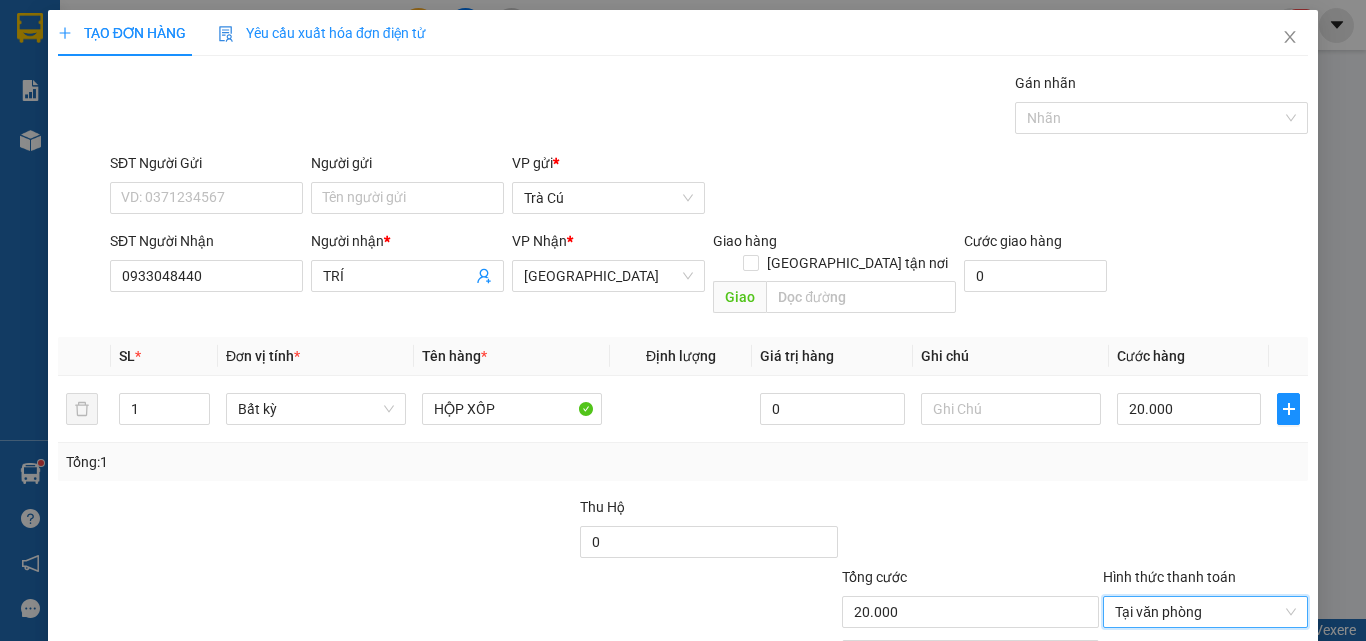 scroll, scrollTop: 99, scrollLeft: 0, axis: vertical 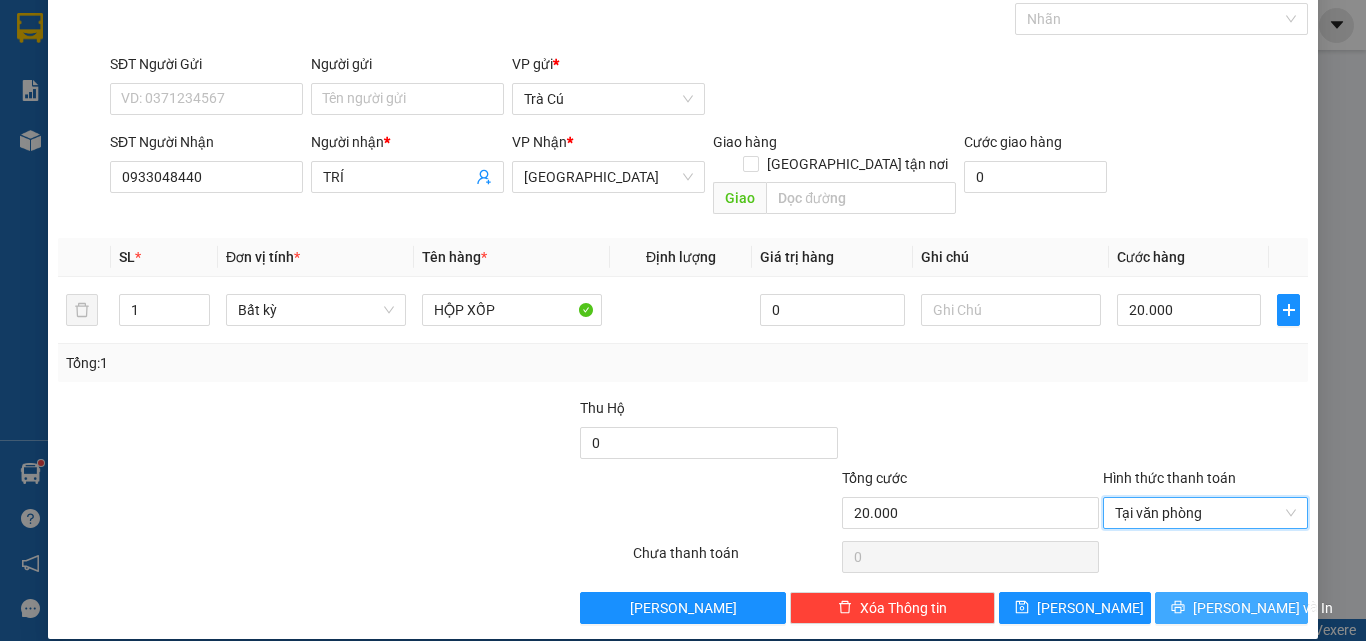 click 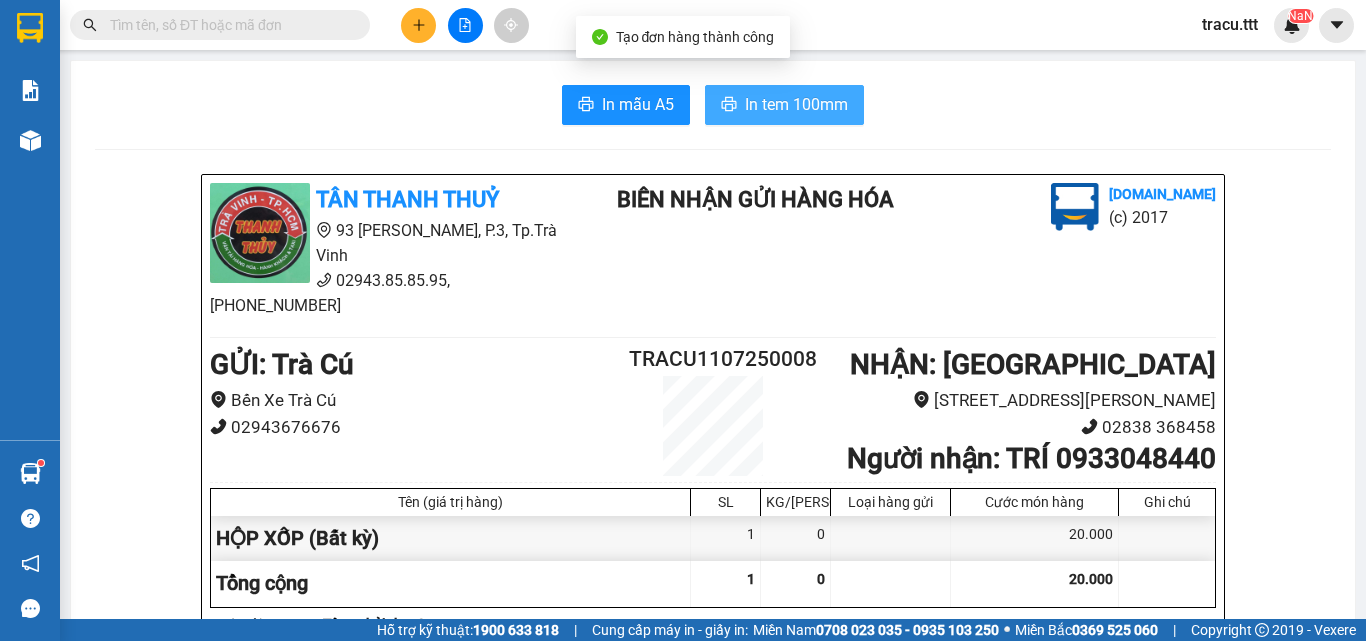 click on "In tem 100mm" at bounding box center (796, 104) 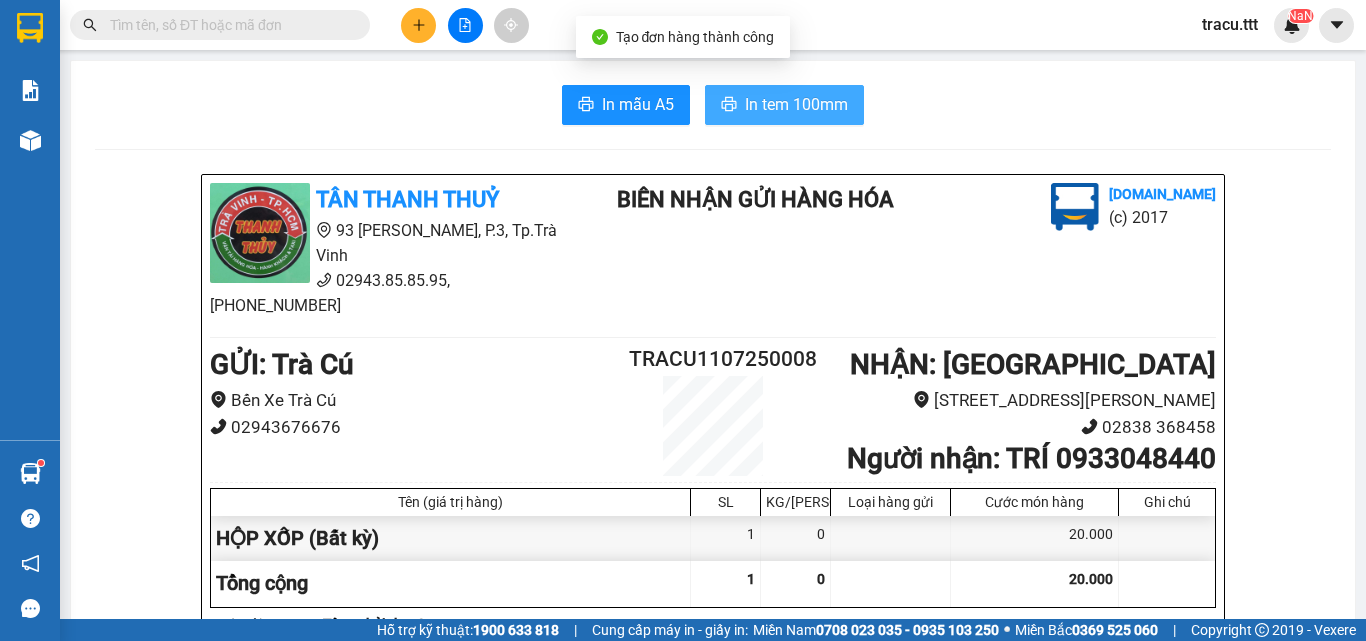 scroll, scrollTop: 0, scrollLeft: 0, axis: both 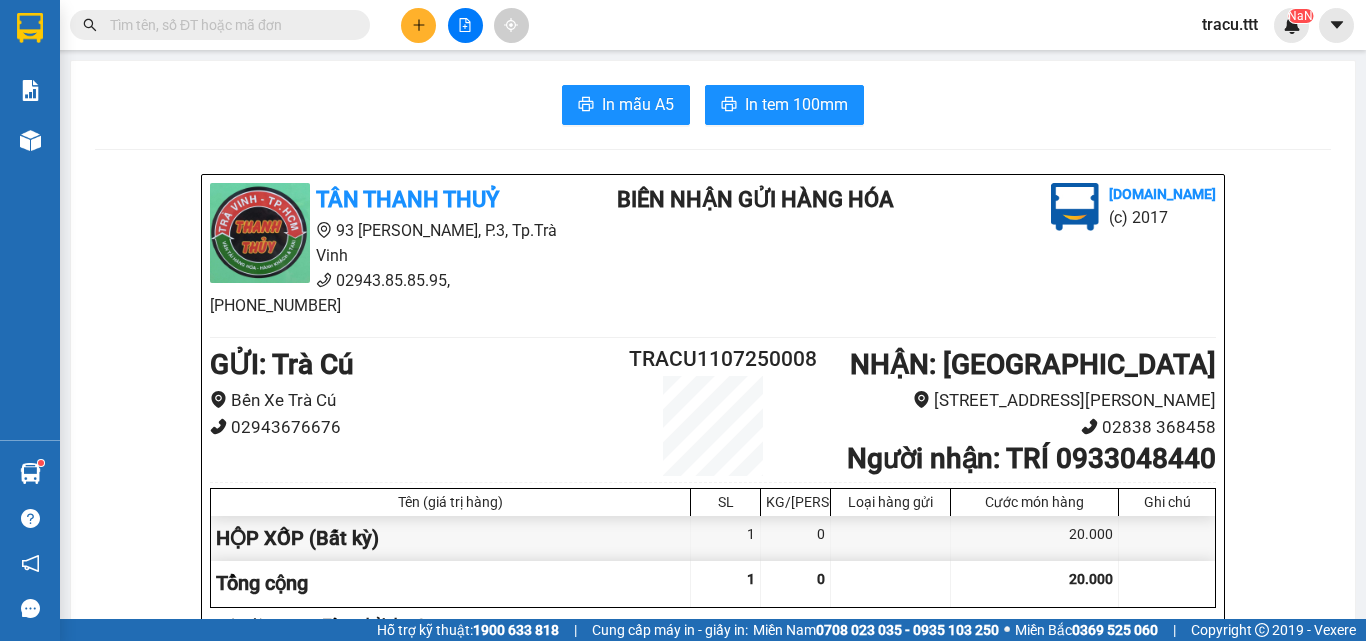 drag, startPoint x: 402, startPoint y: 129, endPoint x: 515, endPoint y: 12, distance: 162.65915 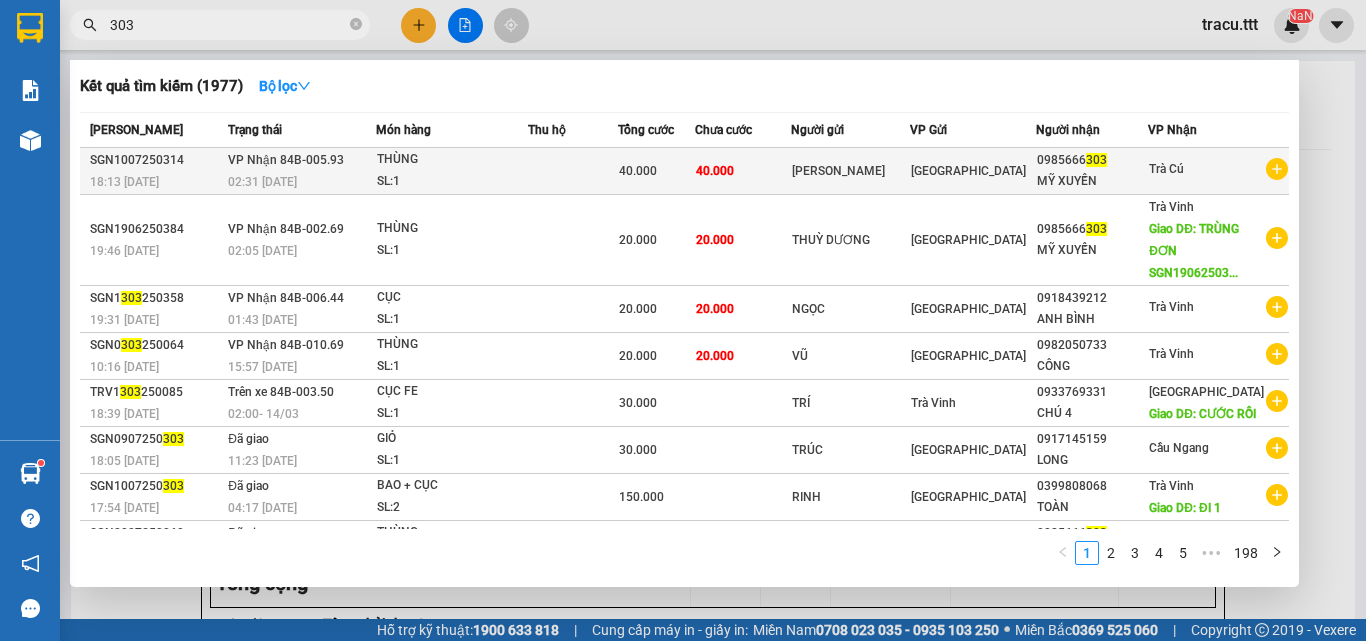 type on "303" 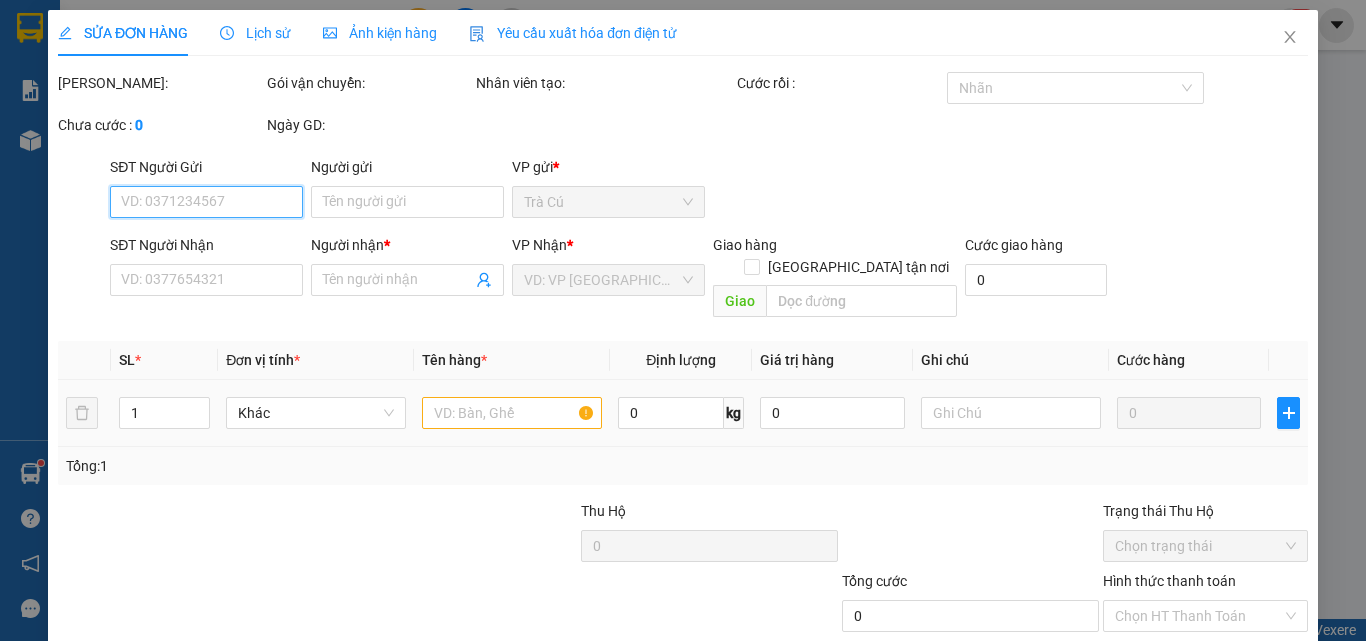 type on "[PERSON_NAME]" 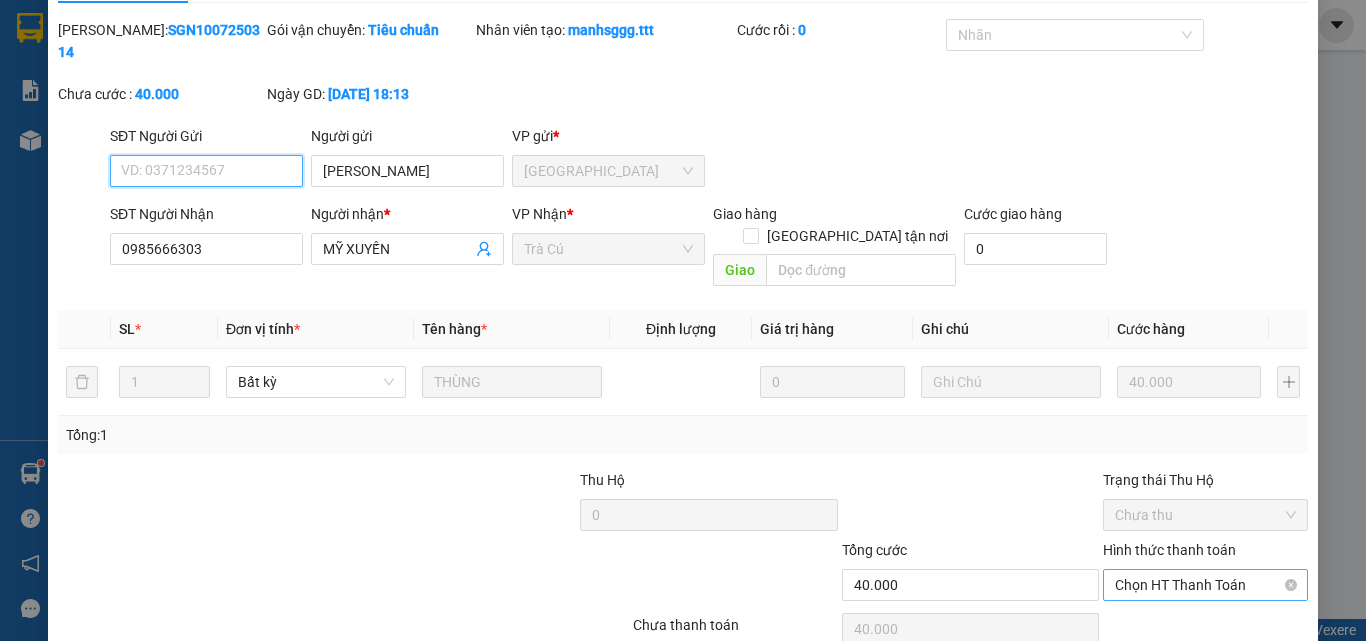 scroll, scrollTop: 103, scrollLeft: 0, axis: vertical 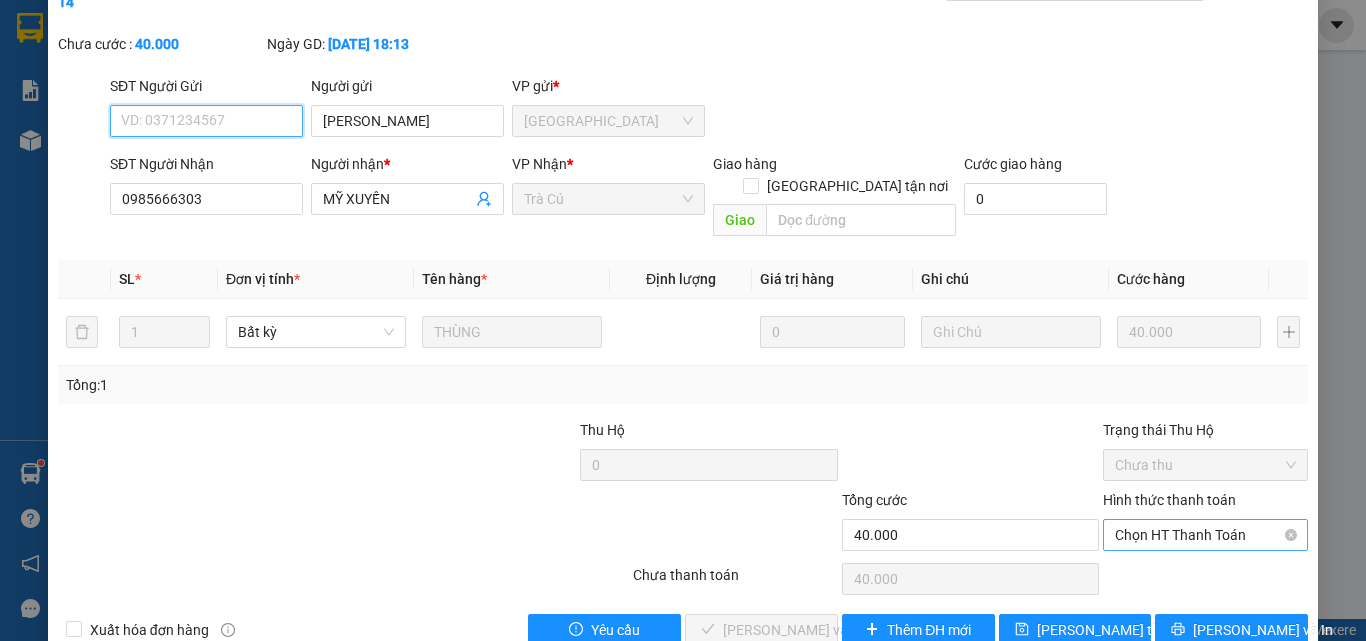 click on "Chọn HT Thanh Toán" at bounding box center [1205, 535] 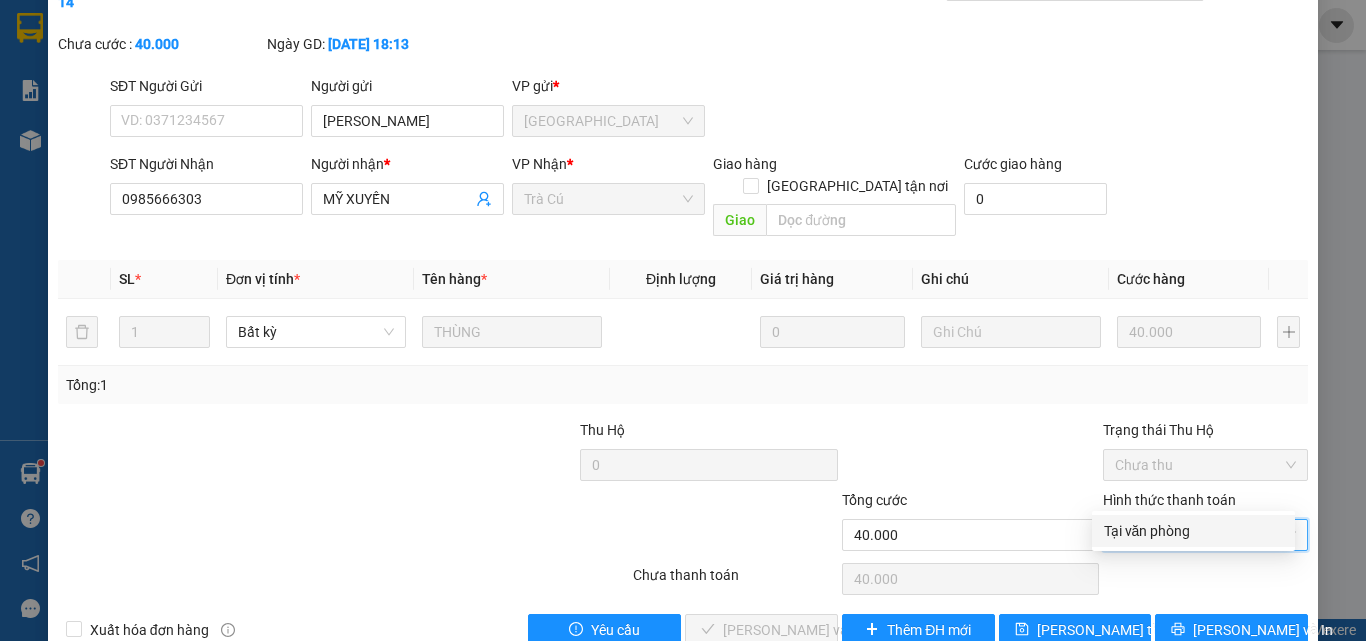 click on "Tại văn phòng" at bounding box center [1193, 531] 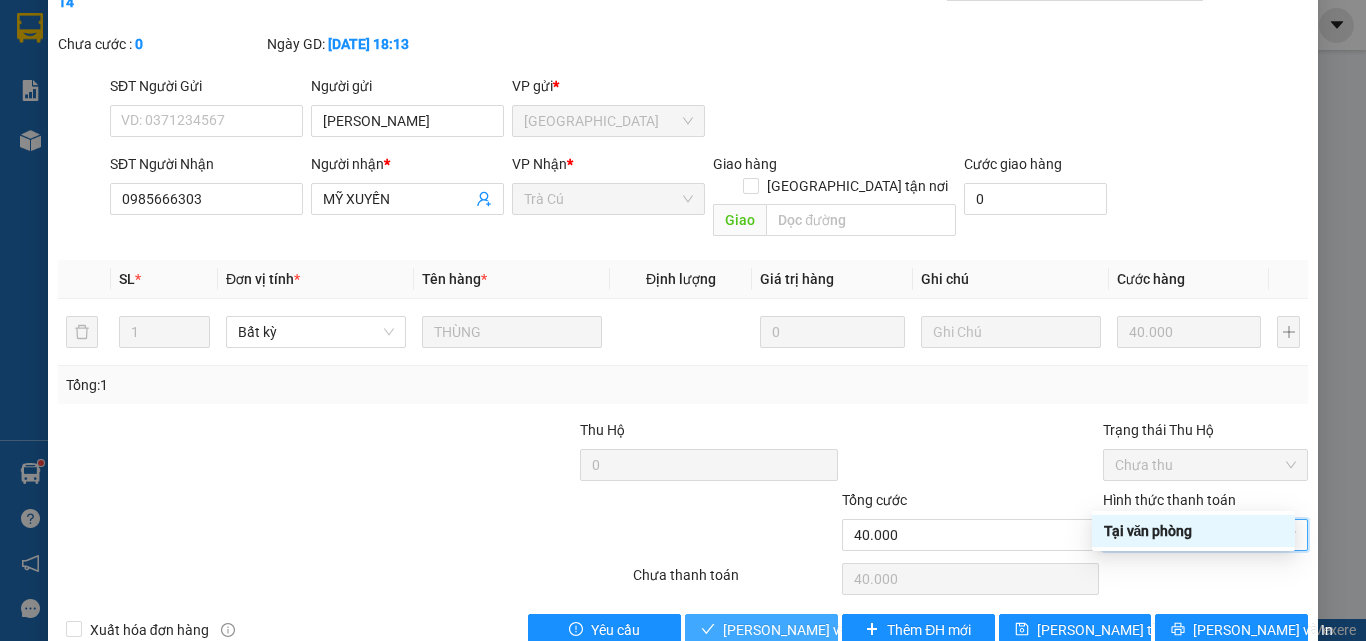 click on "[PERSON_NAME] và Giao hàng" at bounding box center (819, 630) 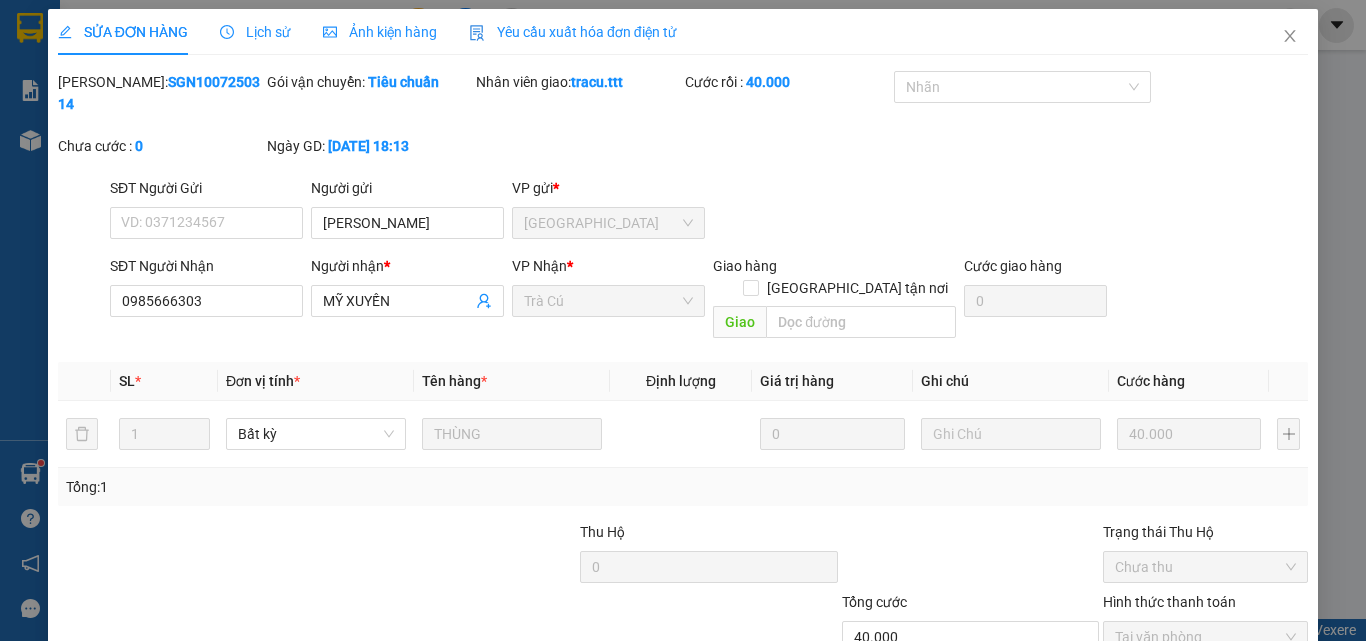 scroll, scrollTop: 0, scrollLeft: 0, axis: both 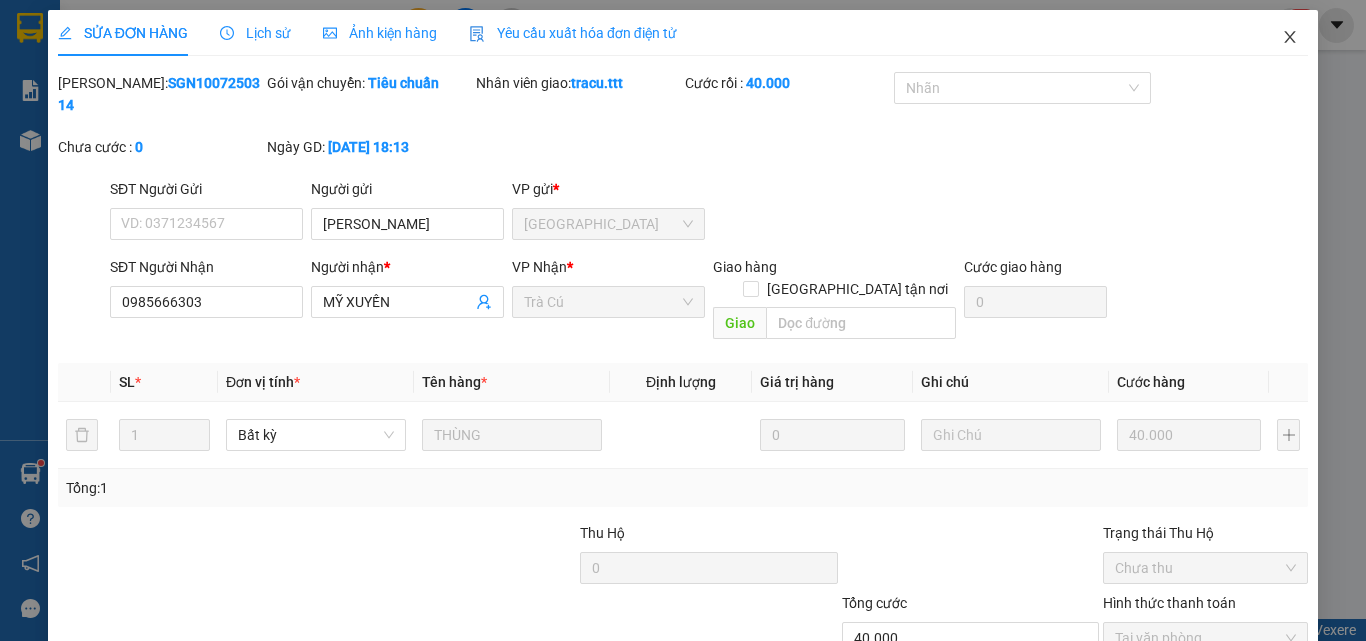 click 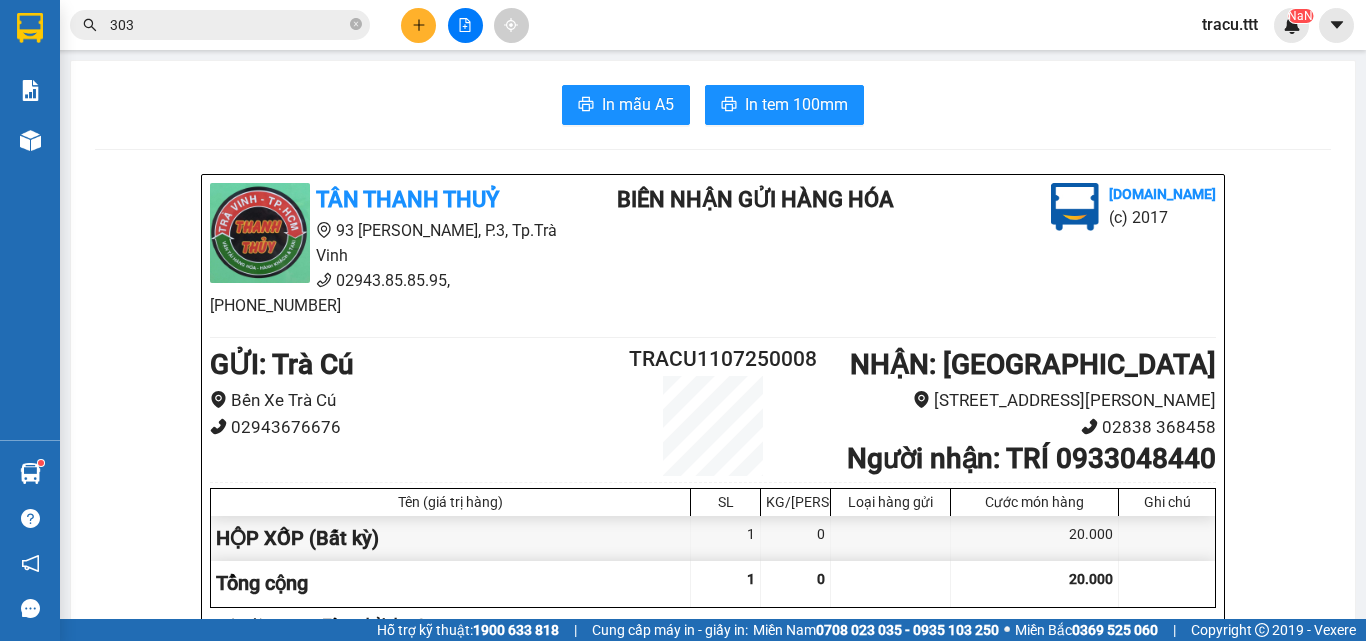 click at bounding box center (465, 25) 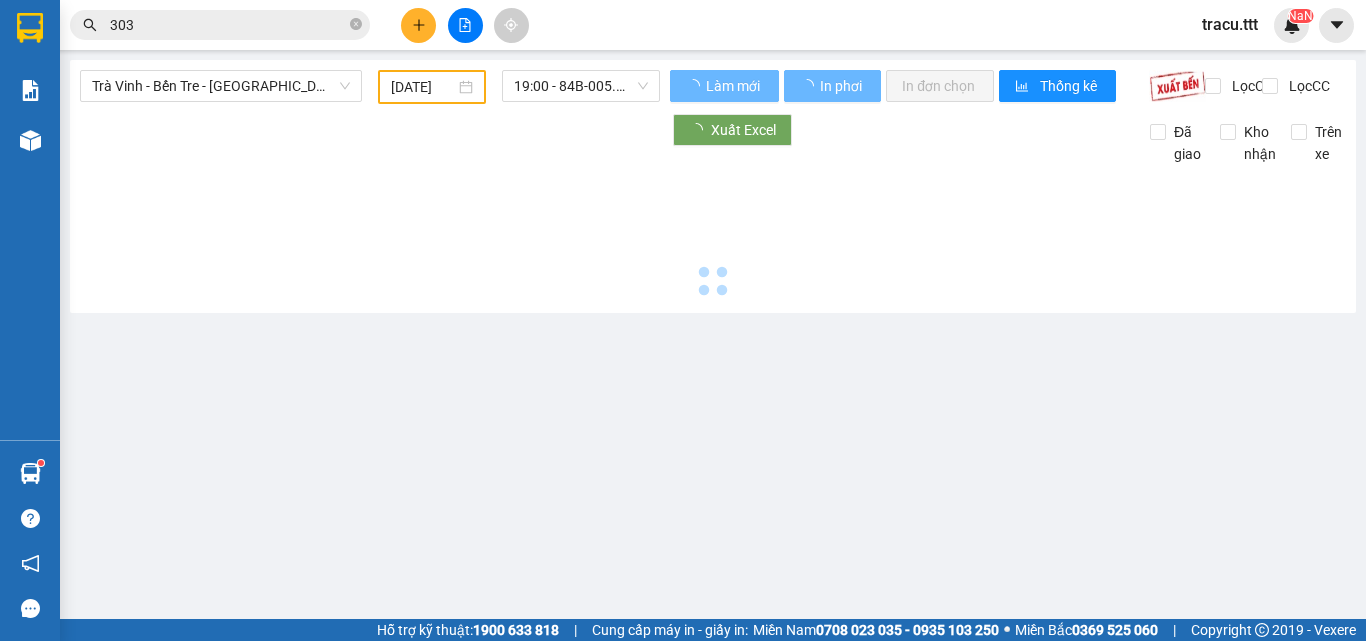 click on "Trà Vinh - Bến Tre - [GEOGRAPHIC_DATA]" at bounding box center (221, 86) 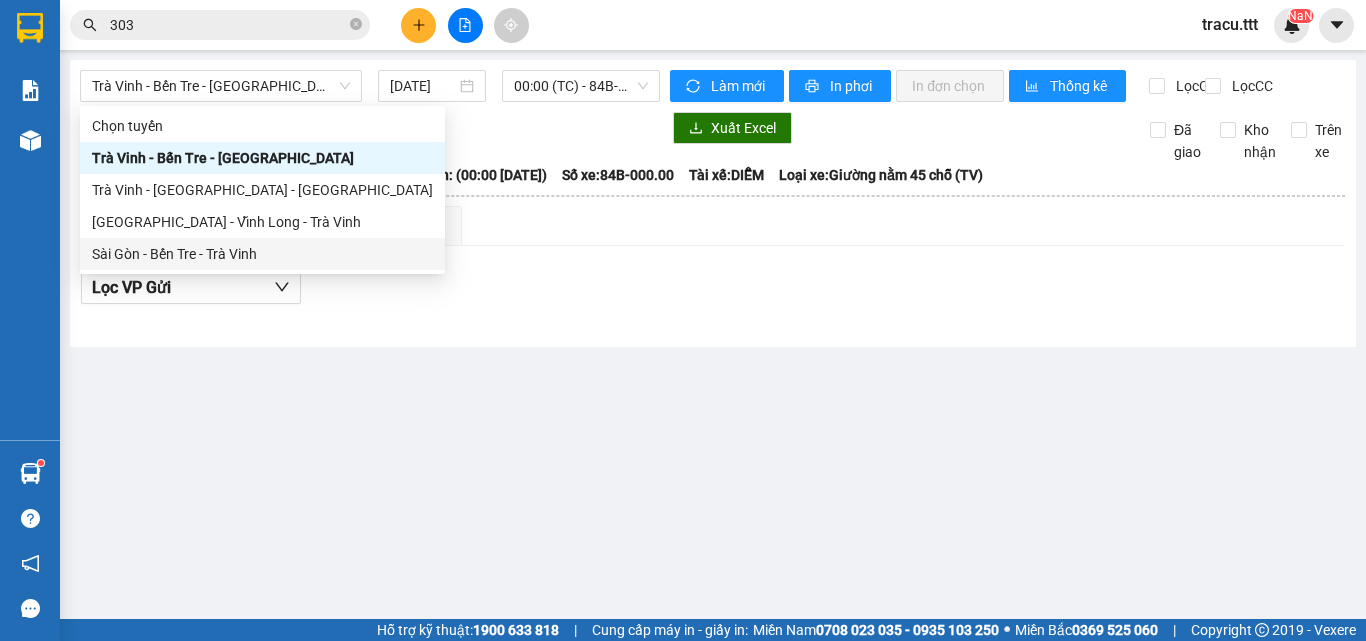 click on "Kết quả tìm kiếm ( 1977 )  Bộ lọc  Mã ĐH Trạng thái Món hàng Thu hộ Tổng cước Chưa cước Người gửi VP Gửi Người nhận VP Nhận SGN1007250314 18:13 [DATE] VP Nhận   84B-005.93 02:31 [DATE] THÙNG SL:  1 40.000 40.000 THÙY DƯƠNG [GEOGRAPHIC_DATA] 0985666 303 MỸ XUYẾN Trà Cú SGN1906250384 19:46 [DATE] VP Nhận   84B-002.69 02:05 [DATE] THÙNG SL:  1 20.000 20.000 [GEOGRAPHIC_DATA] 0985666 303 [GEOGRAPHIC_DATA] DĐ: TRÙNG ĐƠN SGN19062503... SGN1 303 250358 19:31 [DATE] VP Nhận   84B-006.44 01:43 [DATE] CỤC SL:  1 20.000 20.000 [GEOGRAPHIC_DATA] 0918439212 [GEOGRAPHIC_DATA] 303 250064 10:16 [DATE] VP Nhận   84B-010.69 15:57 [DATE] THÙNG SL:  1 20.000 20.000 VŨ Sài Gòn 0982050733 CÔNG Trà Vinh TRV1 303 250085 18:39 [DATE] Trên xe   84B-003.50 02:00  [DATE] CỤC FE SL:  1 30.000 TRÍ Trà Vinh 0933769331 CHÚ 4 [GEOGRAPHIC_DATA] Giao DĐ: CƯỚC RỒI SGN0907250 303 18:05 [DATE] Đã giao   11:23 [DATE] GIỎ SL:  1 30.000" at bounding box center [683, 320] 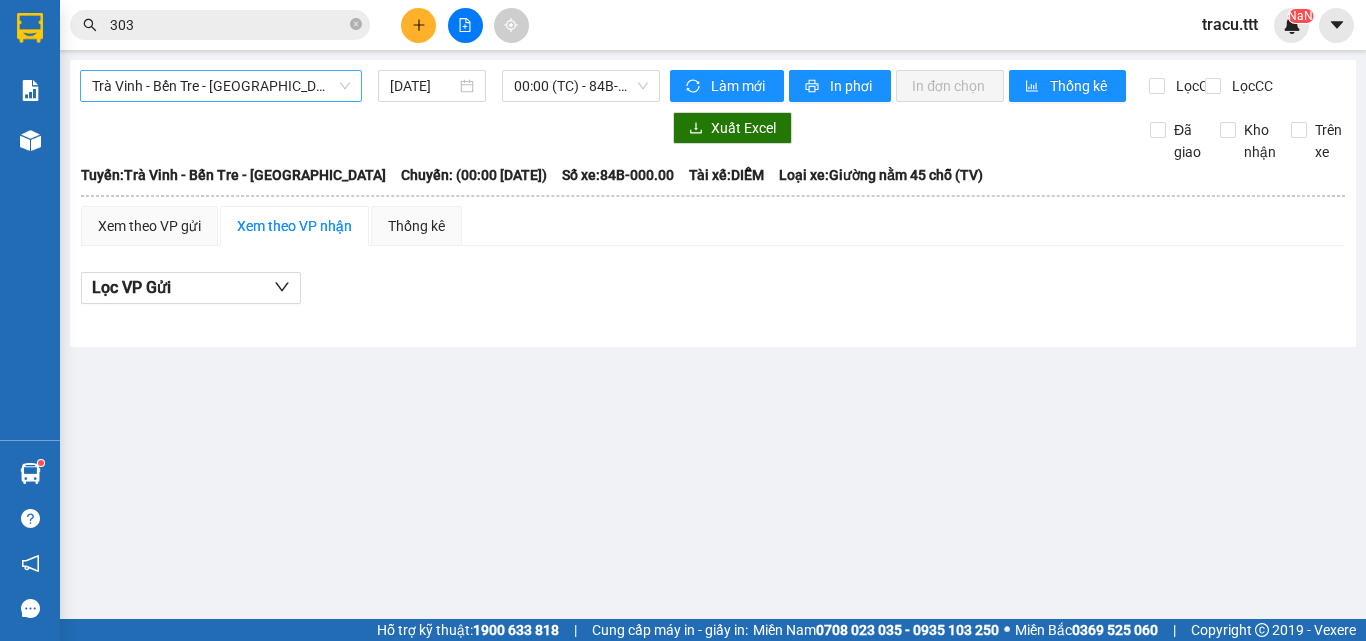 click on "Trà Vinh - Bến Tre - [GEOGRAPHIC_DATA]" at bounding box center [221, 86] 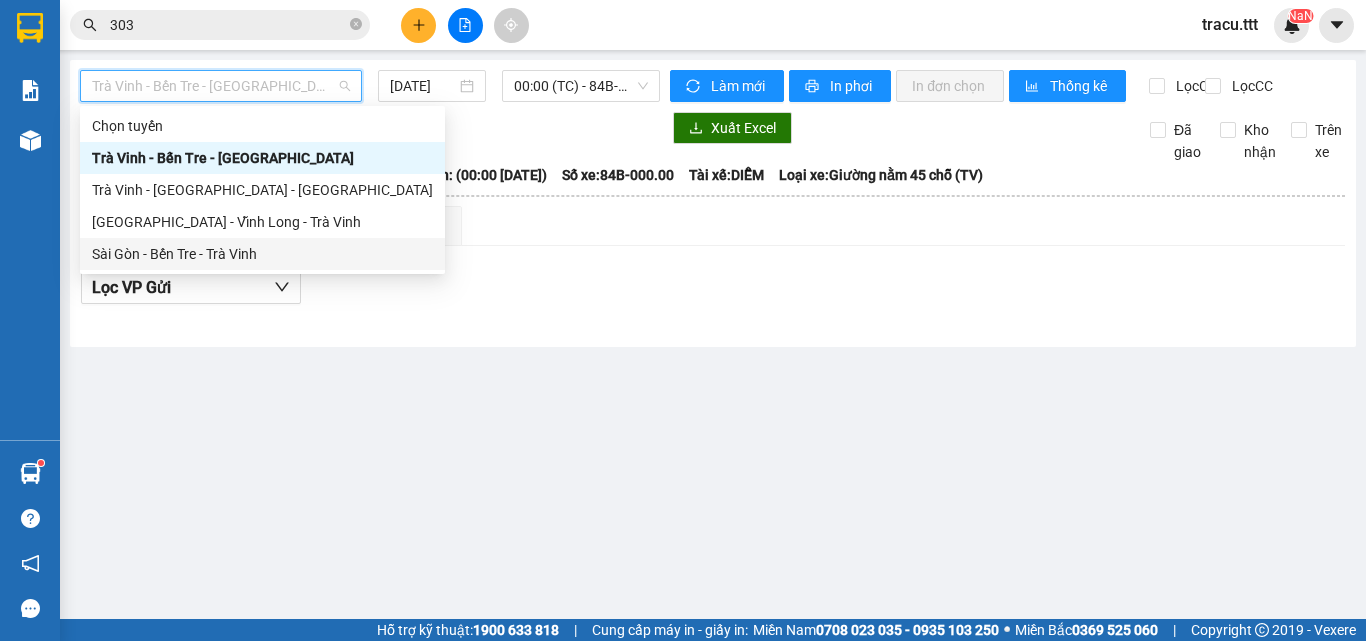 click on "Sài Gòn - Bến Tre - Trà Vinh" at bounding box center [262, 254] 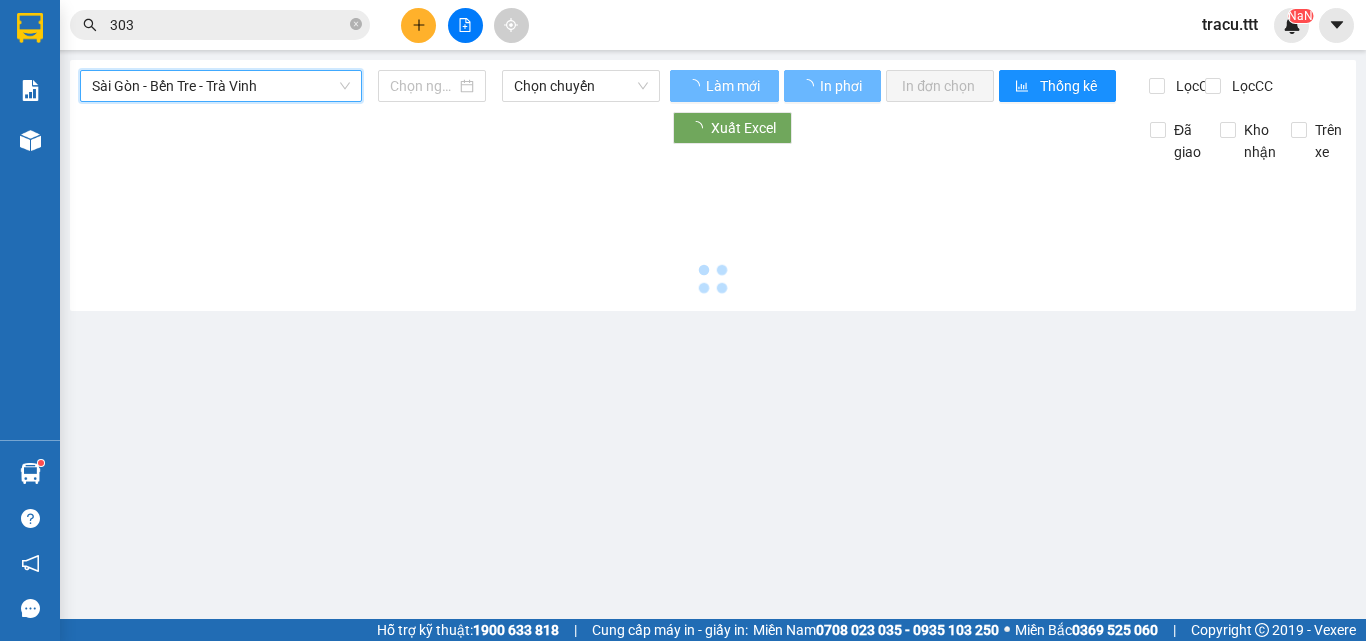 type on "[DATE]" 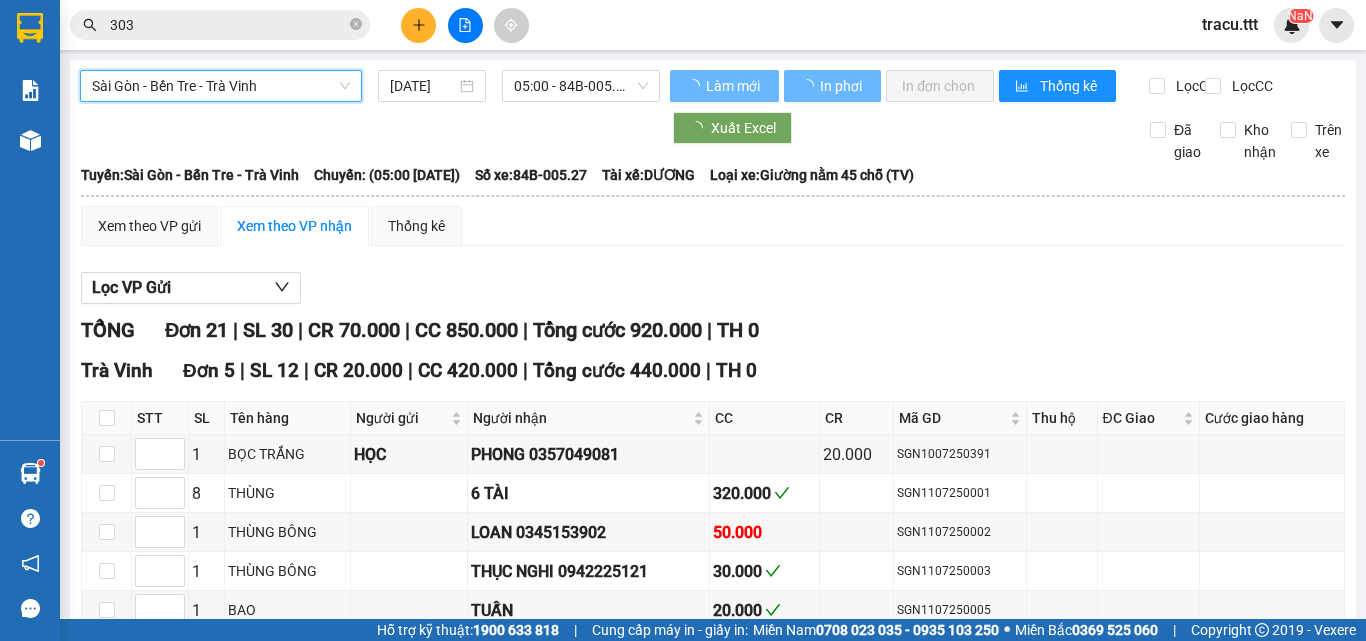 click on "05:00     - 84B-005.27" at bounding box center (581, 86) 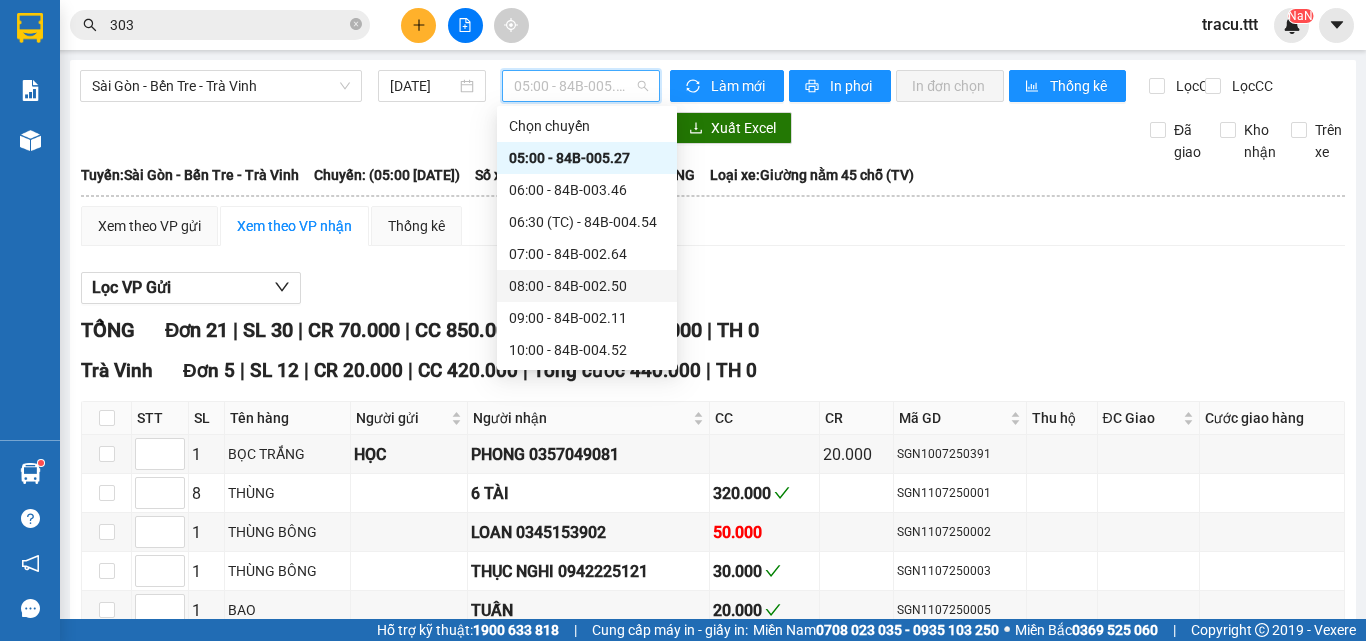 scroll, scrollTop: 200, scrollLeft: 0, axis: vertical 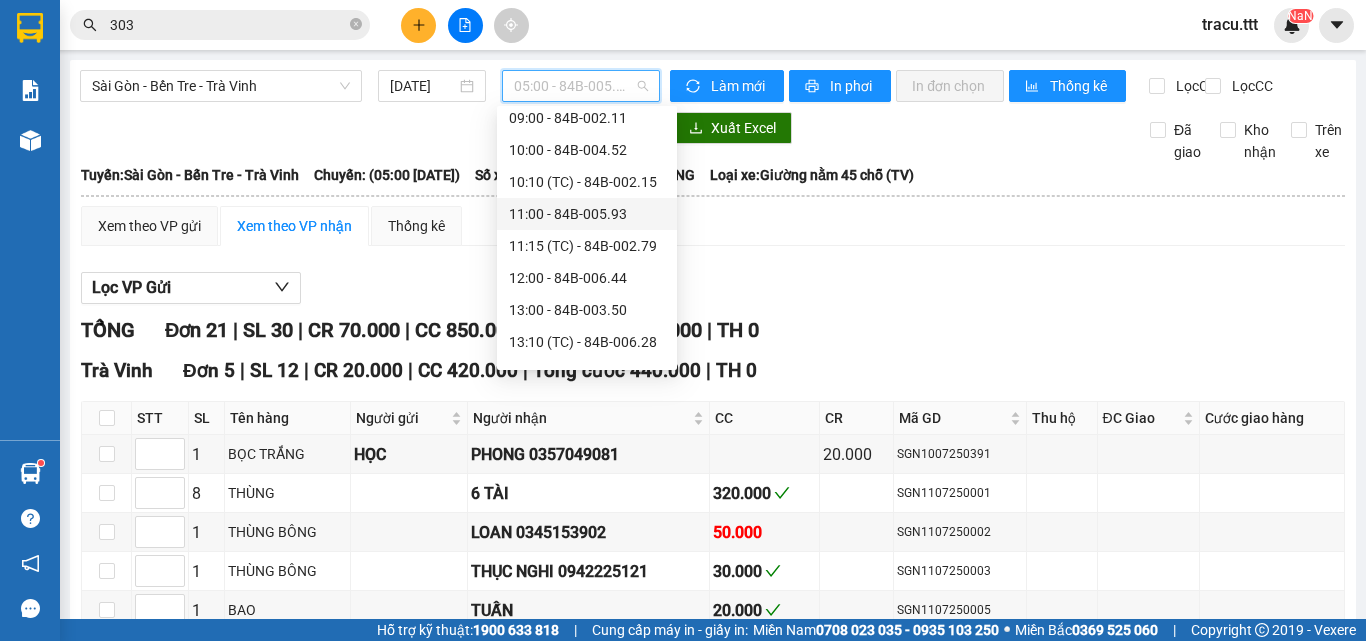 click on "11:00     - 84B-005.93" at bounding box center (587, 214) 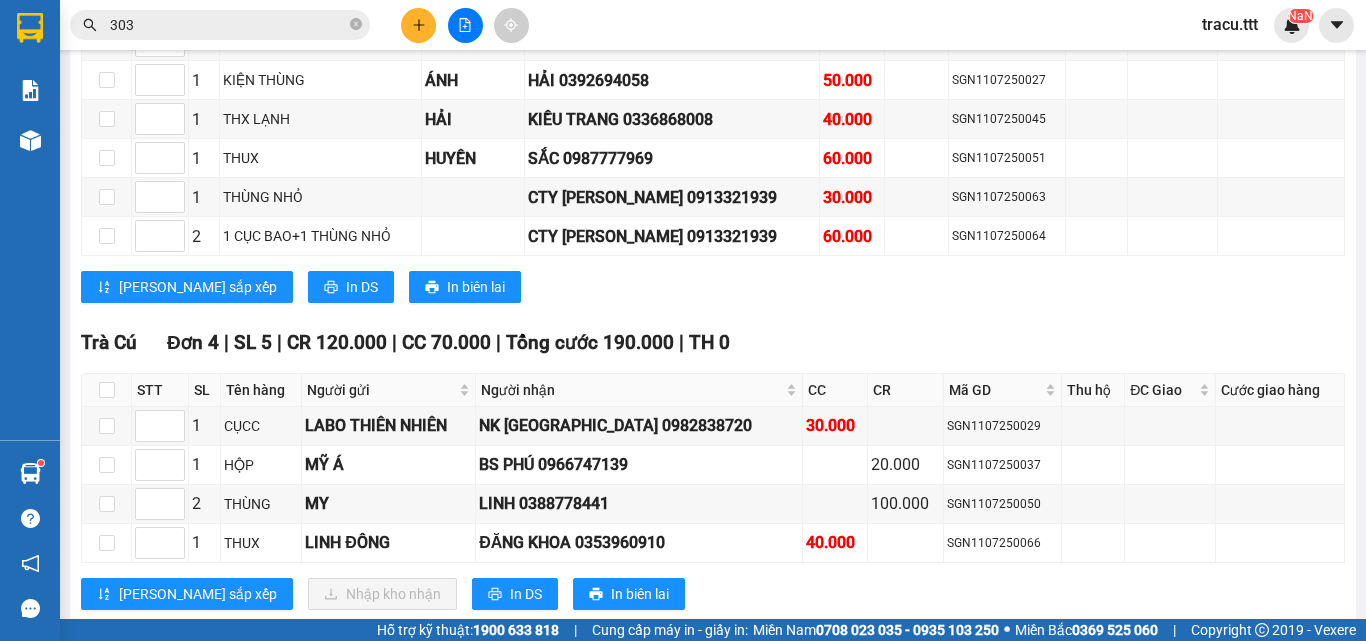 scroll, scrollTop: 1600, scrollLeft: 0, axis: vertical 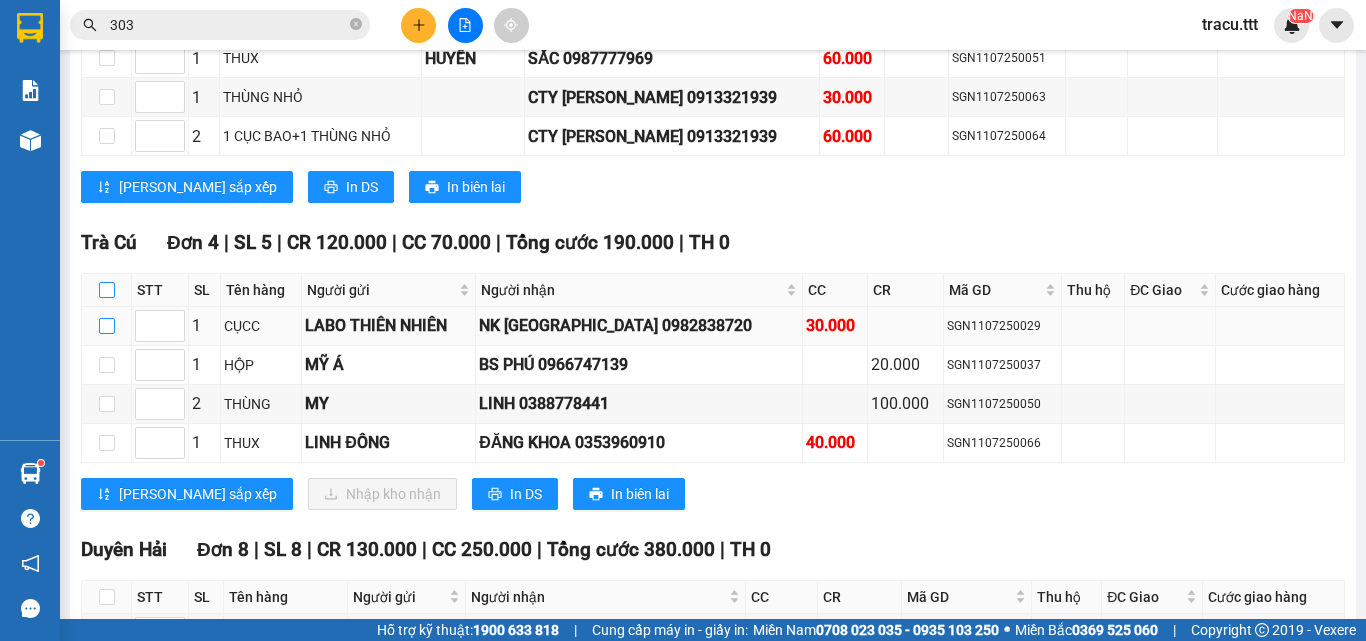 click at bounding box center (107, 290) 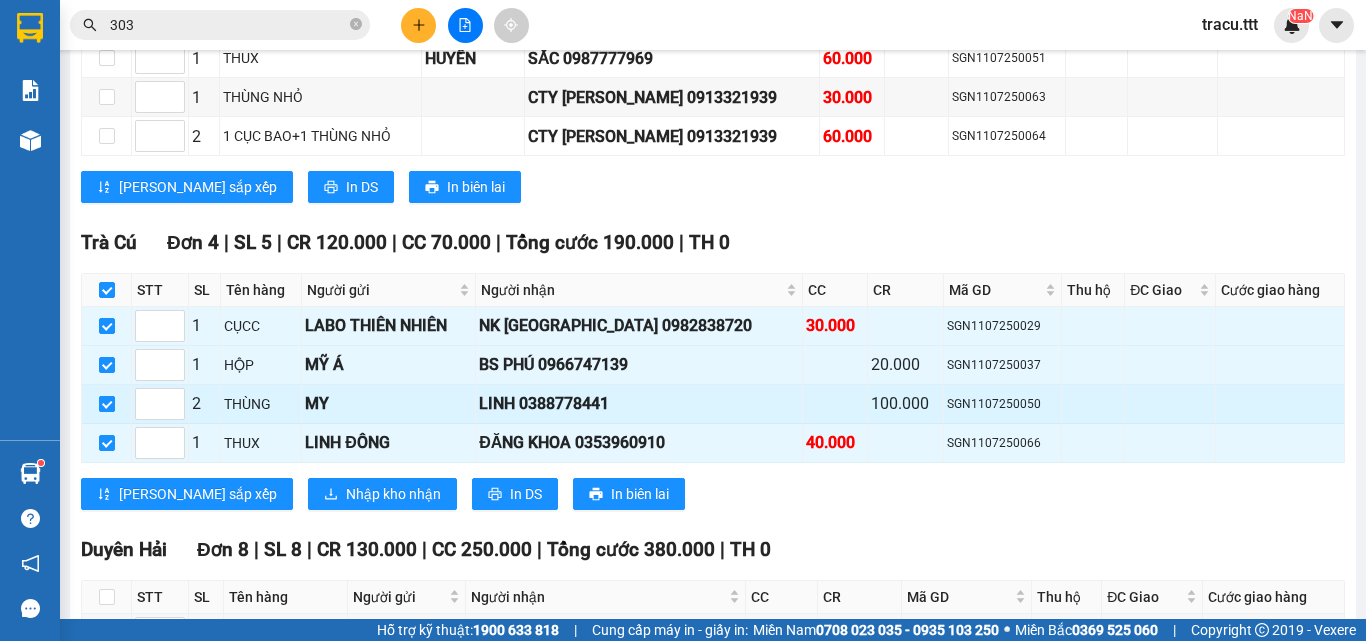 click at bounding box center (107, 404) 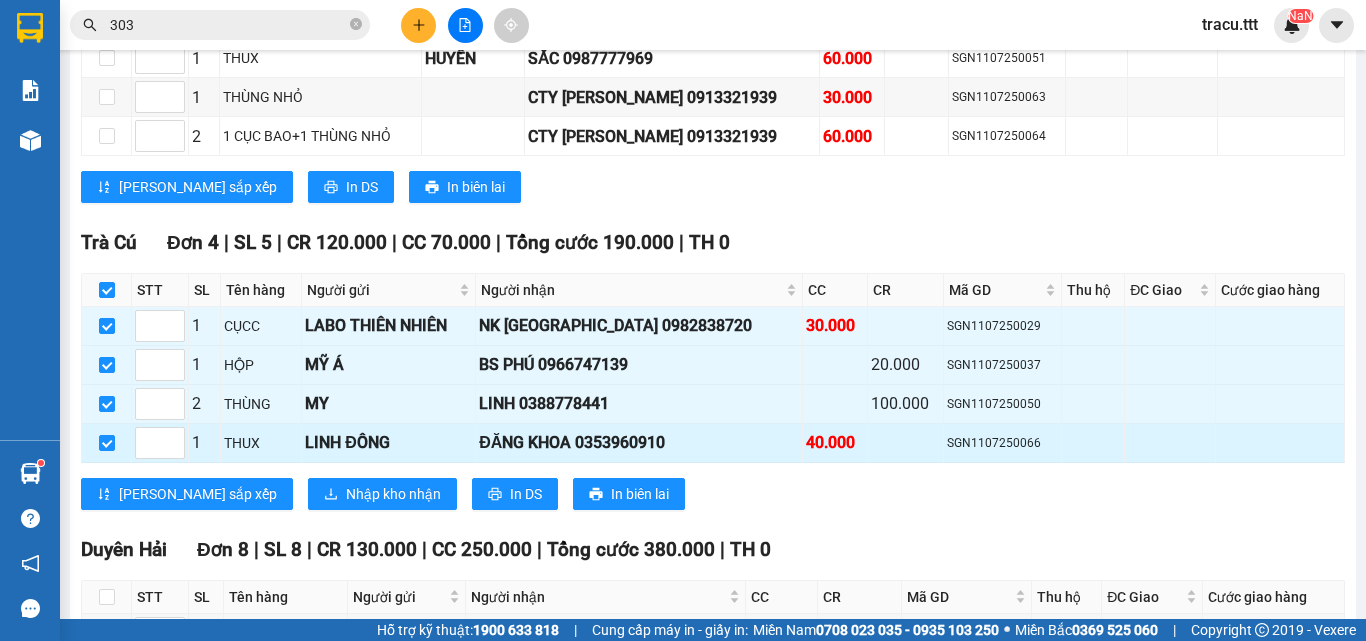 checkbox on "false" 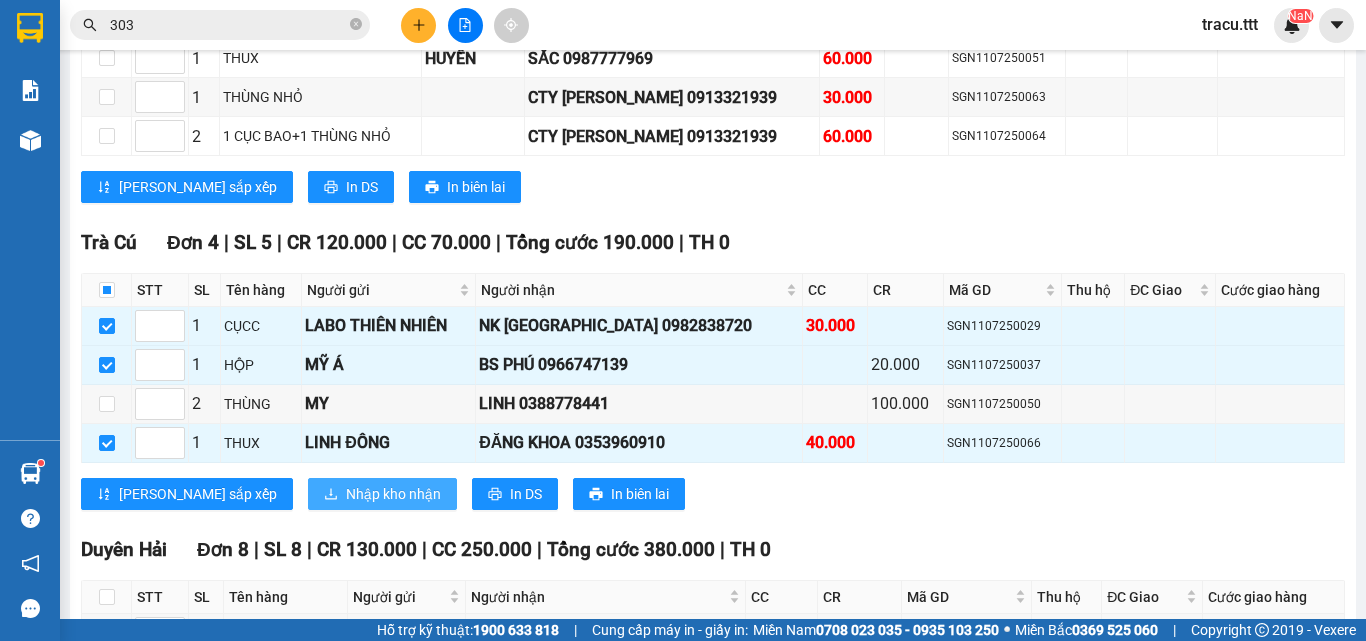 click on "Nhập kho nhận" at bounding box center (393, 494) 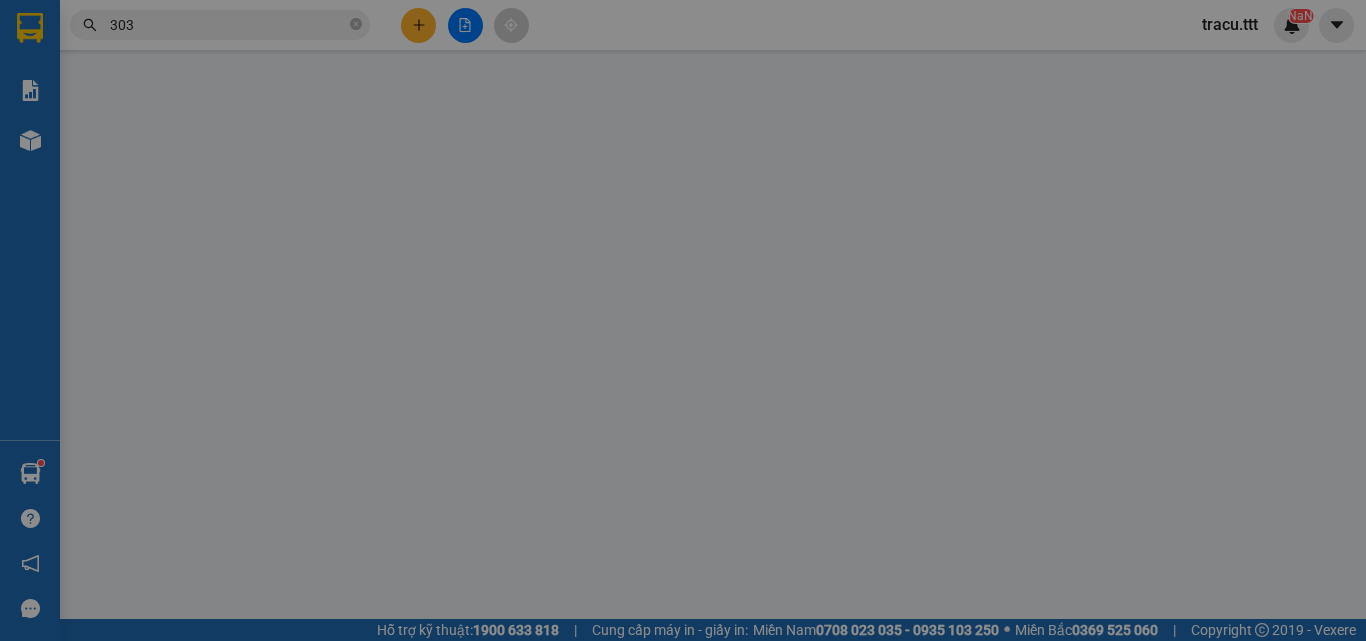 scroll, scrollTop: 0, scrollLeft: 0, axis: both 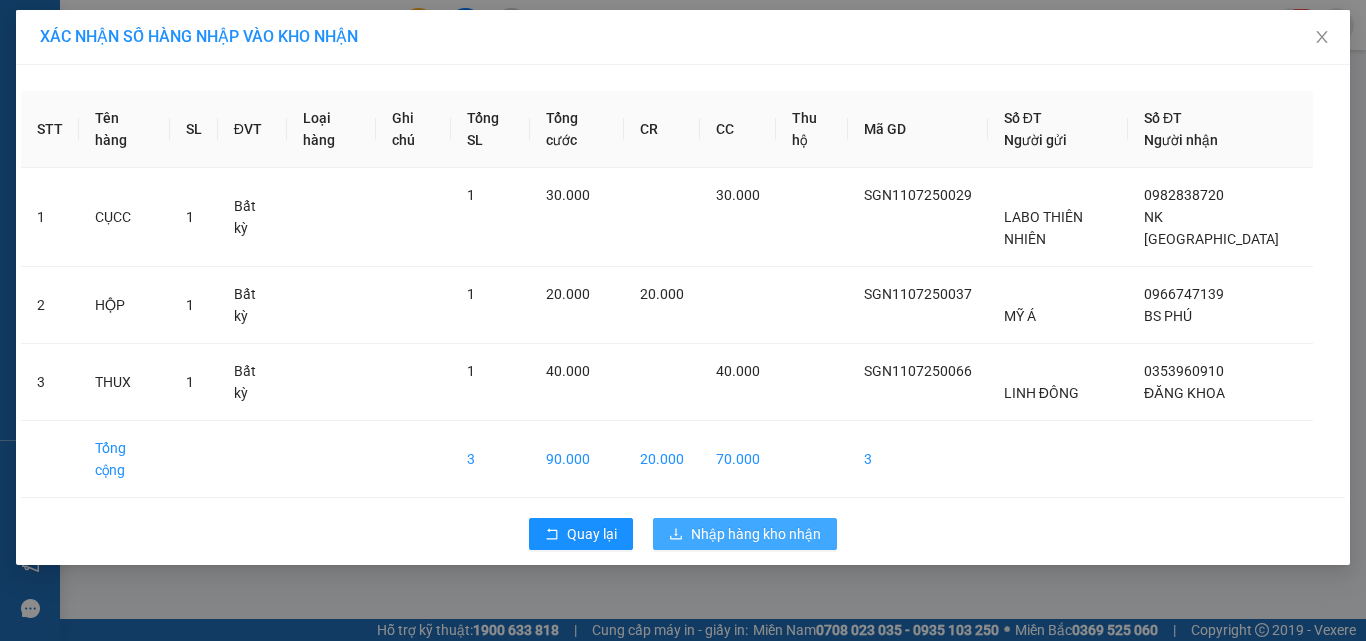 click on "Nhập hàng kho nhận" at bounding box center [745, 534] 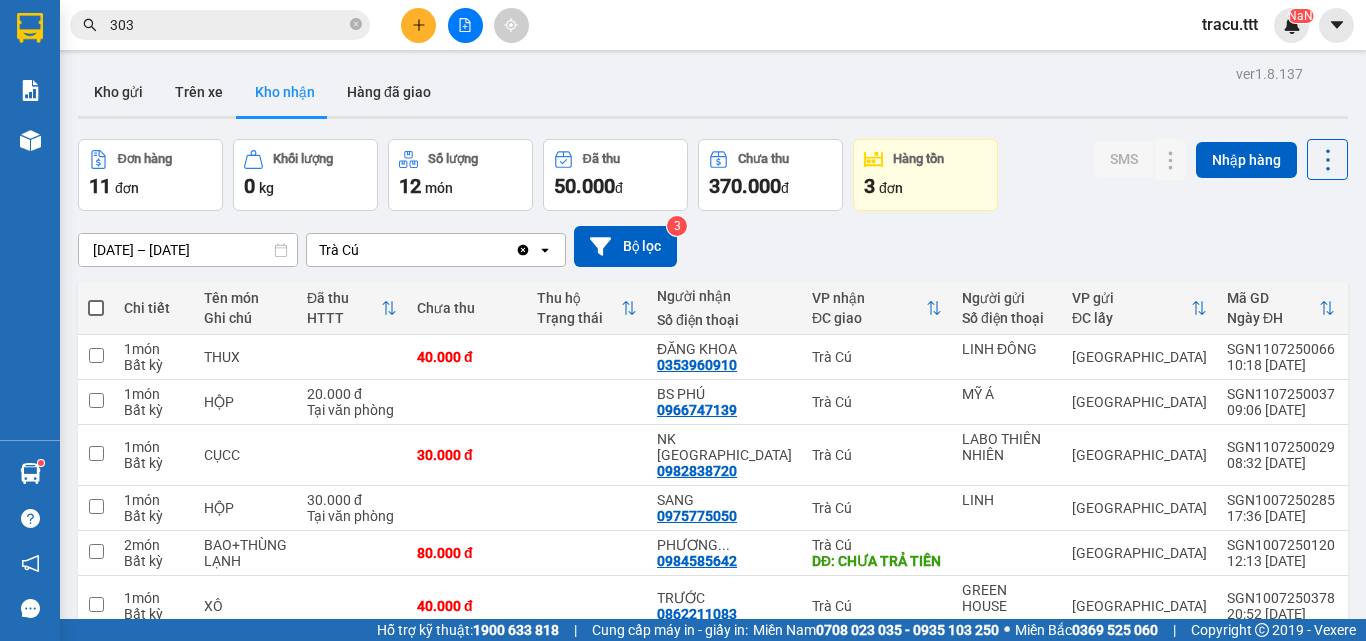 click on "ver  1.8.137 Kho gửi Trên xe Kho nhận Hàng đã giao Đơn hàng 11 đơn Khối lượng 0 kg Số lượng 12 món Đã thu 50.000  đ Chưa thu 370.000  đ Hàng tồn 3 đơn SMS Nhập hàng [DATE] – [DATE] Press the down arrow key to interact with the calendar and select a date. Press the escape button to close the calendar. Selected date range is from [DATE] to [DATE]. Trà Cú Clear value open Bộ lọc 3 Chi tiết Tên món Ghi chú Đã thu HTTT Chưa thu Thu hộ Trạng thái Người nhận Số điện thoại VP nhận ĐC giao Người gửi Số điện thoại VP gửi ĐC lấy Mã GD Ngày ĐH Nhân viên SMS Tồn kho 1  món Bất kỳ THUX 40.000 đ ĐĂNG KHOA  0353960910 Trà Cú LINH ĐÔNG [GEOGRAPHIC_DATA] SGN1107250066 10:18 [DATE] manhsggg.ttt 0 0   1  món Bất kỳ HỘP 20.000 đ Tại văn phòng BS PHÚ 0966747139 [GEOGRAPHIC_DATA] 09:06 [DATE] dungsg.ttt 0 0   1  món Bất kỳ CỤCC 30.000 đ NK SÀI GÒN 0982838720 Trà Cú 0 0" at bounding box center (683, 309) 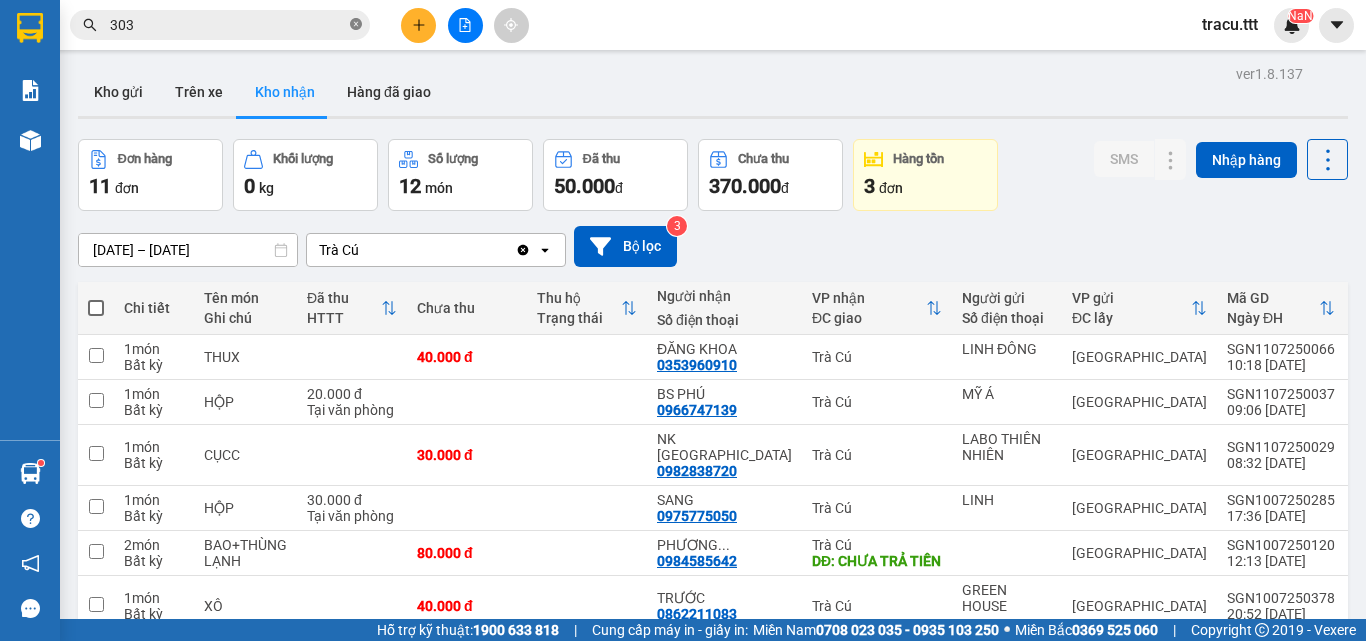 click 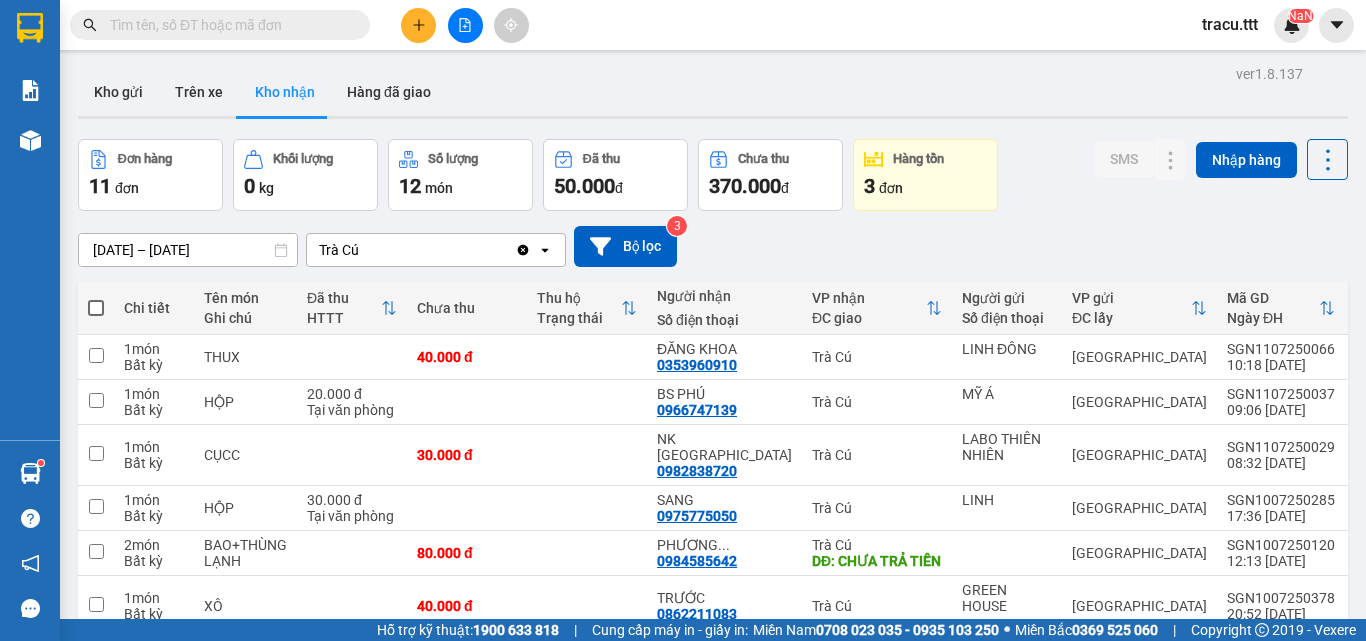 click at bounding box center [228, 25] 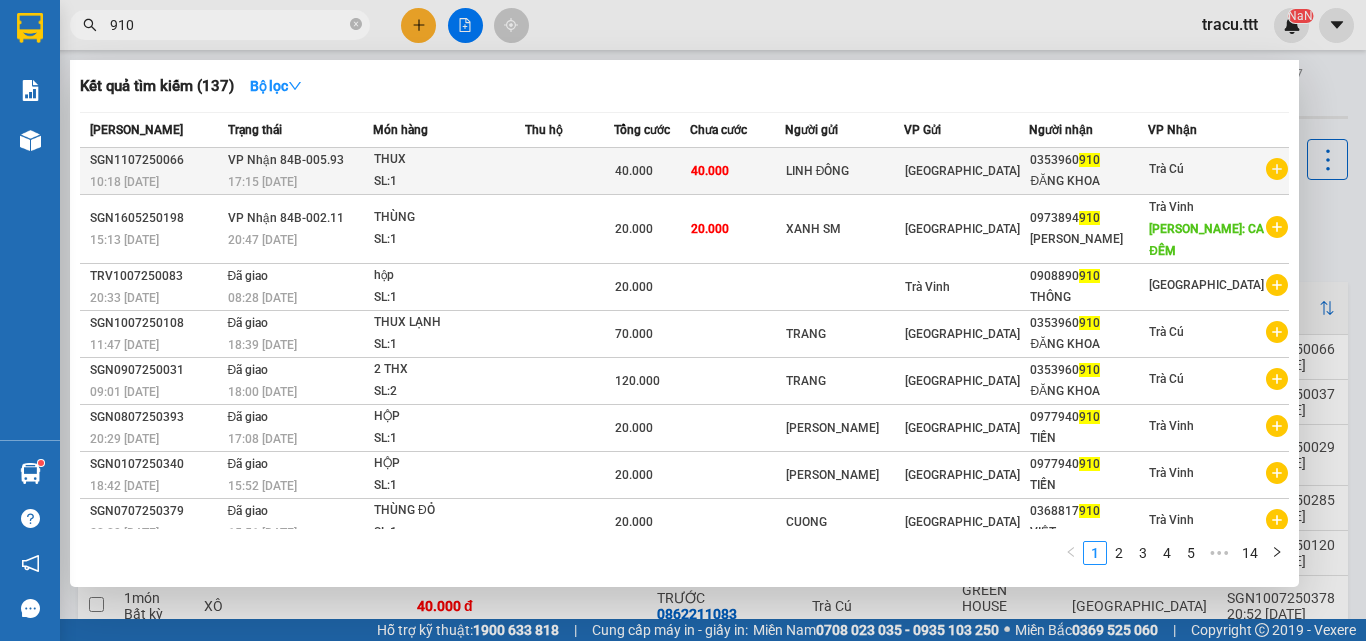 type on "910" 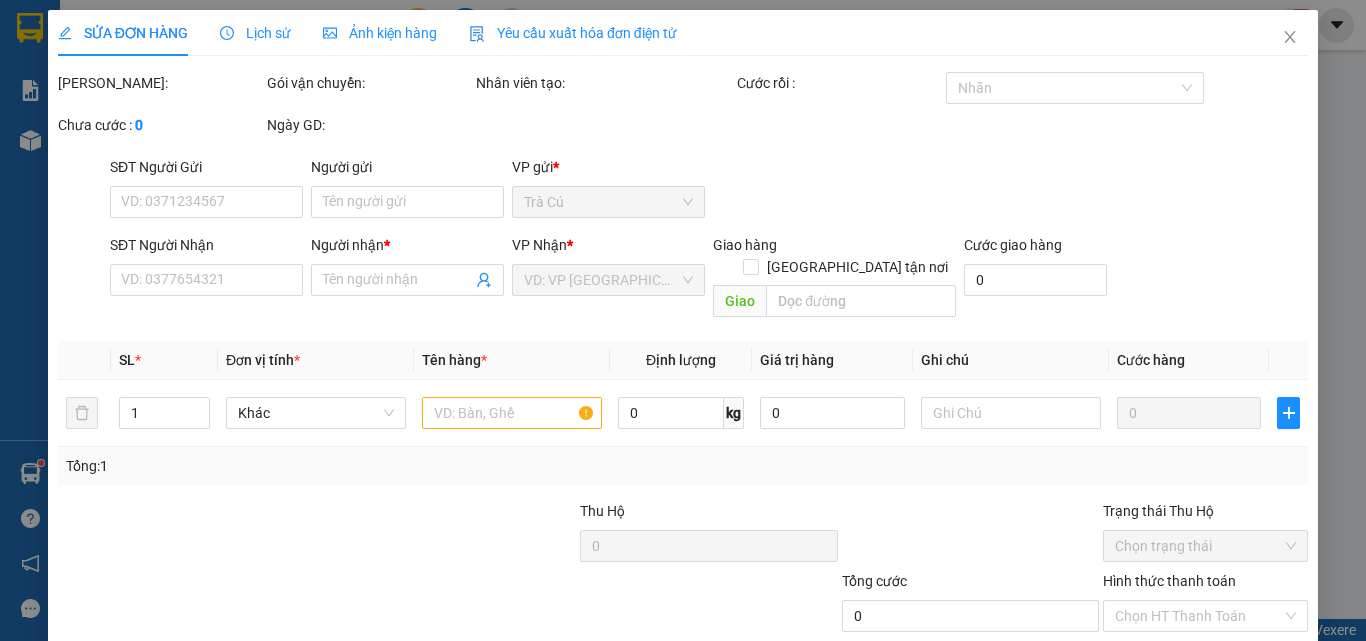 click on "Tổng:  1" at bounding box center [683, 466] 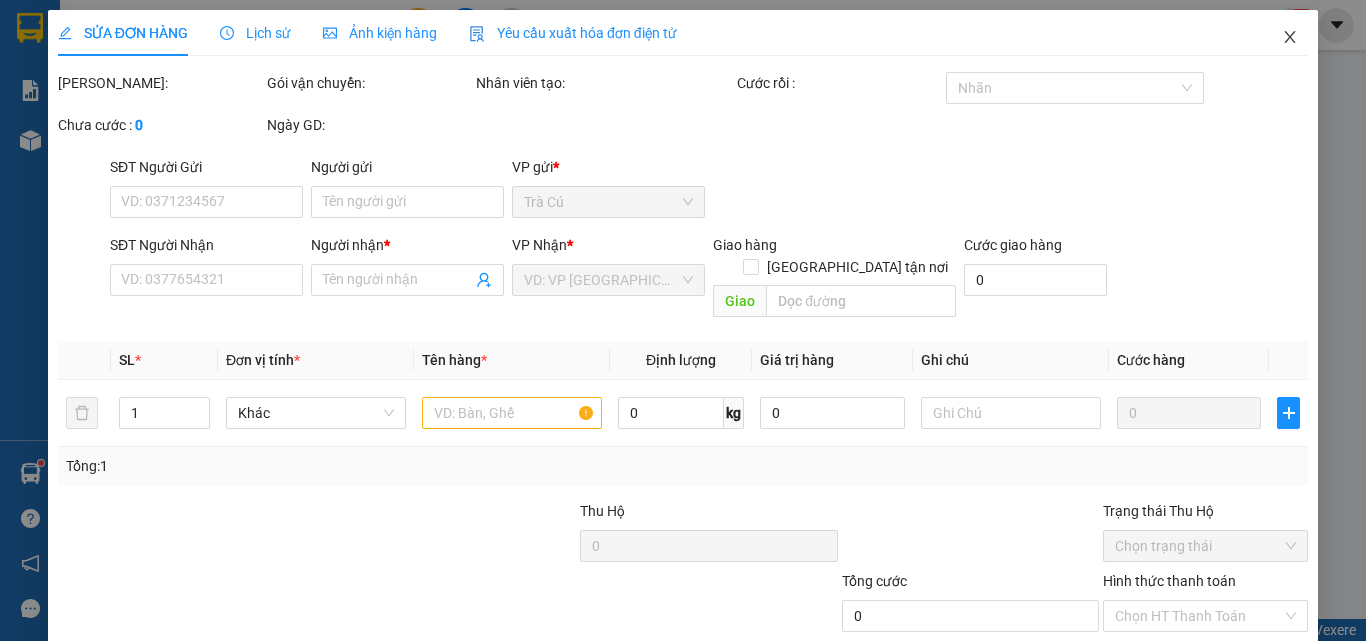 click 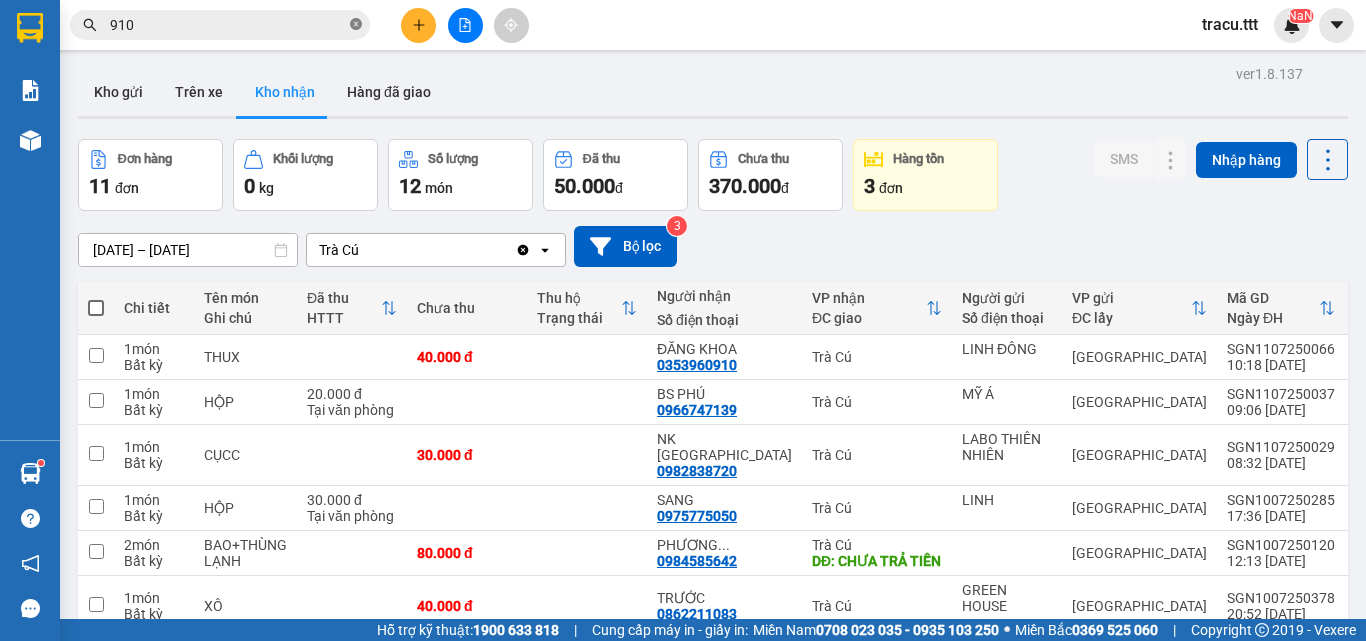 click 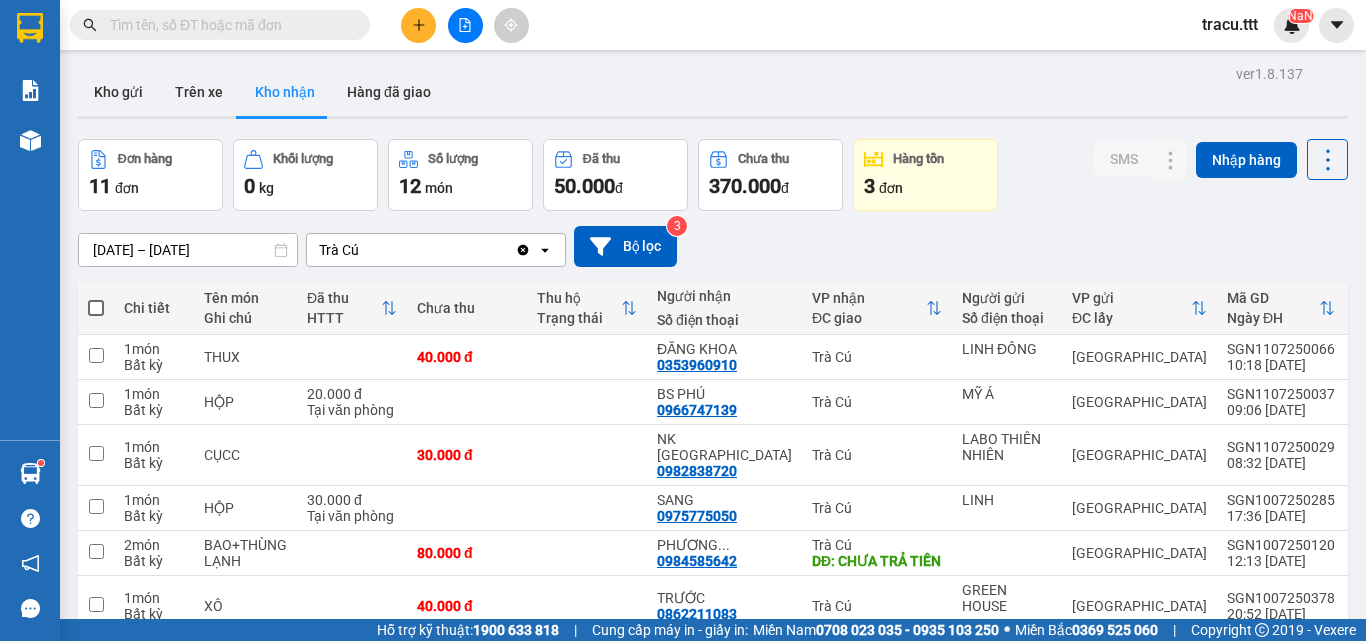 click at bounding box center [228, 25] 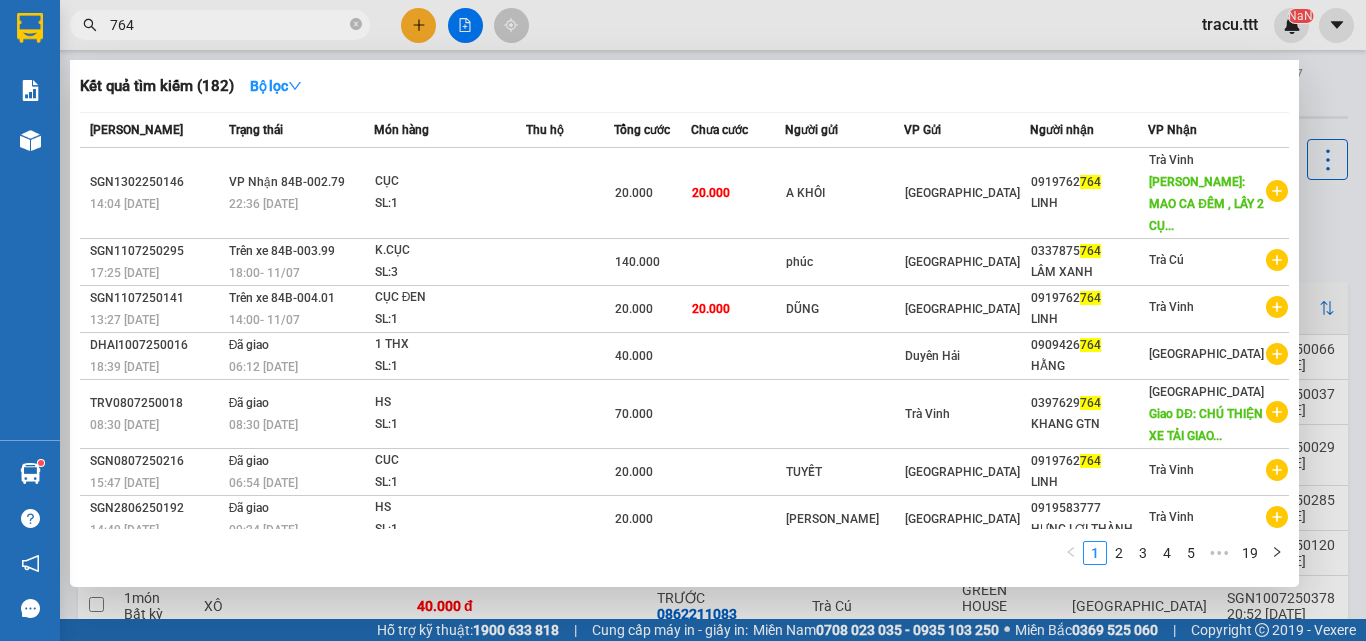 type on "764" 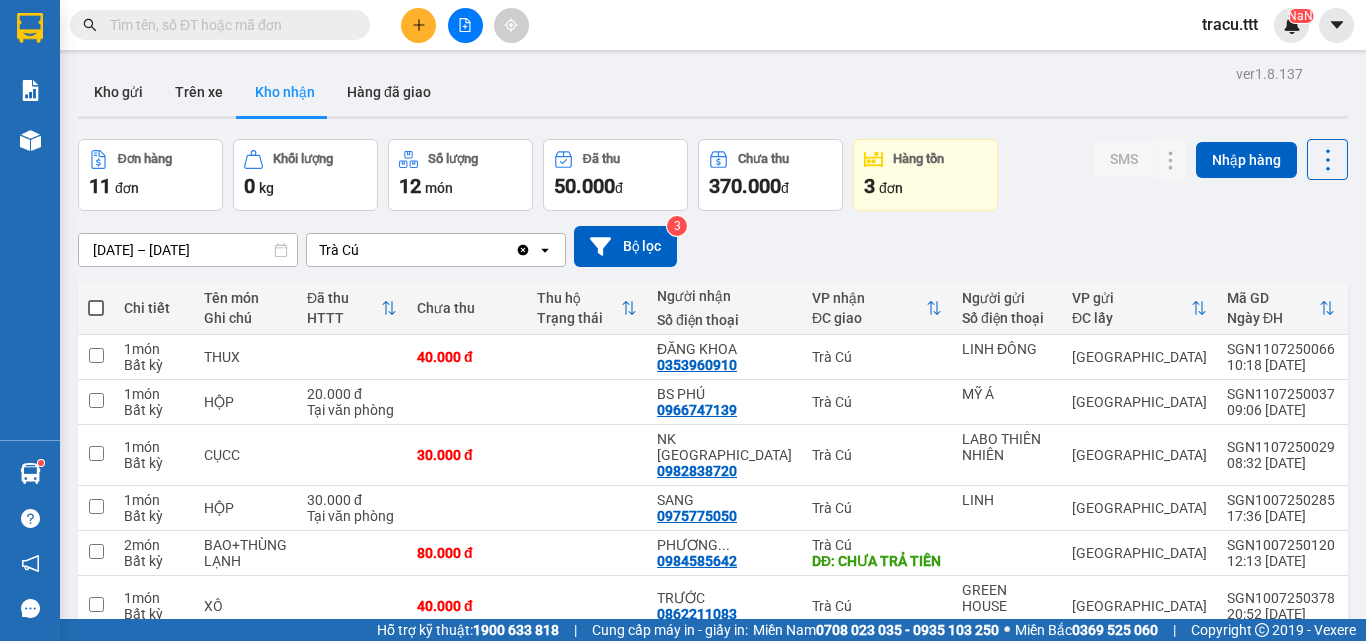 click at bounding box center (418, 25) 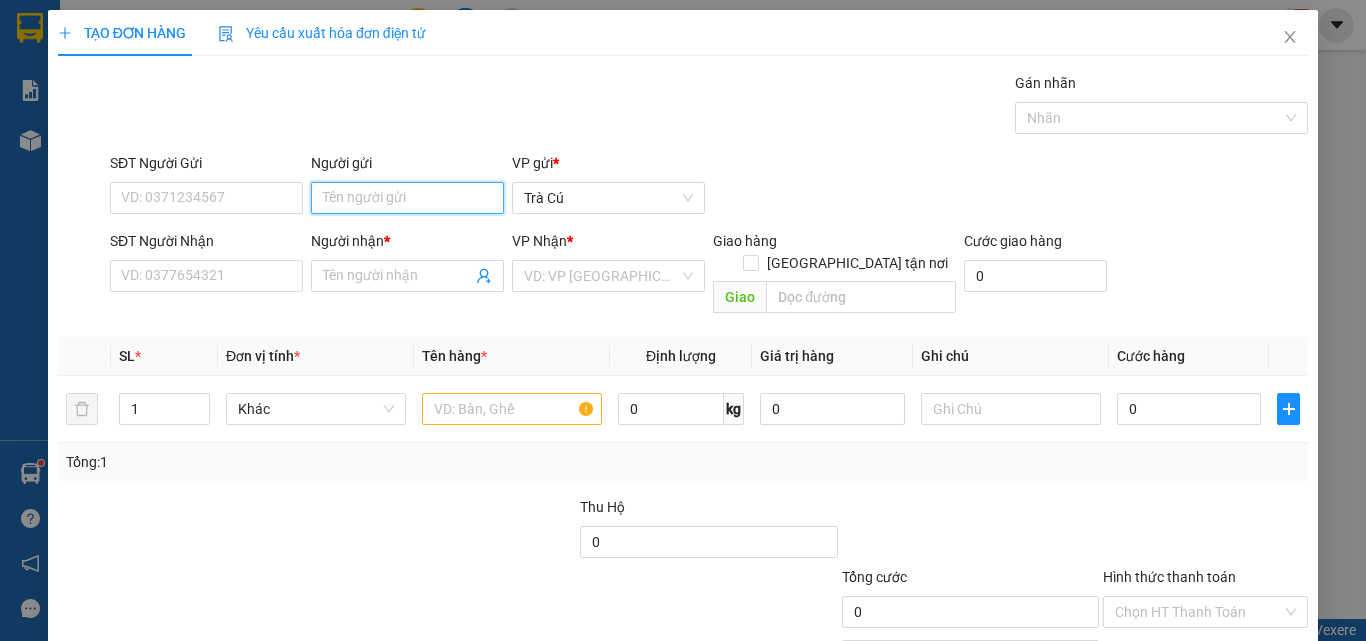 click on "Người gửi" at bounding box center [407, 198] 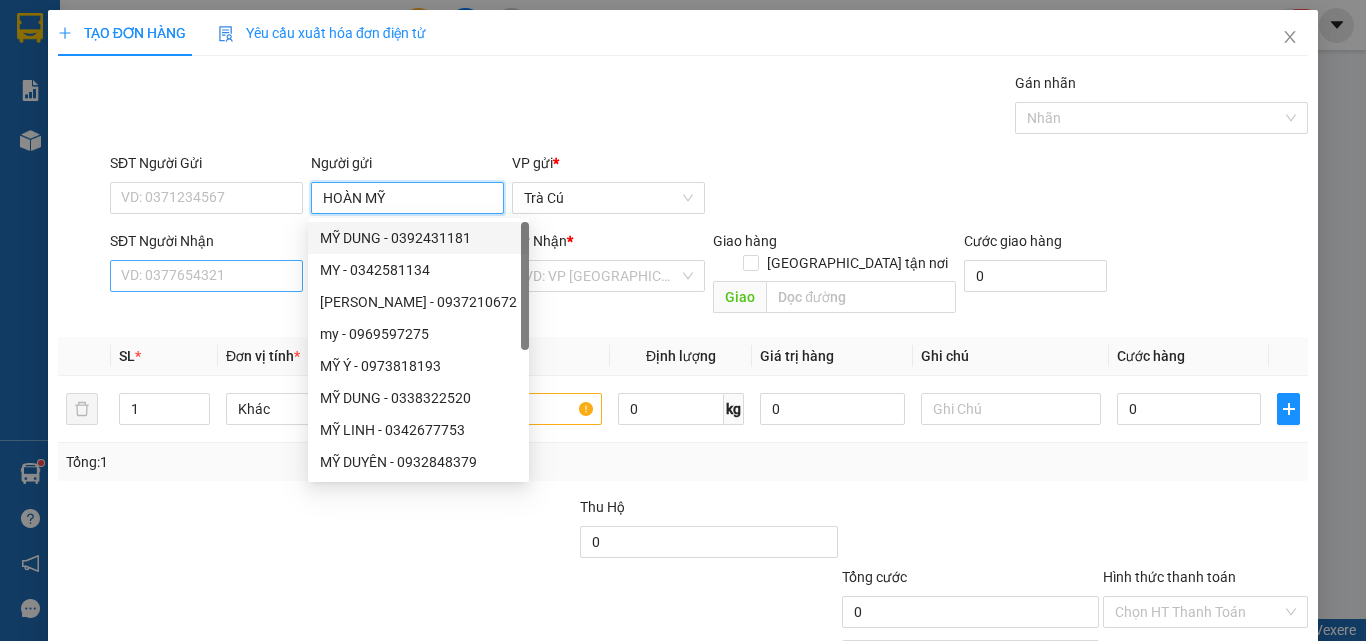 type on "HOÀN MỸ" 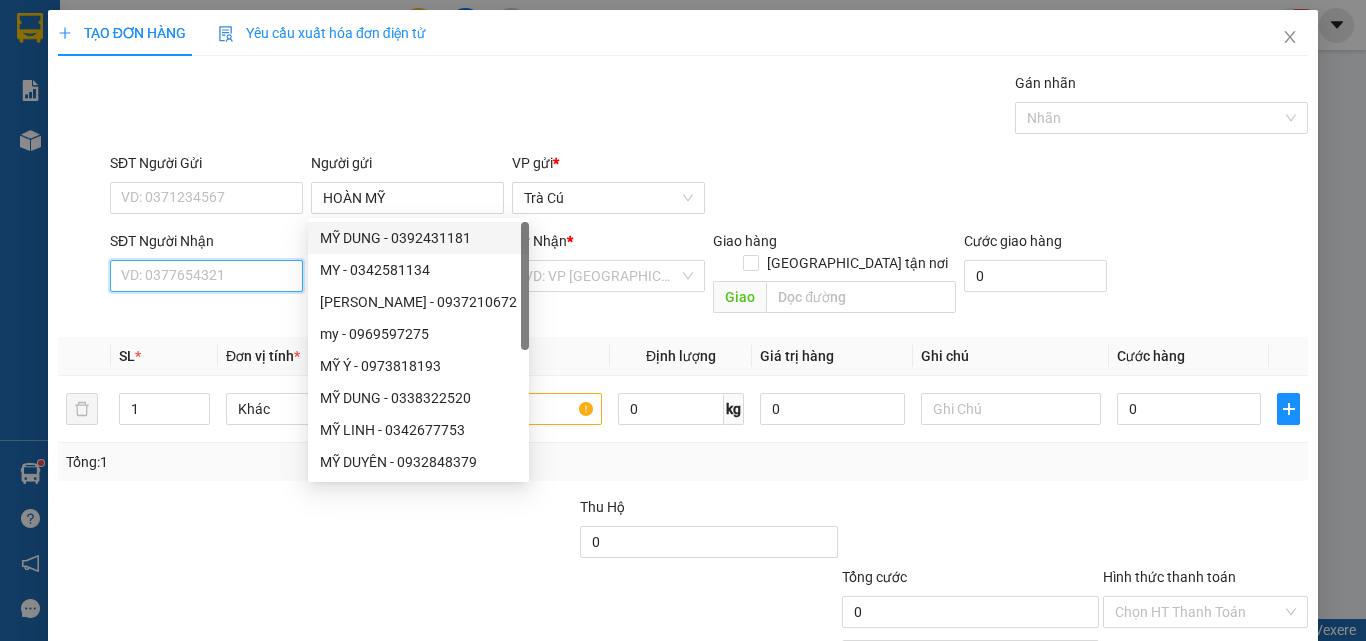 click on "SĐT Người Nhận" at bounding box center (206, 276) 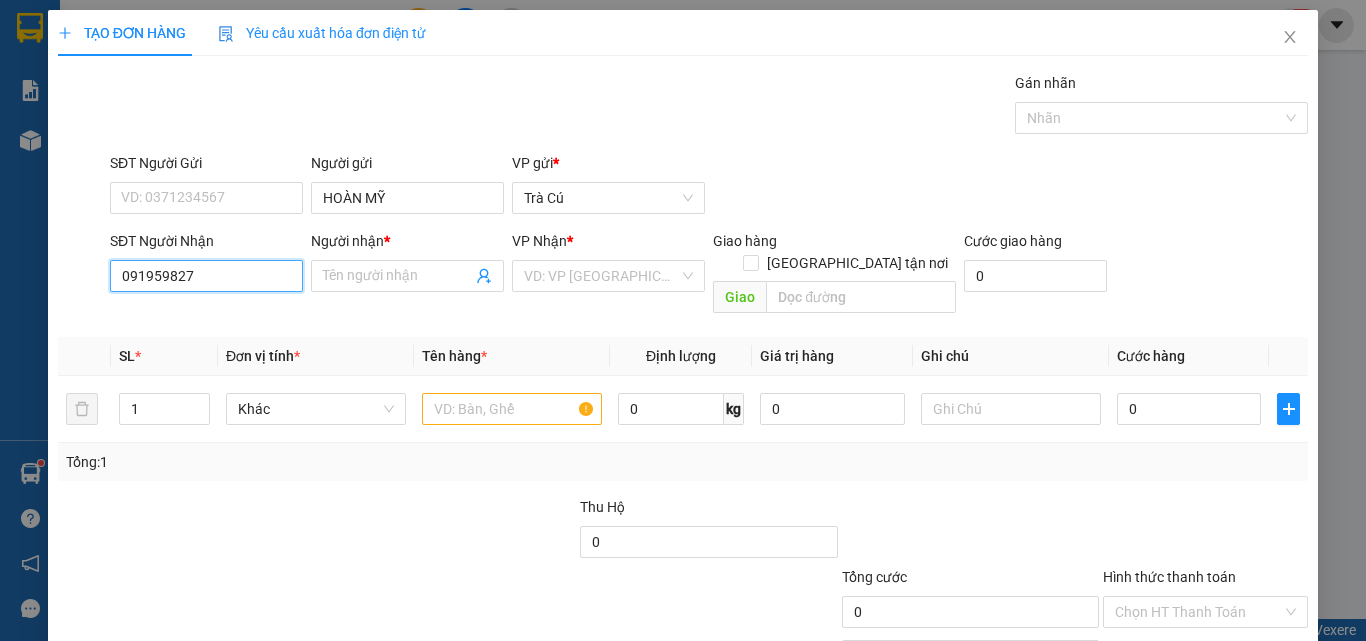 type on "0919598277" 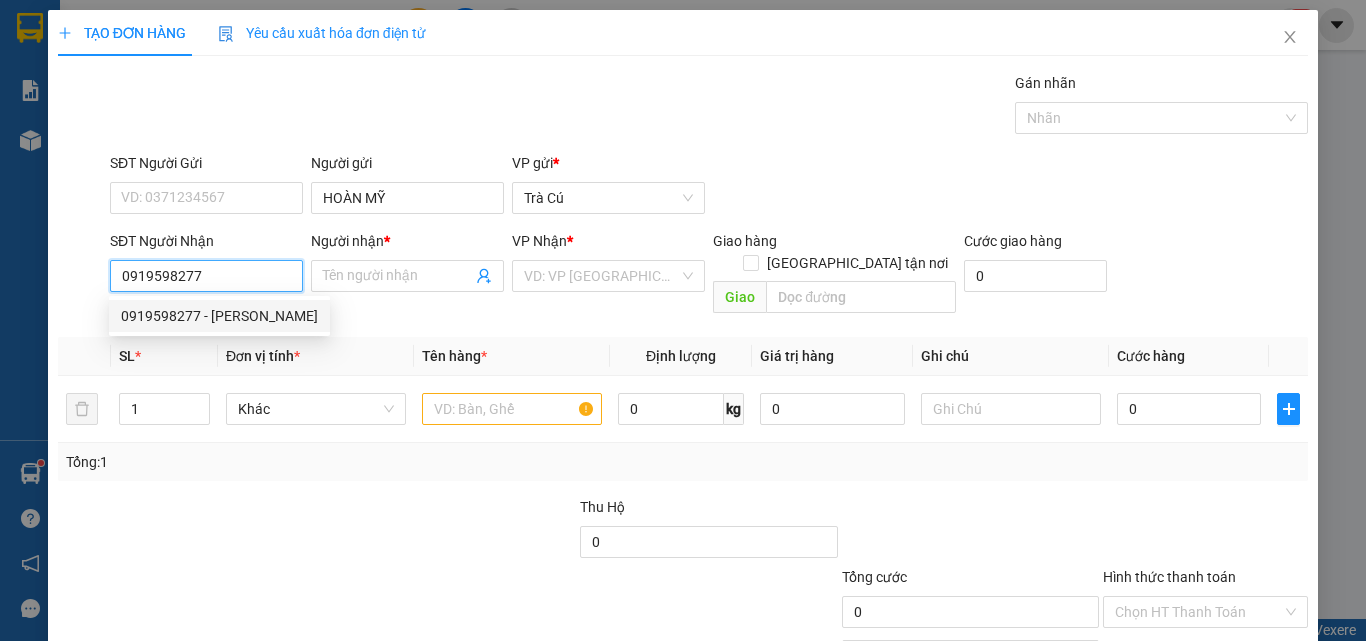click on "0919598277 - [PERSON_NAME]" at bounding box center (219, 316) 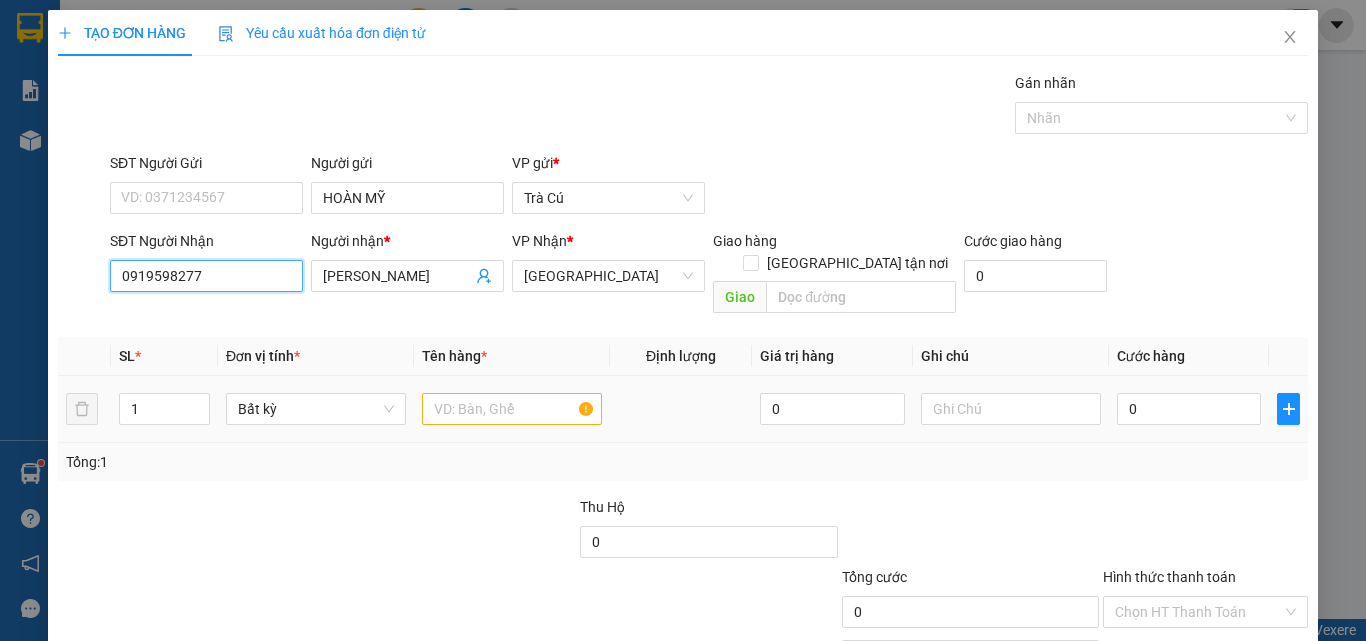 type on "0919598277" 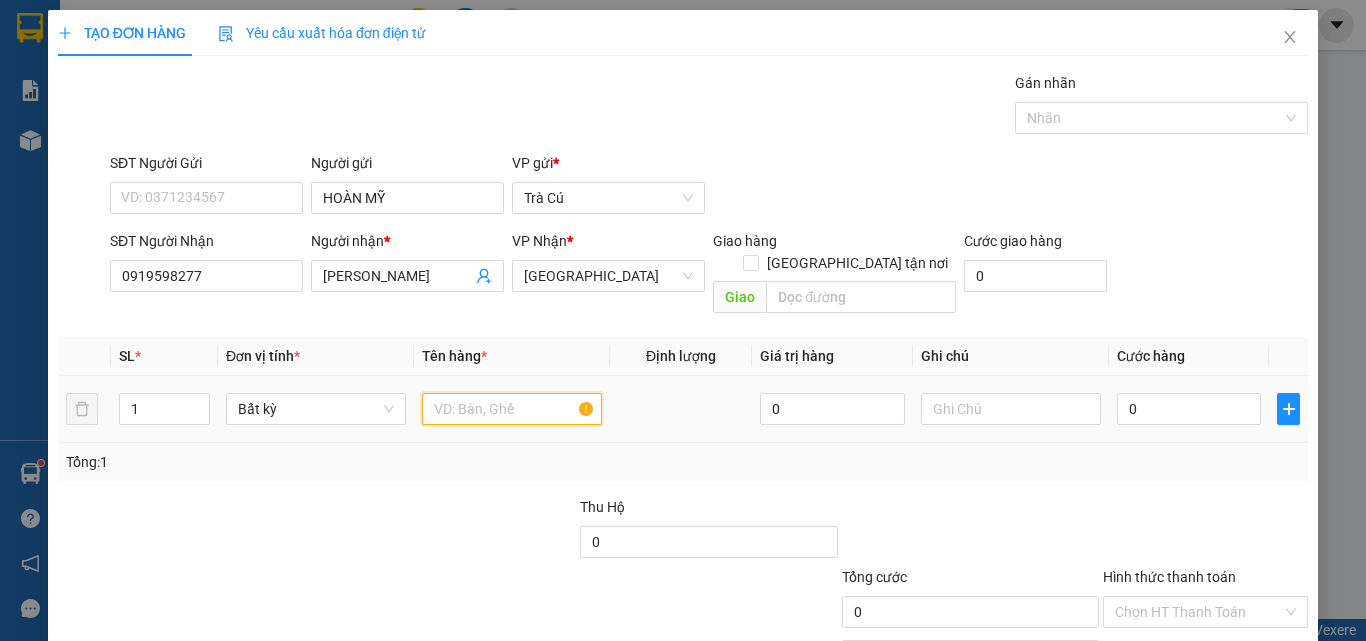 click at bounding box center [512, 409] 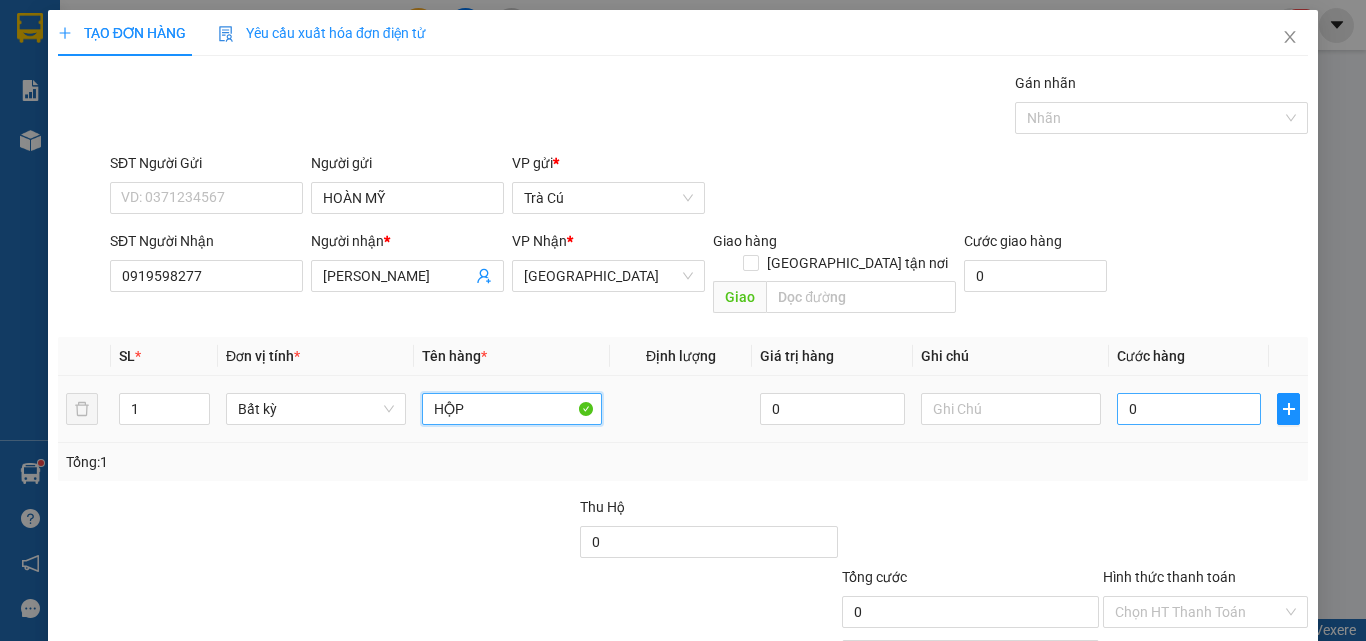 type on "HỘP" 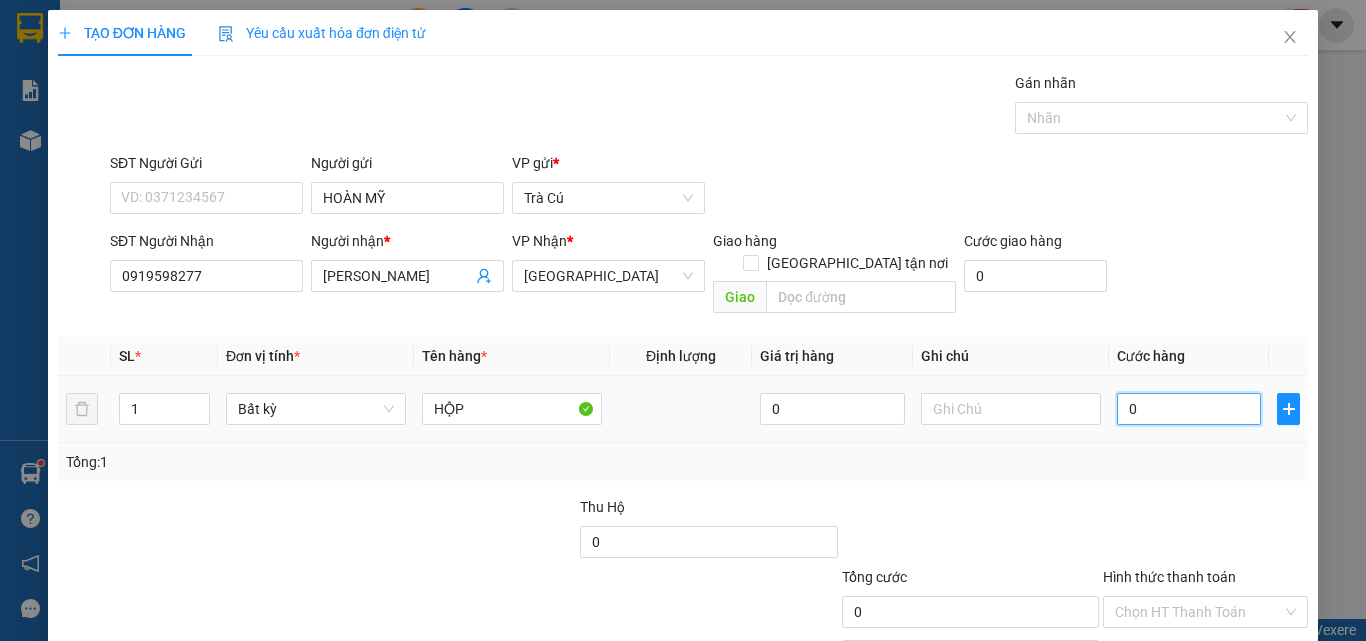 click on "0" at bounding box center (1189, 409) 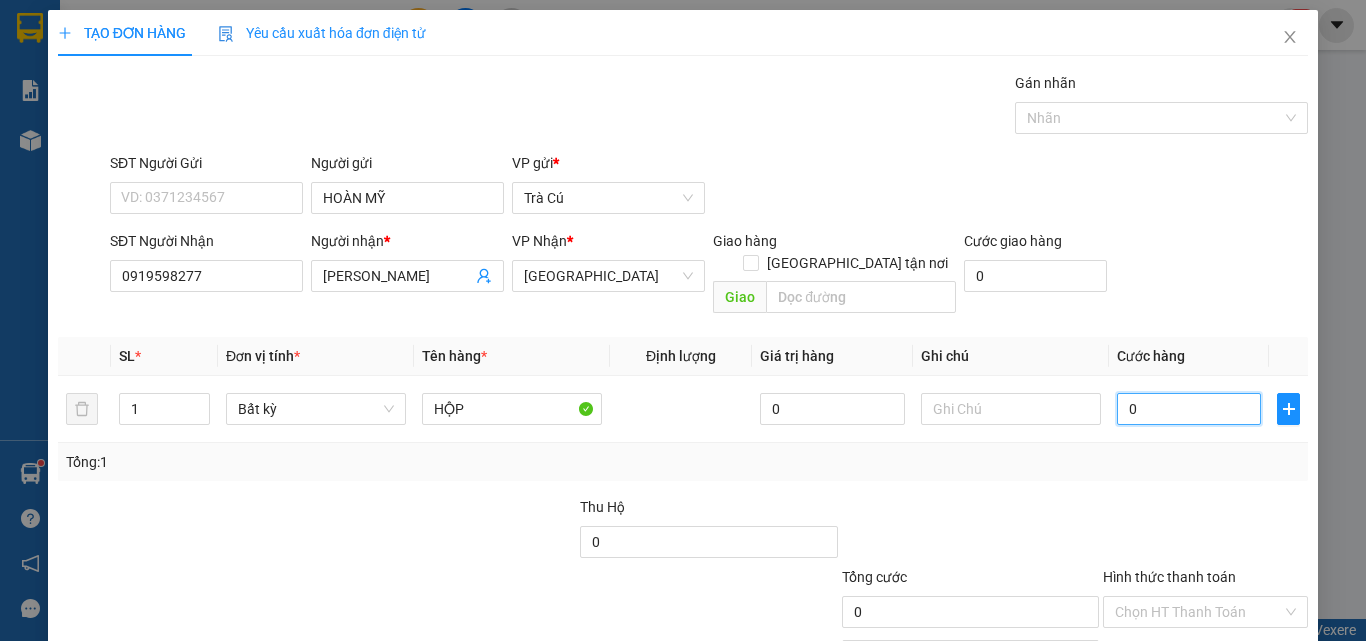 type on "2" 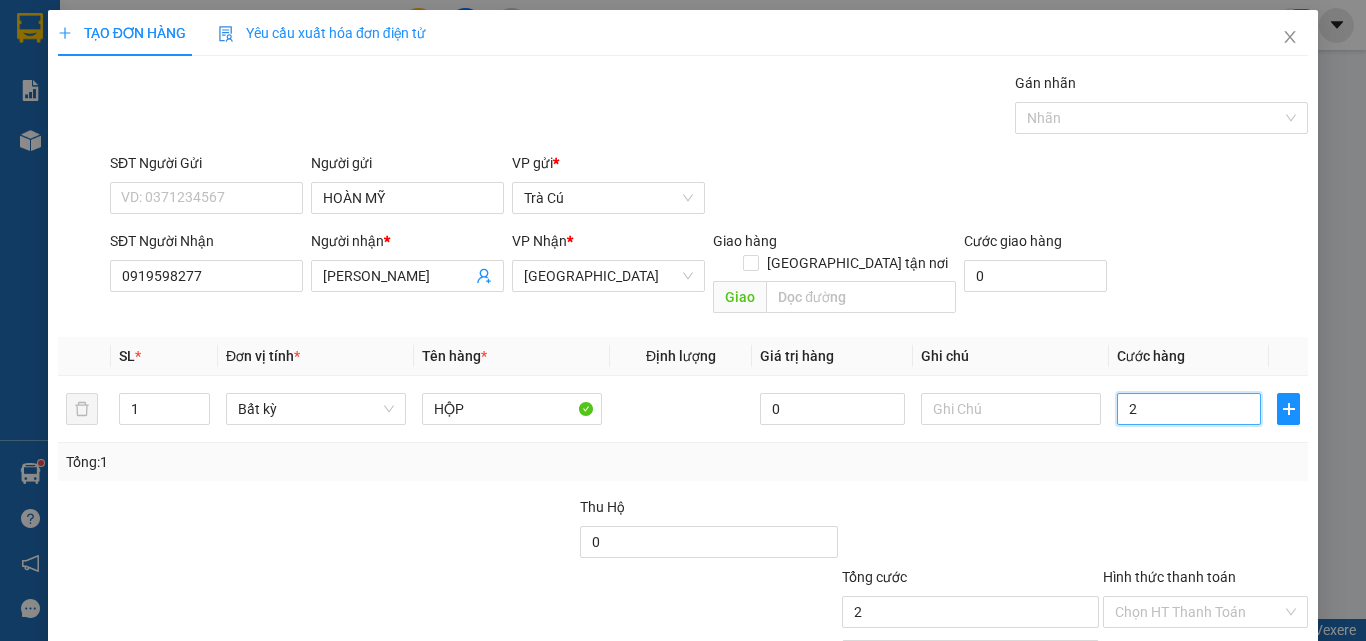 type on "20" 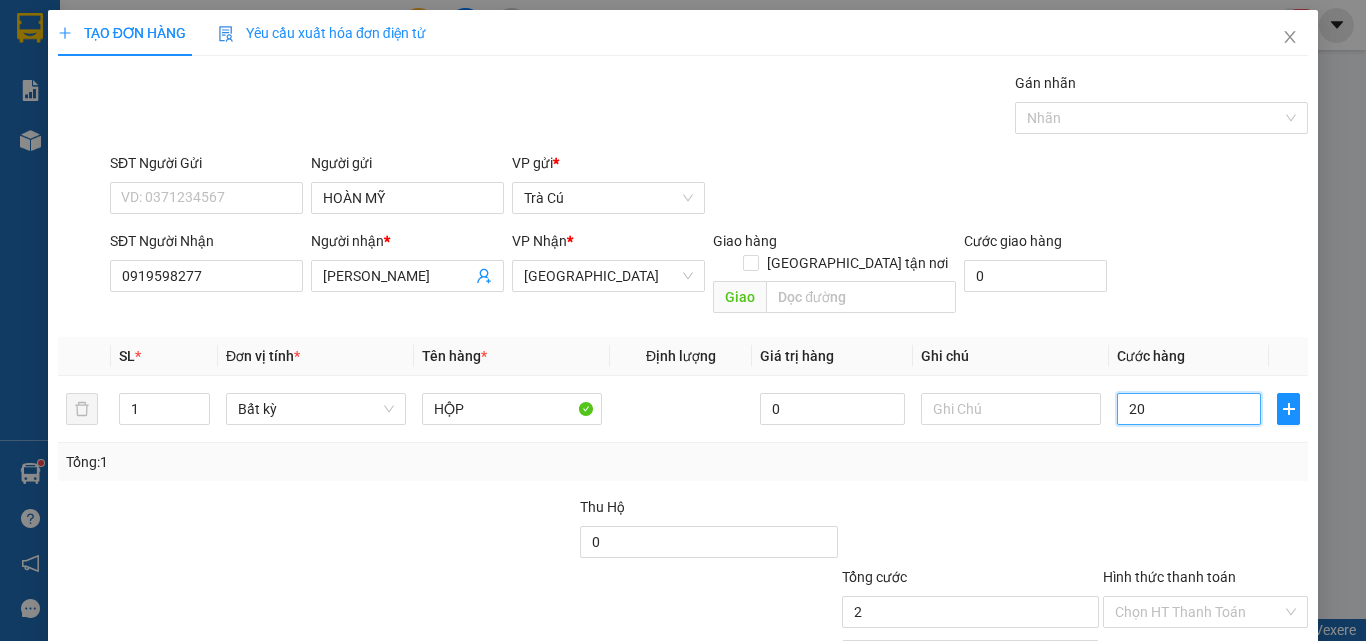 type on "20" 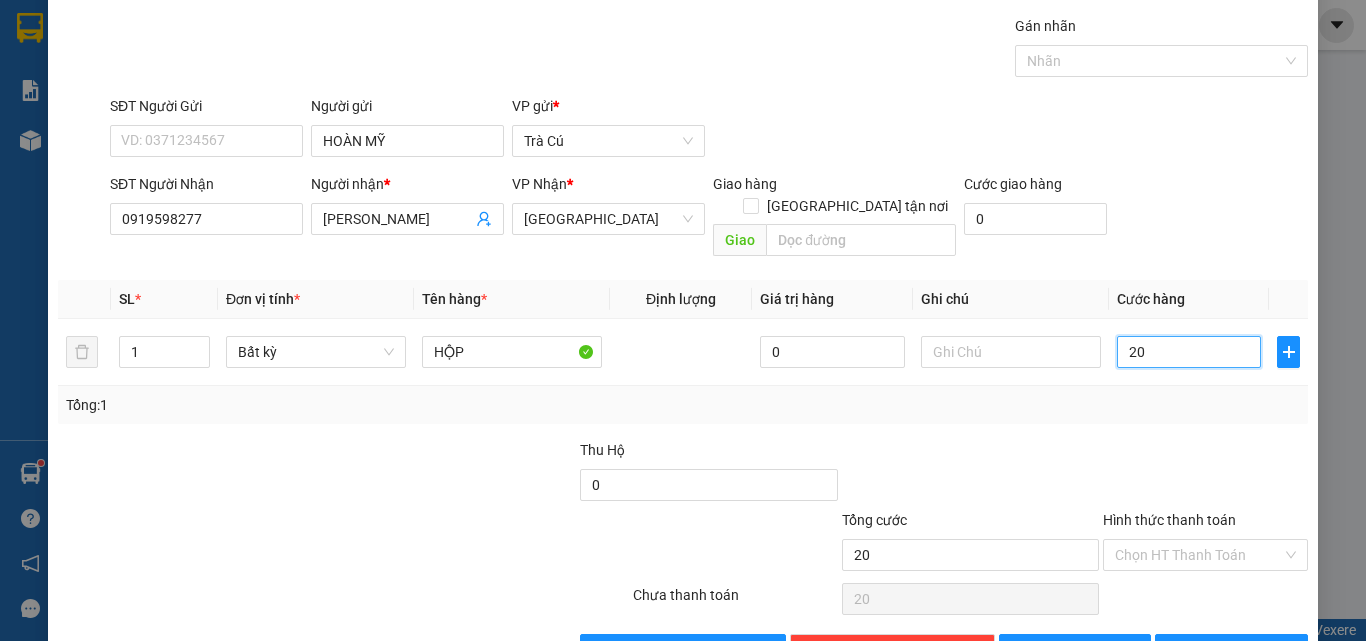 scroll, scrollTop: 99, scrollLeft: 0, axis: vertical 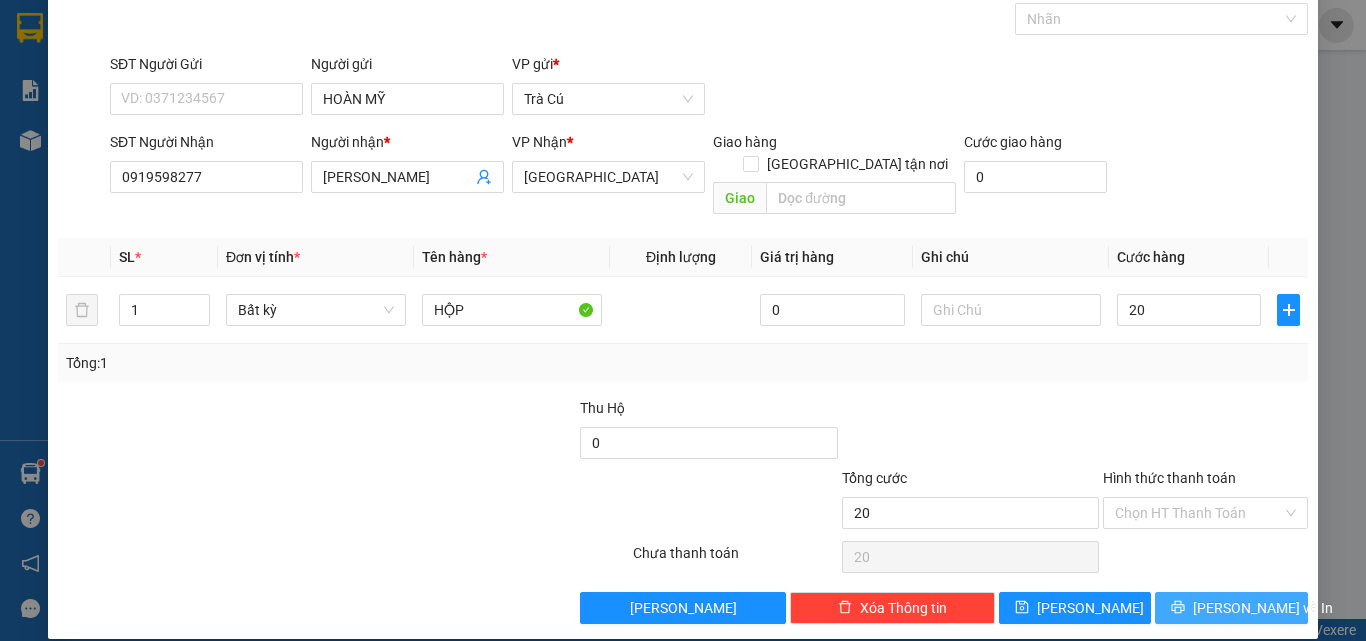 type on "20.000" 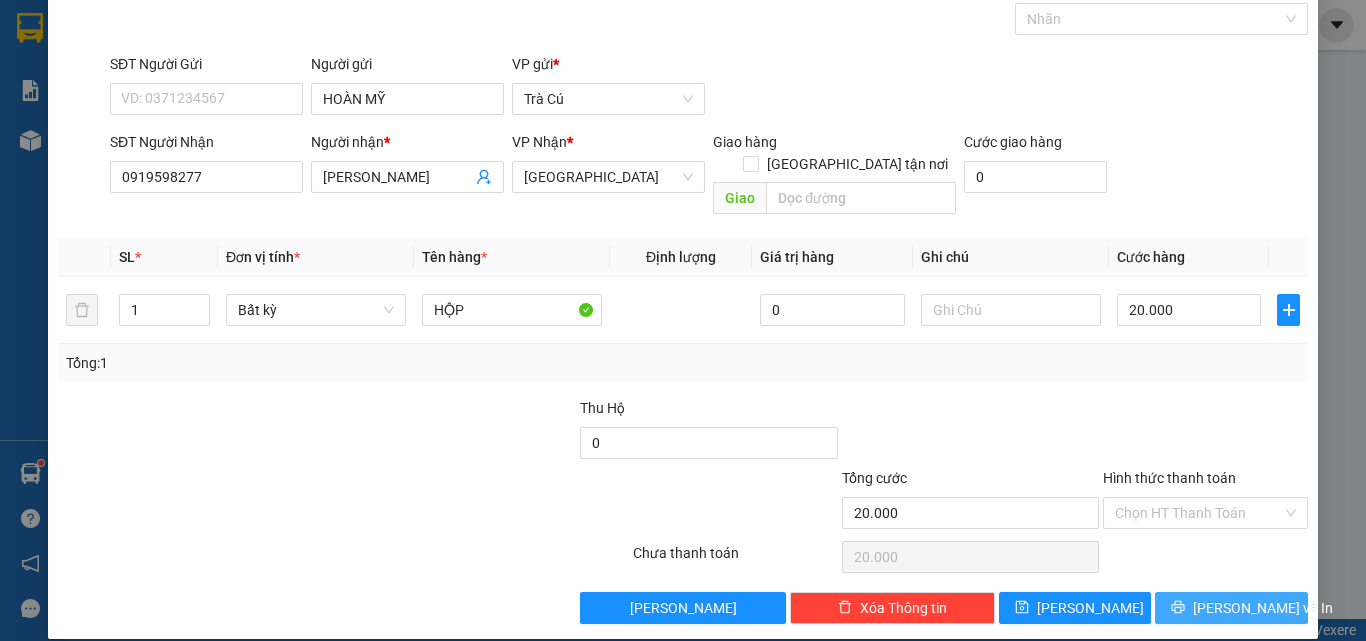 click on "[PERSON_NAME] và In" at bounding box center (1231, 608) 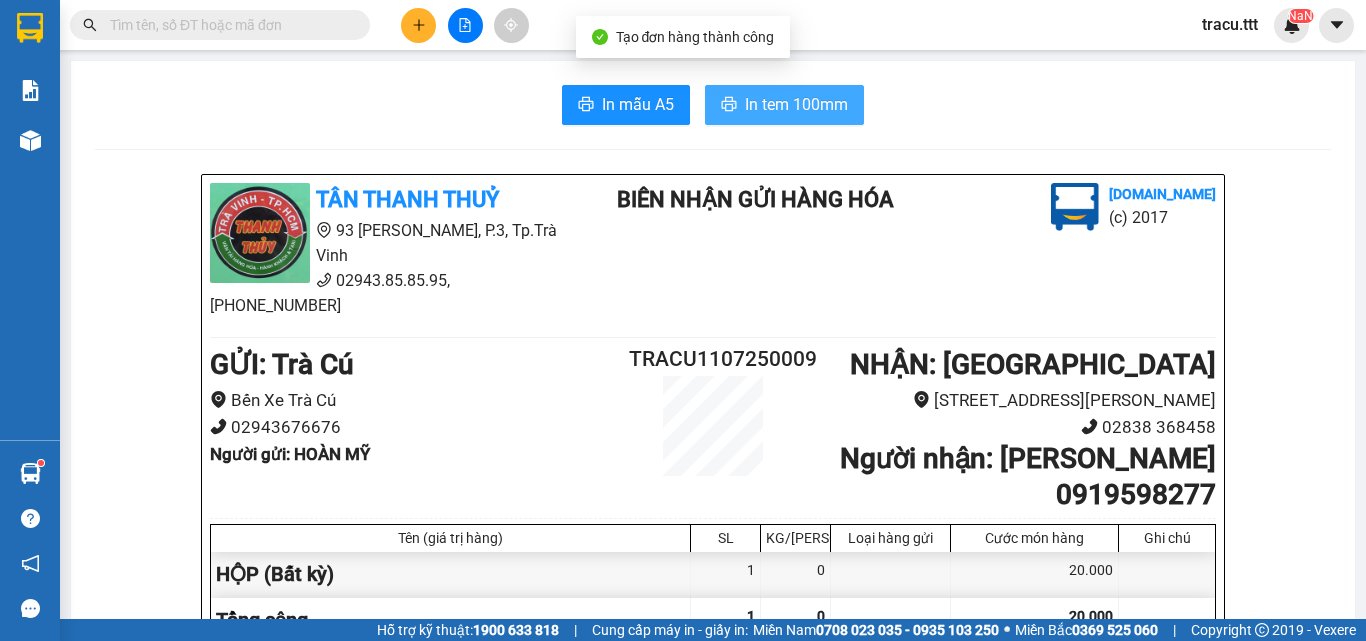 click on "In tem 100mm" at bounding box center (796, 104) 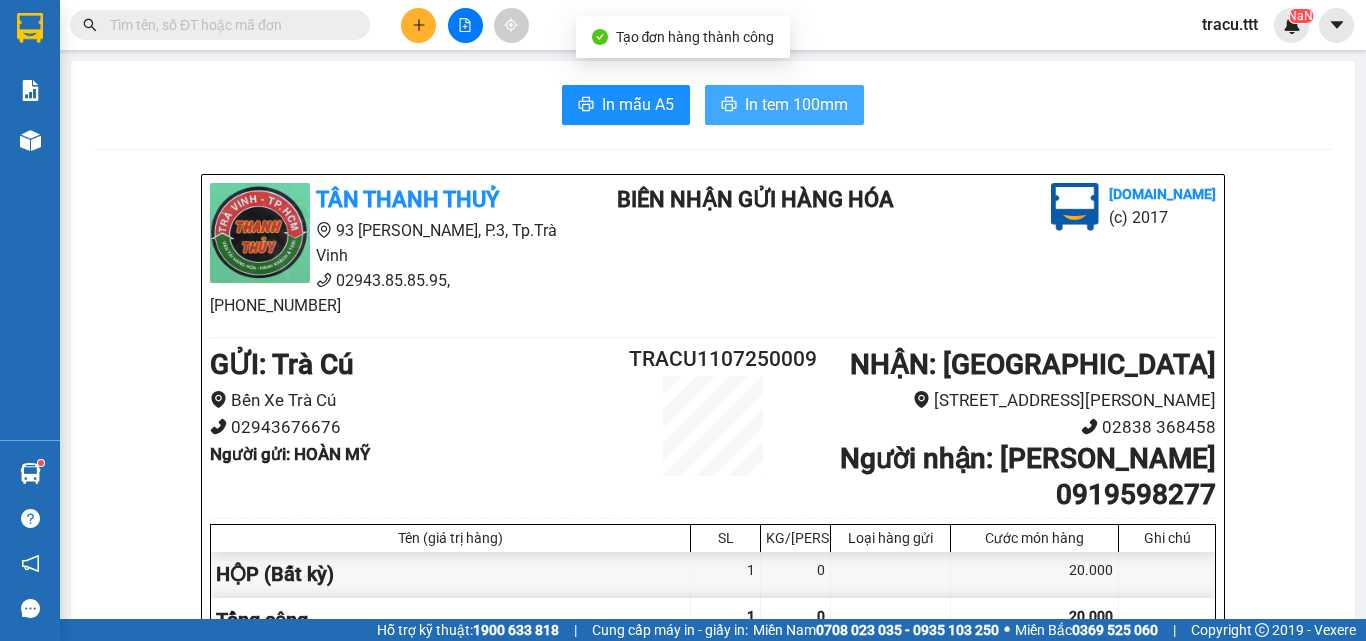 scroll, scrollTop: 0, scrollLeft: 0, axis: both 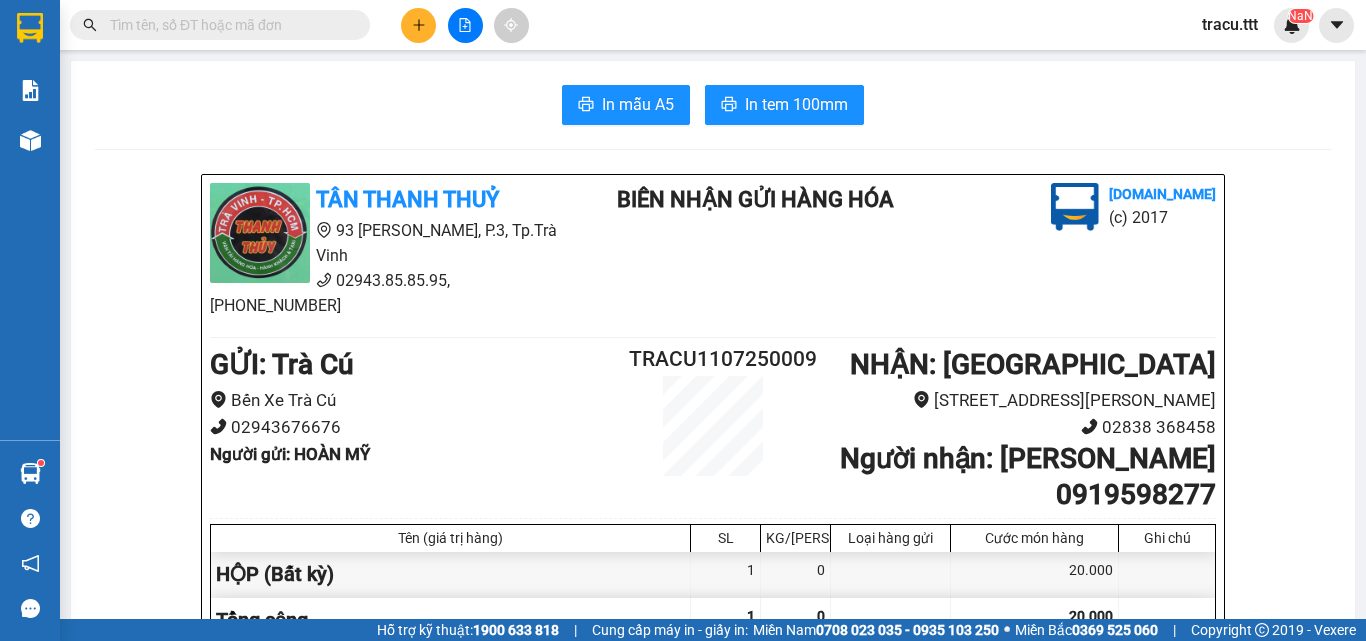 click at bounding box center [418, 25] 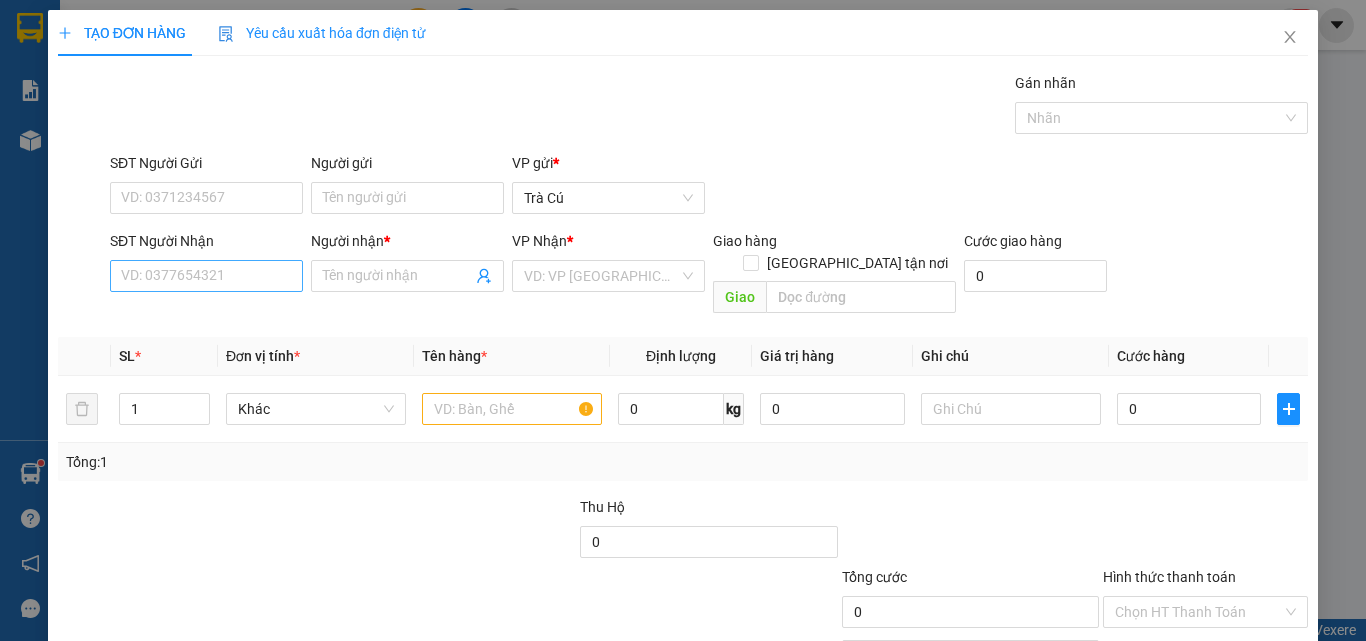 click on "SĐT Người Nhận VD: 0377654321" at bounding box center [206, 265] 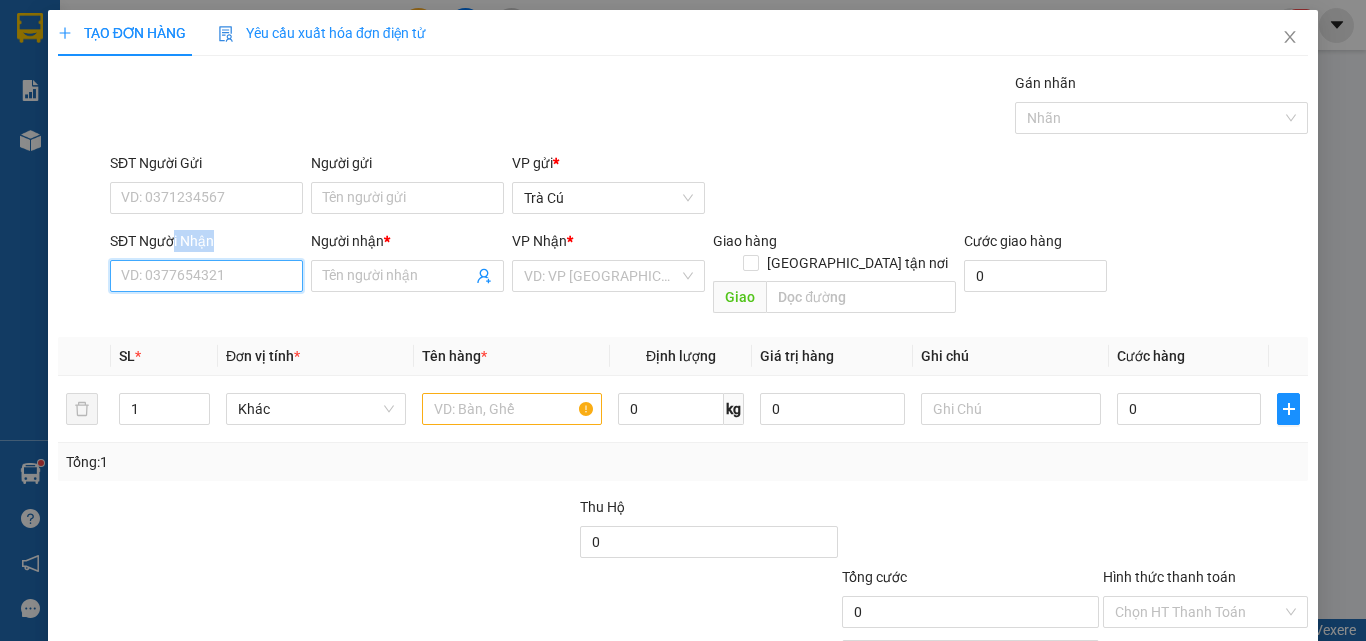 drag, startPoint x: 183, startPoint y: 267, endPoint x: 140, endPoint y: 307, distance: 58.728188 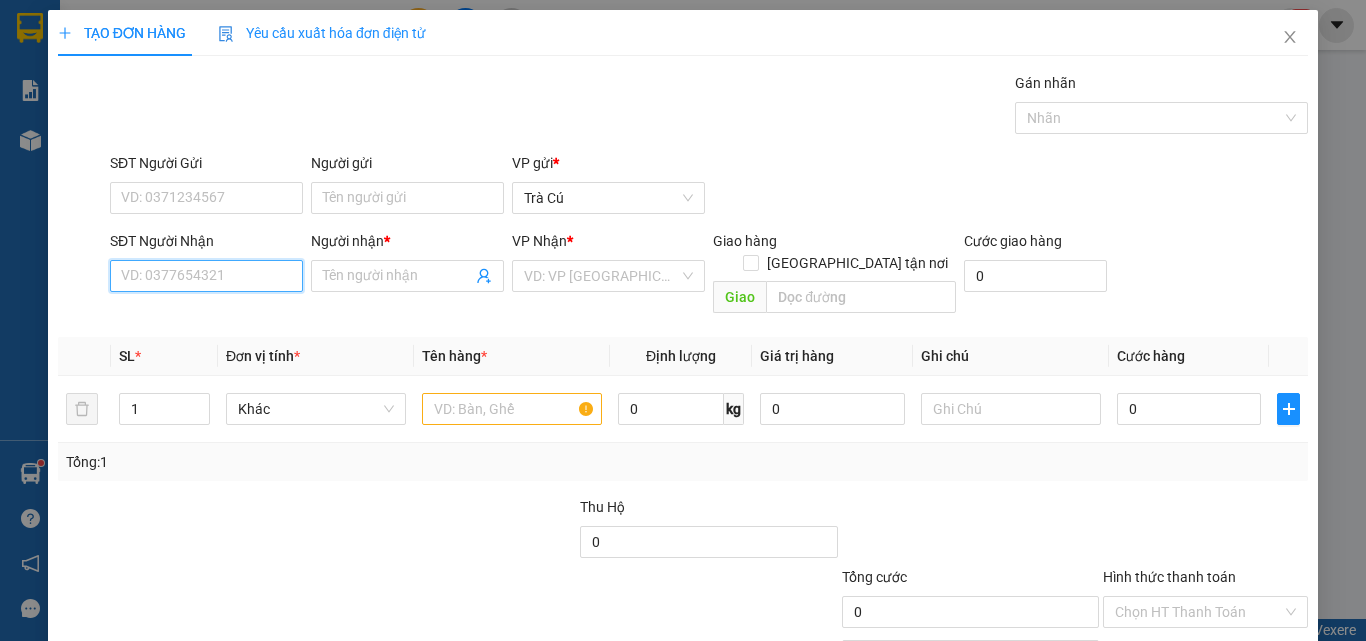 click on "SĐT Người Nhận" at bounding box center [206, 276] 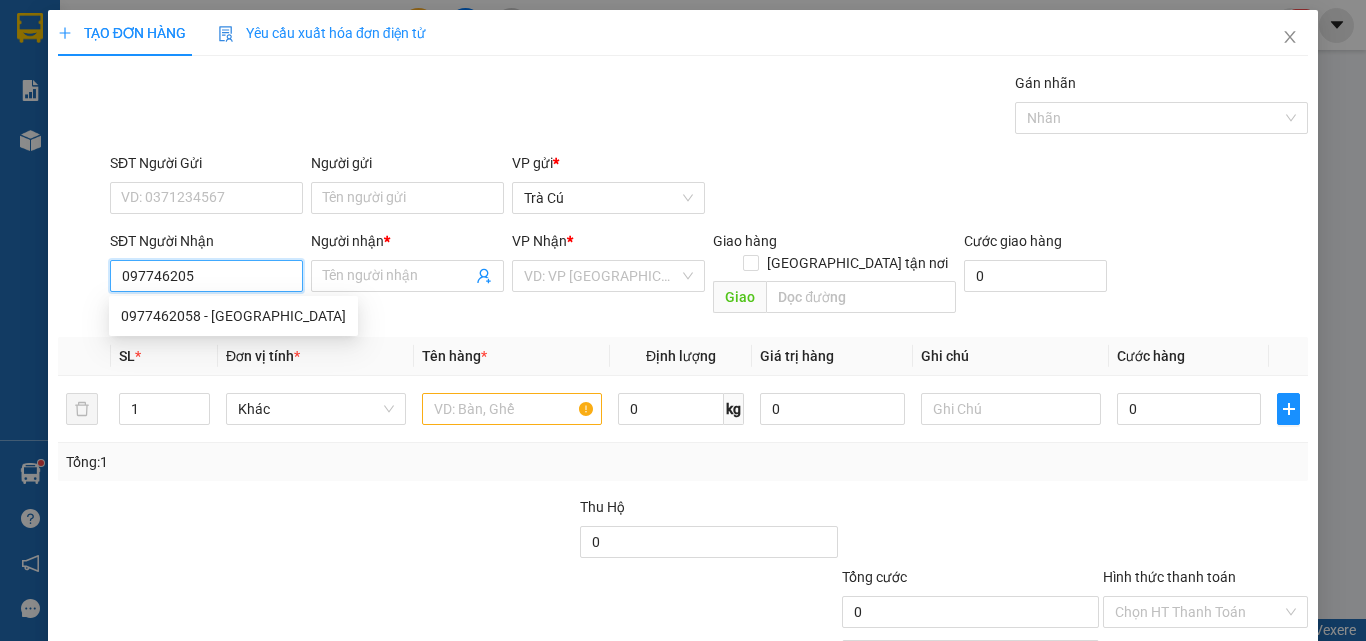 type on "0977462058" 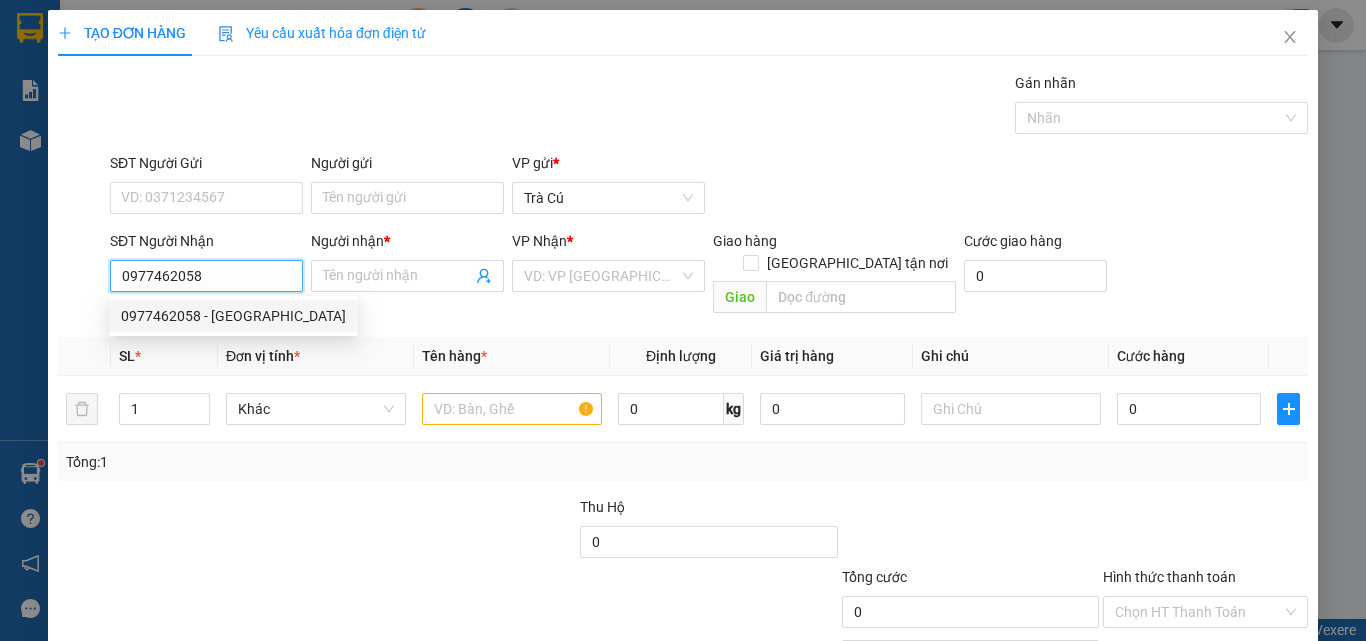 click on "0977462058 - [GEOGRAPHIC_DATA]" at bounding box center [233, 316] 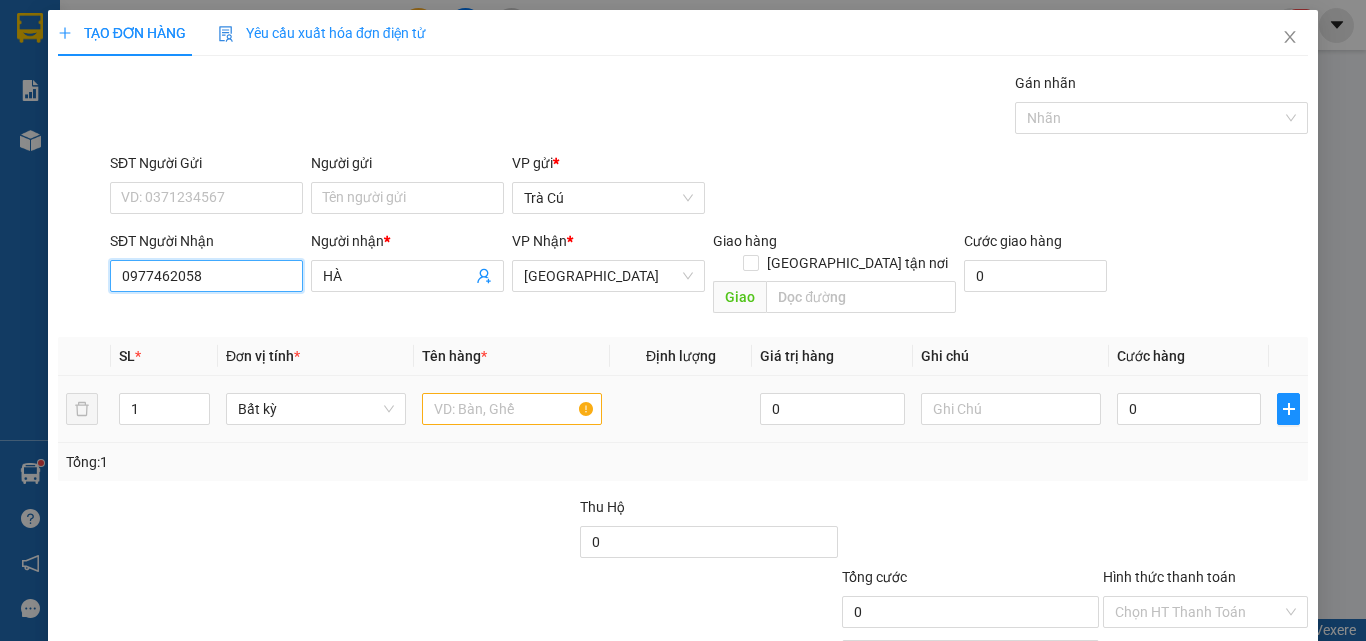 type on "0977462058" 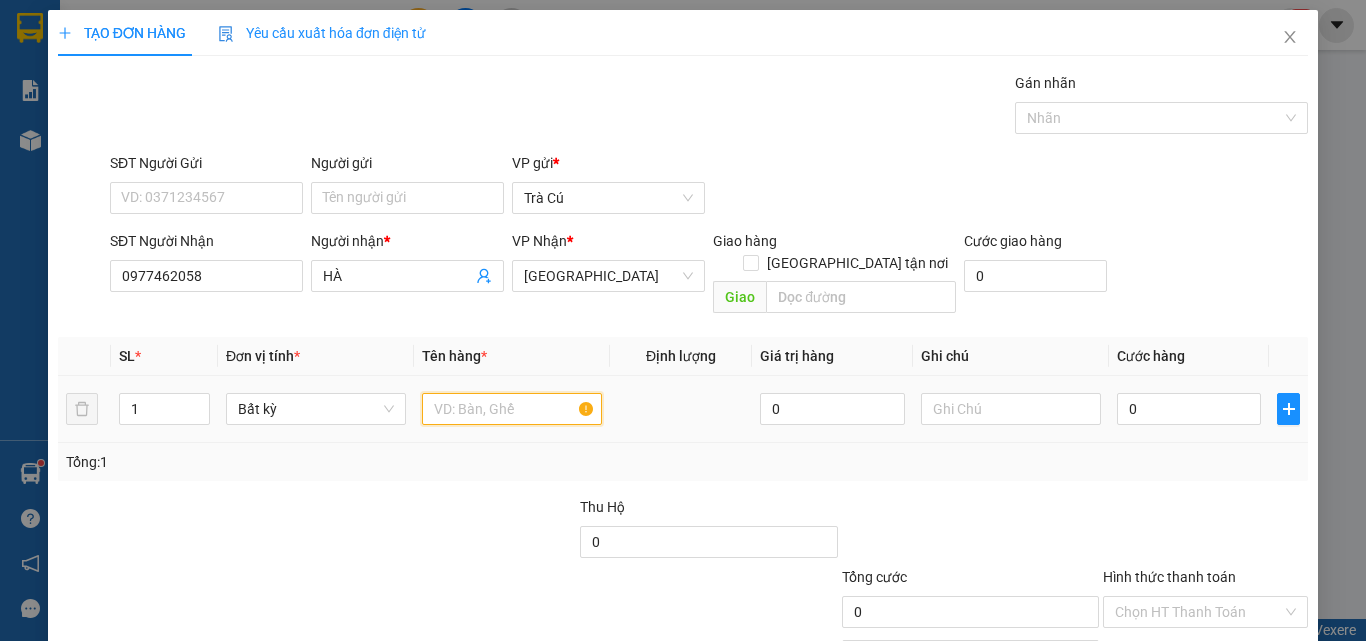 drag, startPoint x: 479, startPoint y: 390, endPoint x: 458, endPoint y: 393, distance: 21.213203 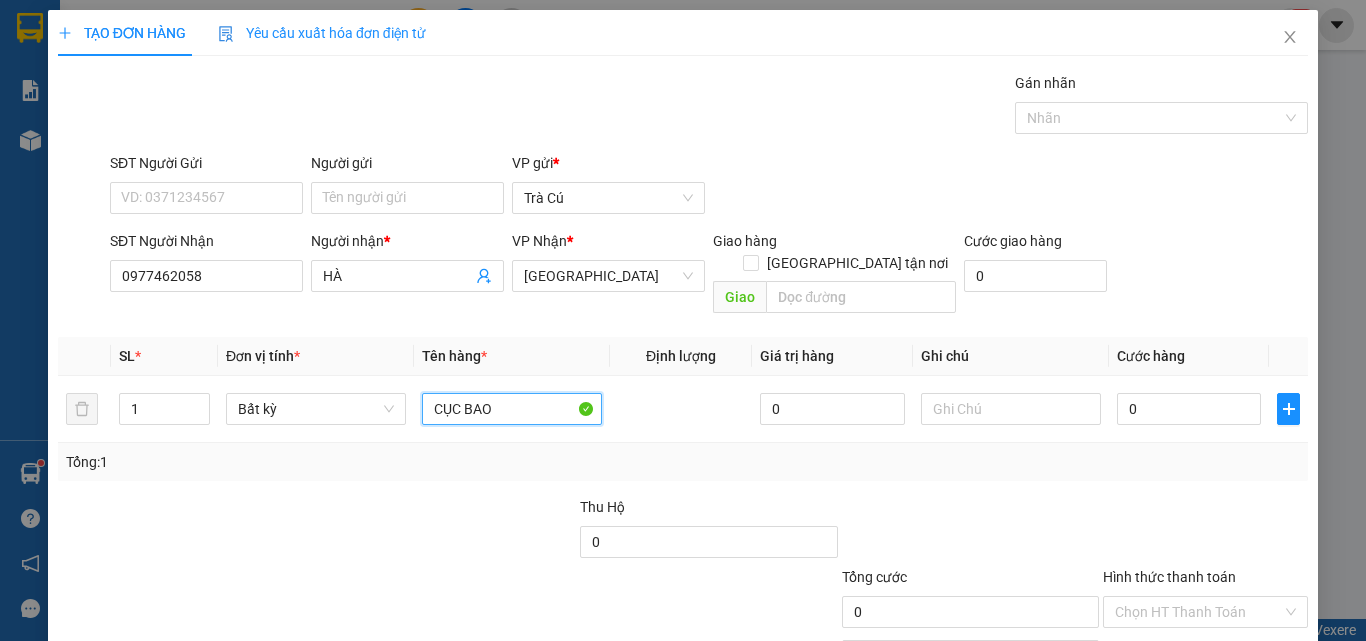 type on "CỤC BAO" 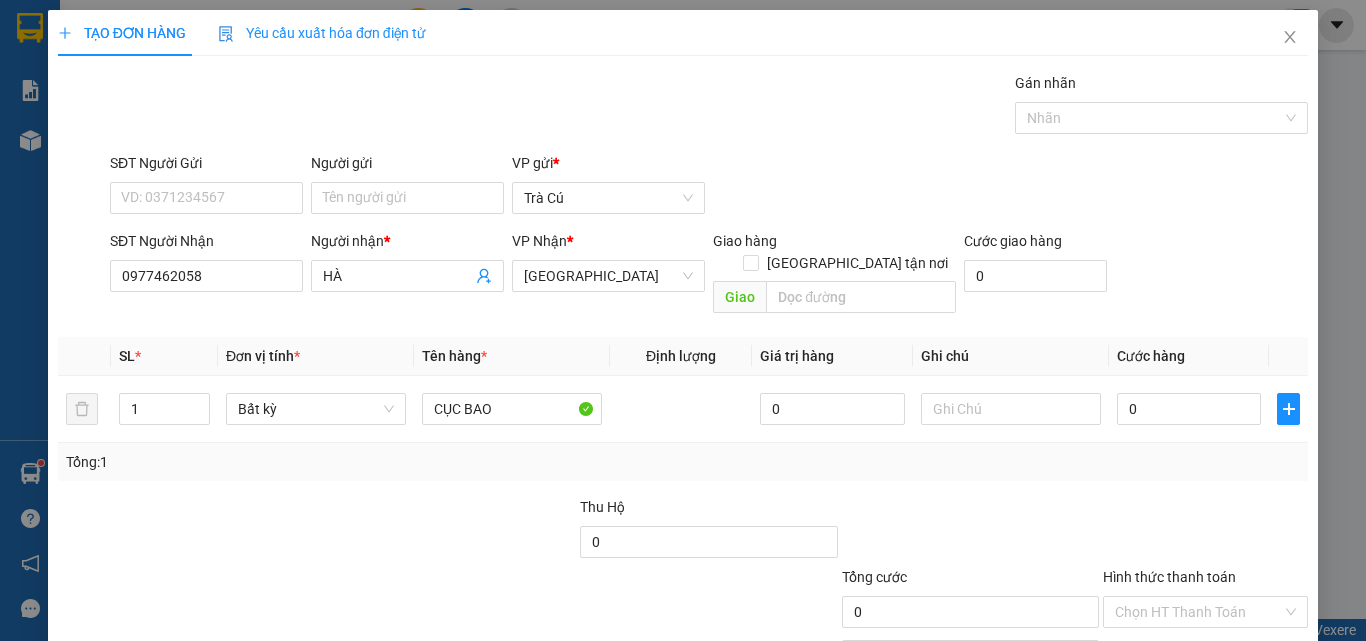 drag, startPoint x: 161, startPoint y: 508, endPoint x: 313, endPoint y: 479, distance: 154.74171 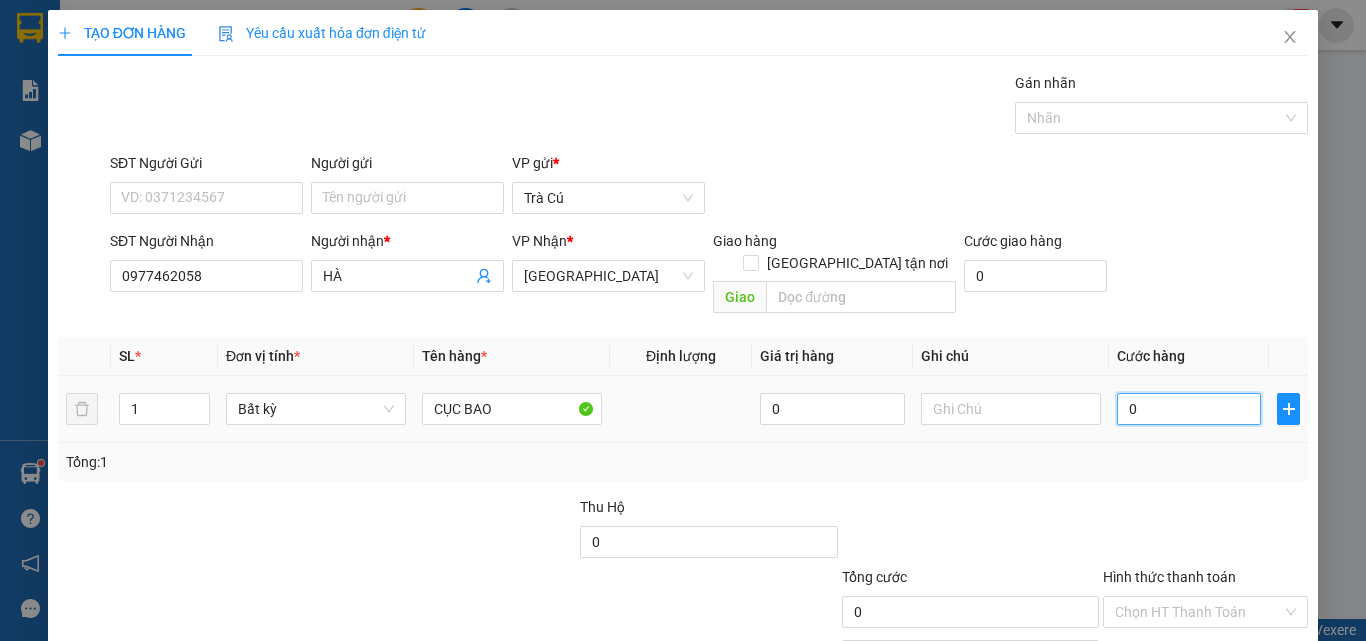 click on "0" at bounding box center (1189, 409) 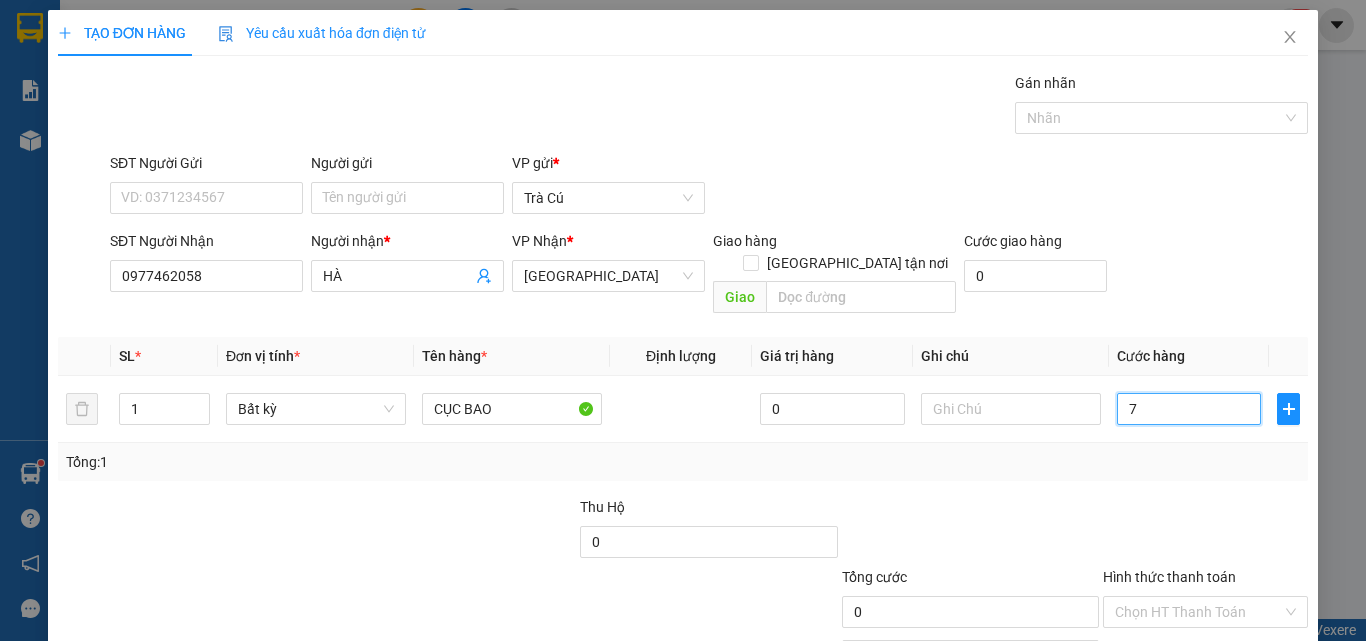 type on "74" 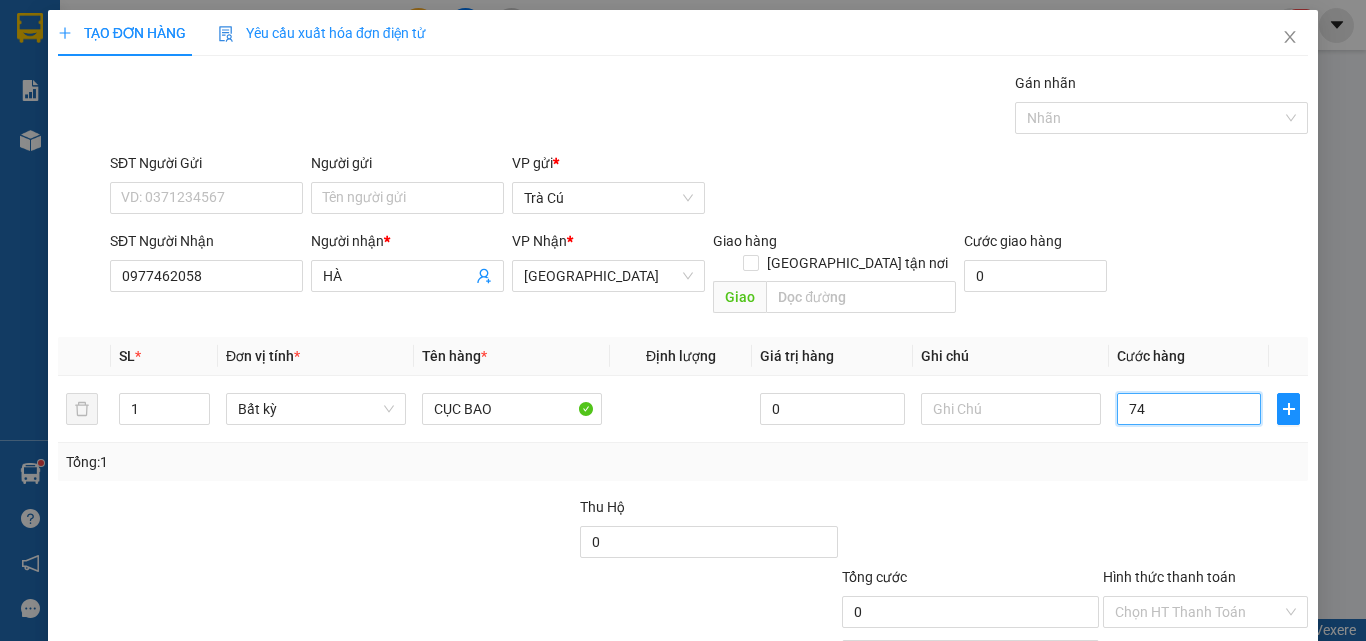 type on "74" 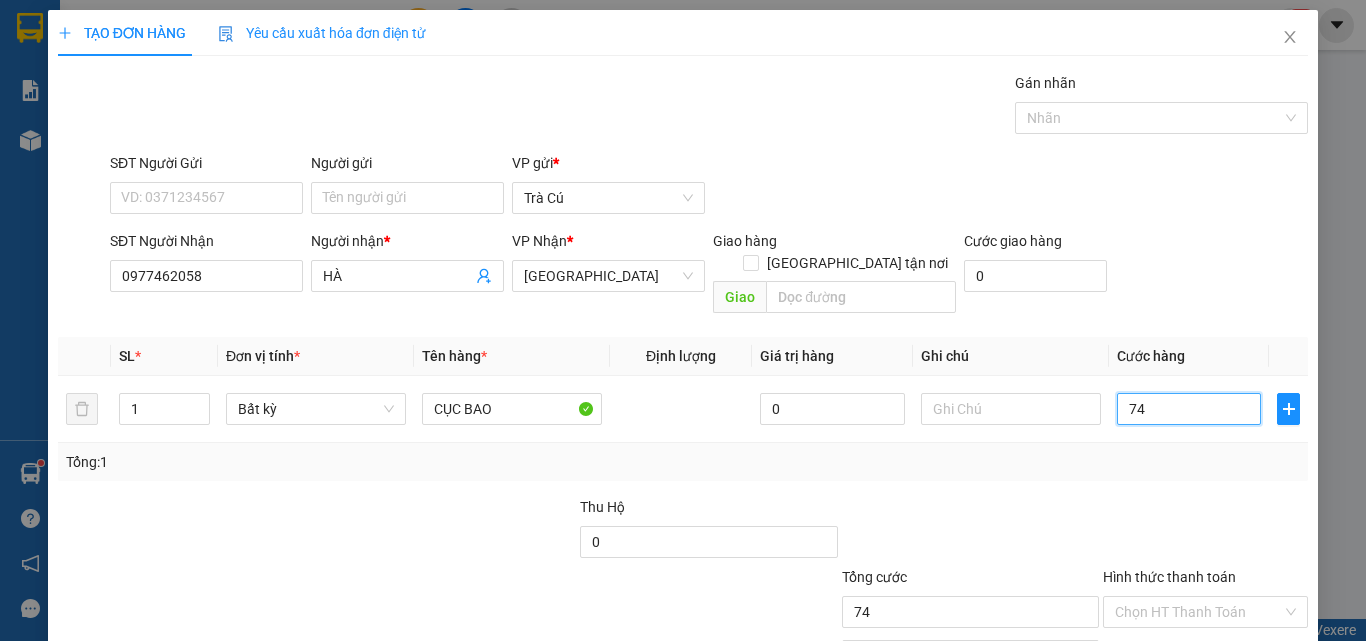 type on "7" 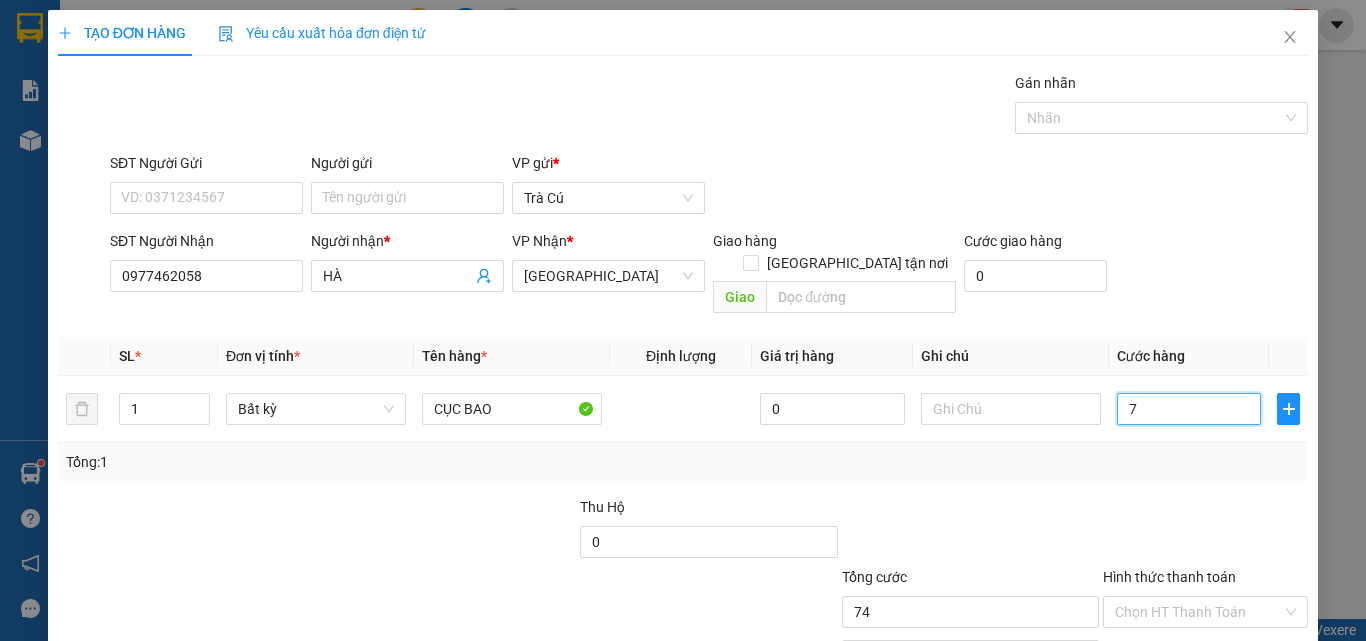 type on "7" 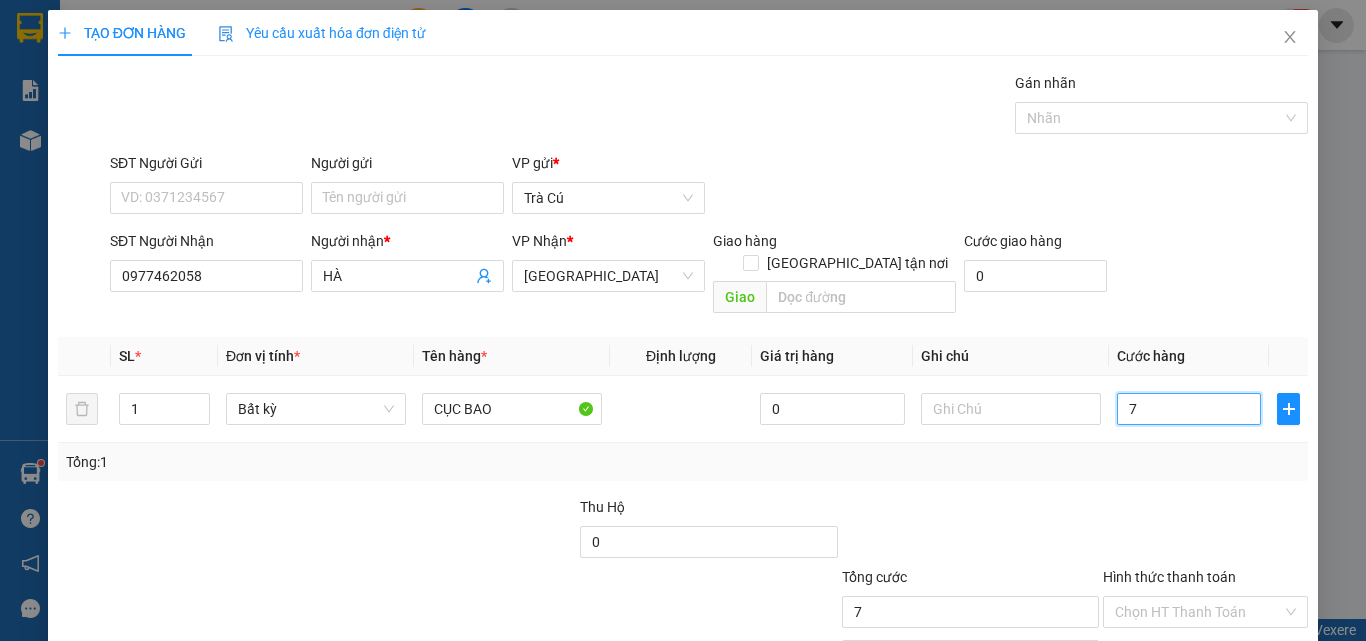 type on "0" 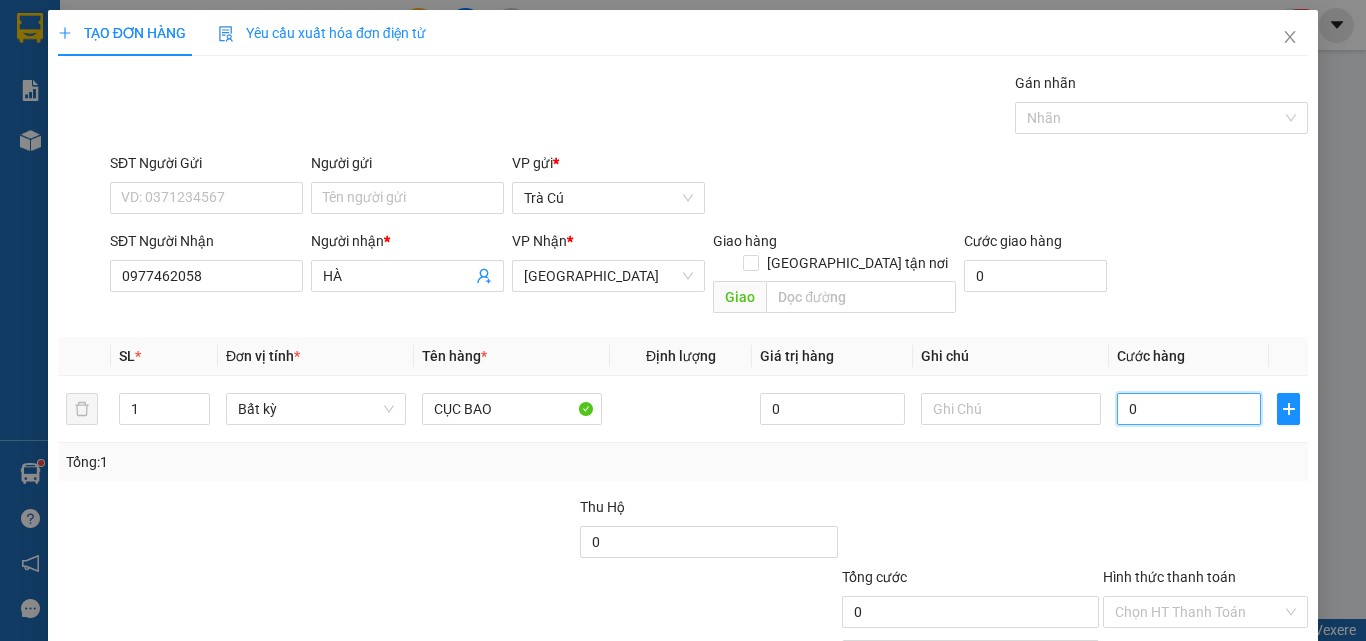 type on "04" 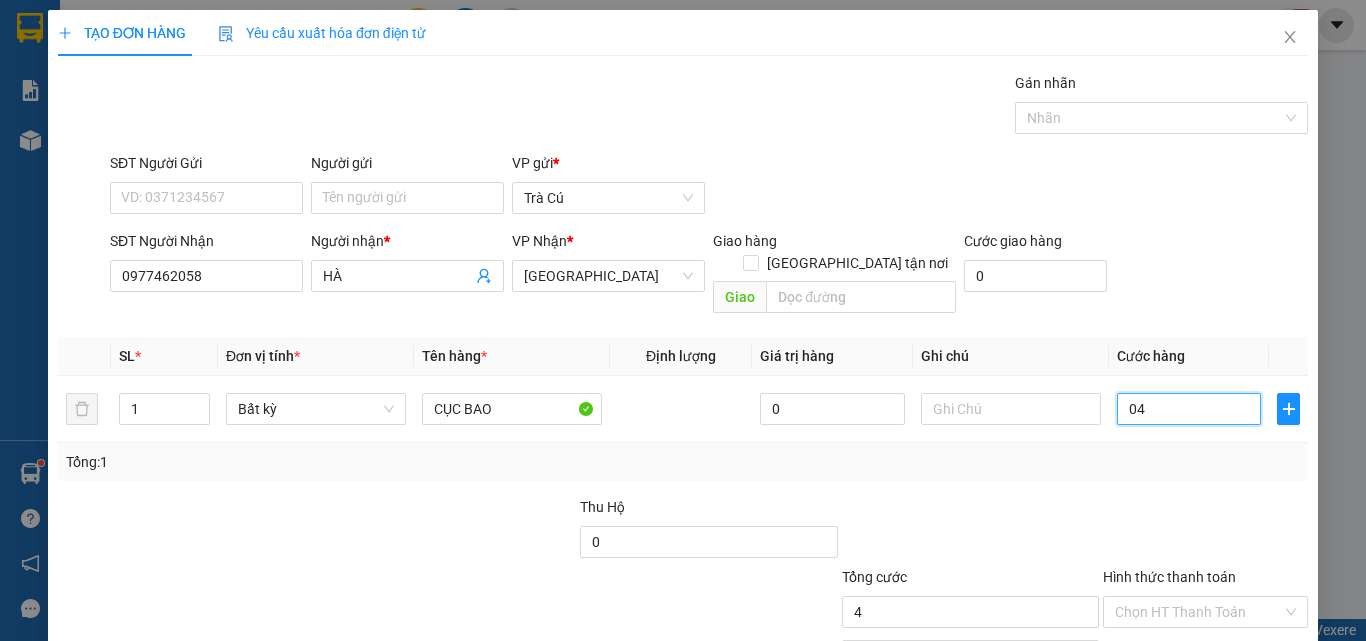 type on "040" 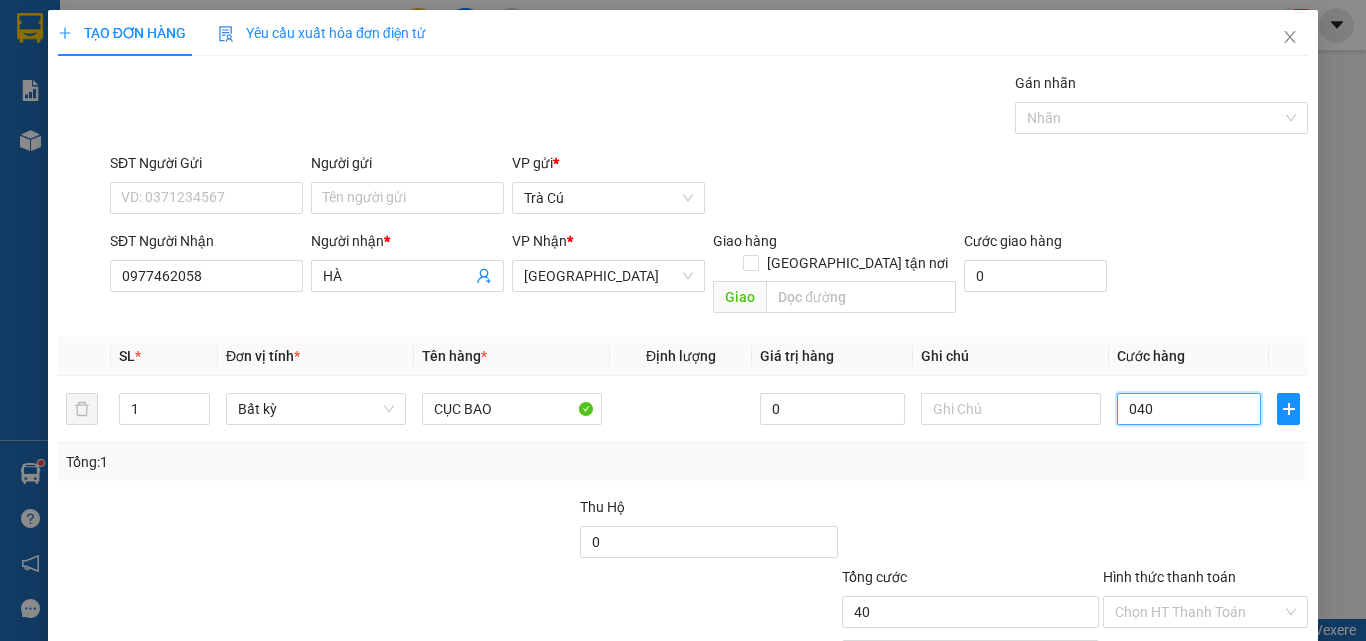 scroll, scrollTop: 99, scrollLeft: 0, axis: vertical 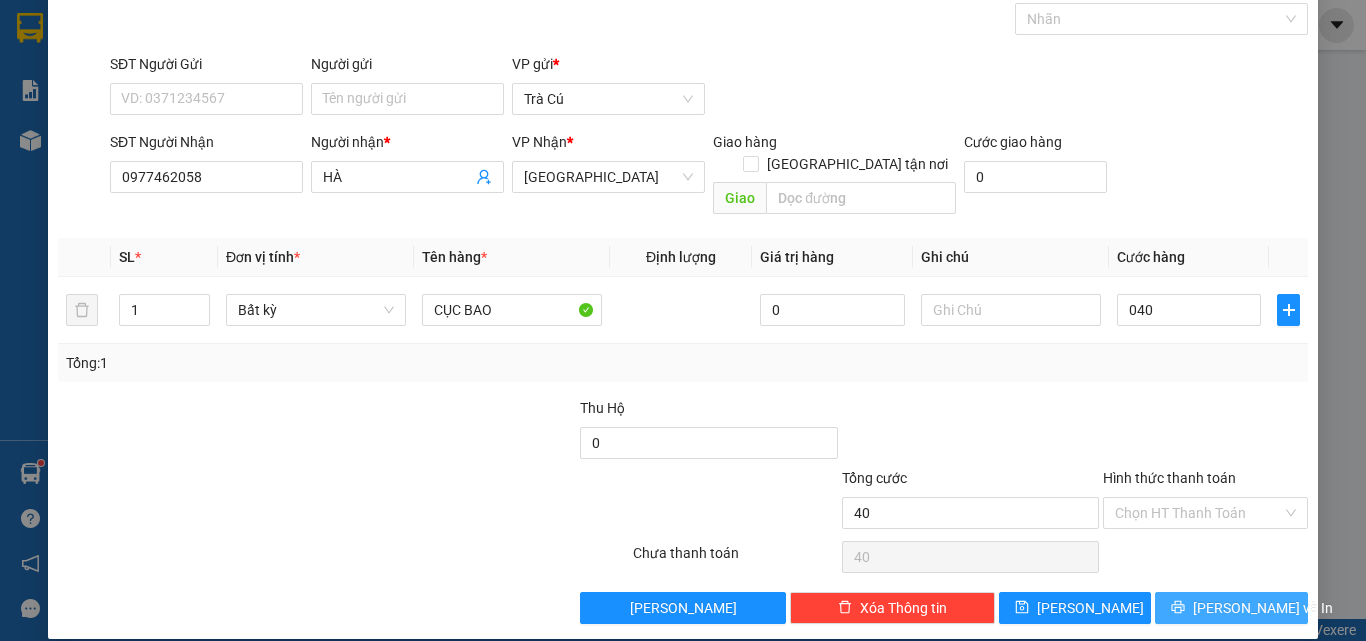 type on "40.000" 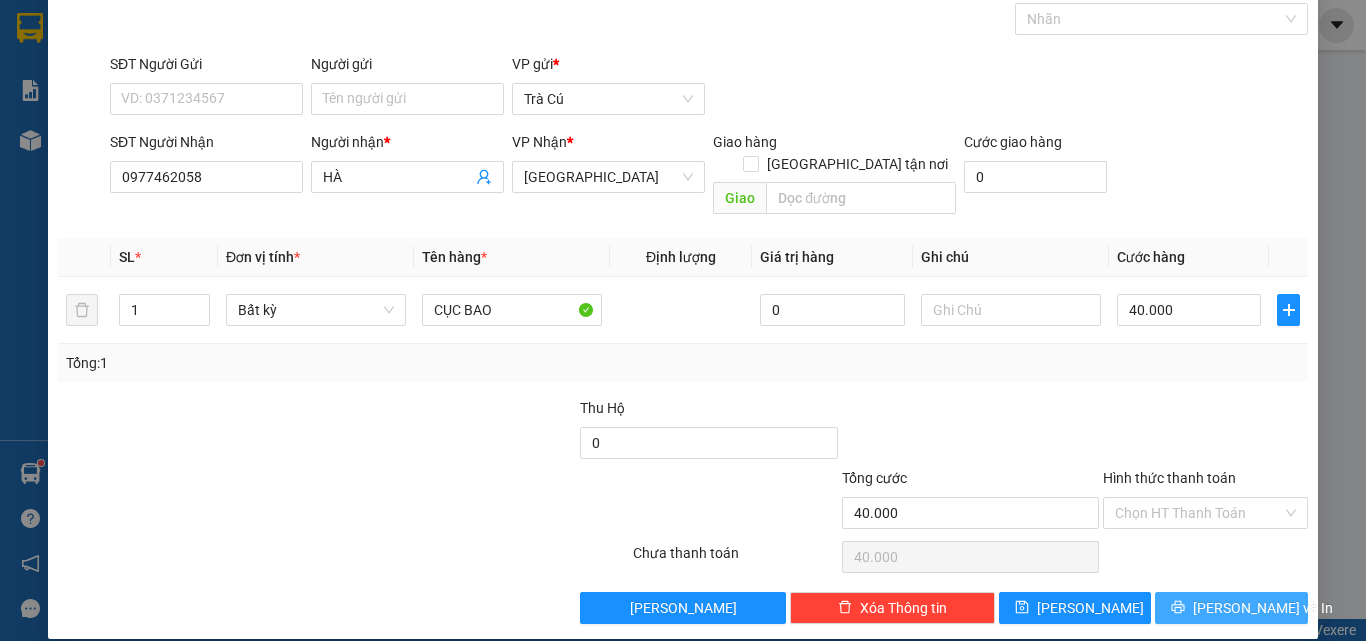 click on "[PERSON_NAME] và In" at bounding box center (1231, 608) 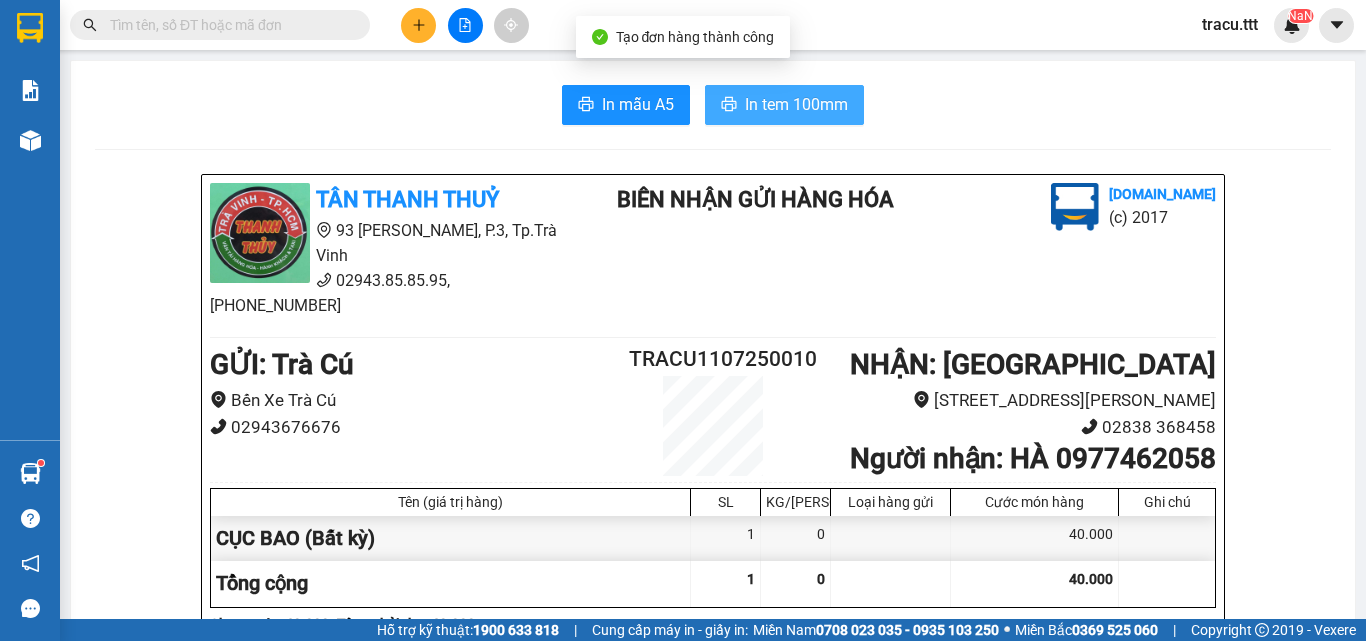 click on "In tem 100mm" at bounding box center (796, 104) 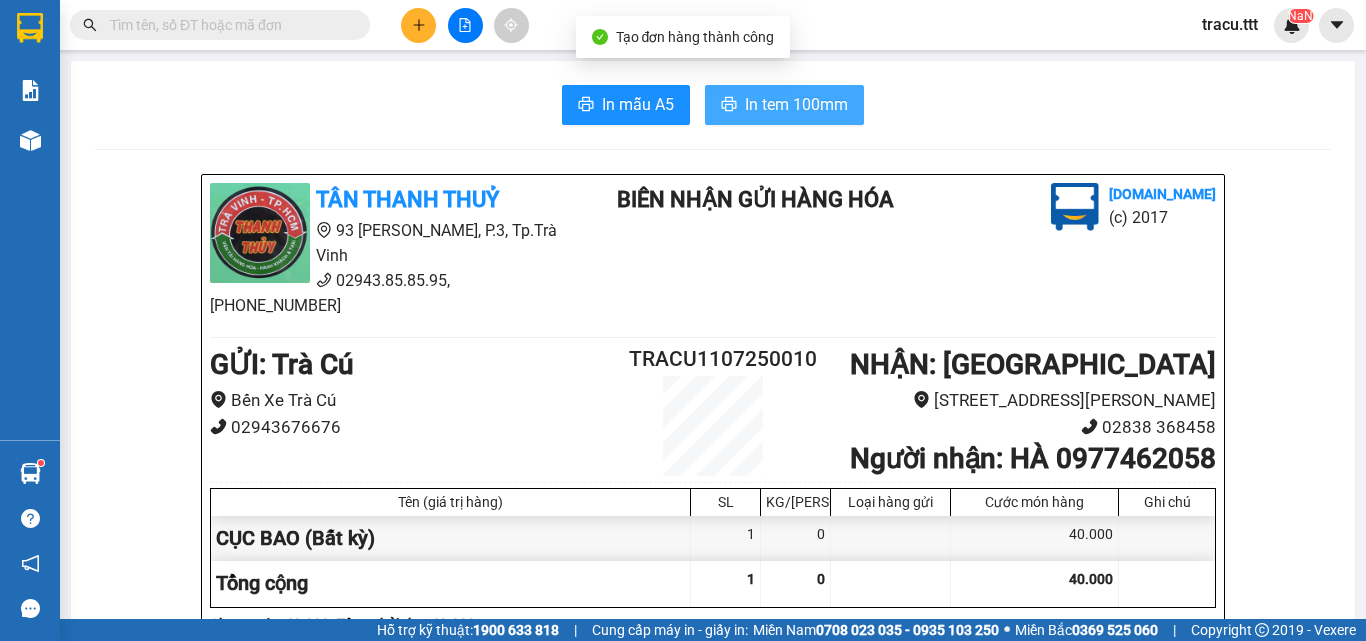 scroll, scrollTop: 0, scrollLeft: 0, axis: both 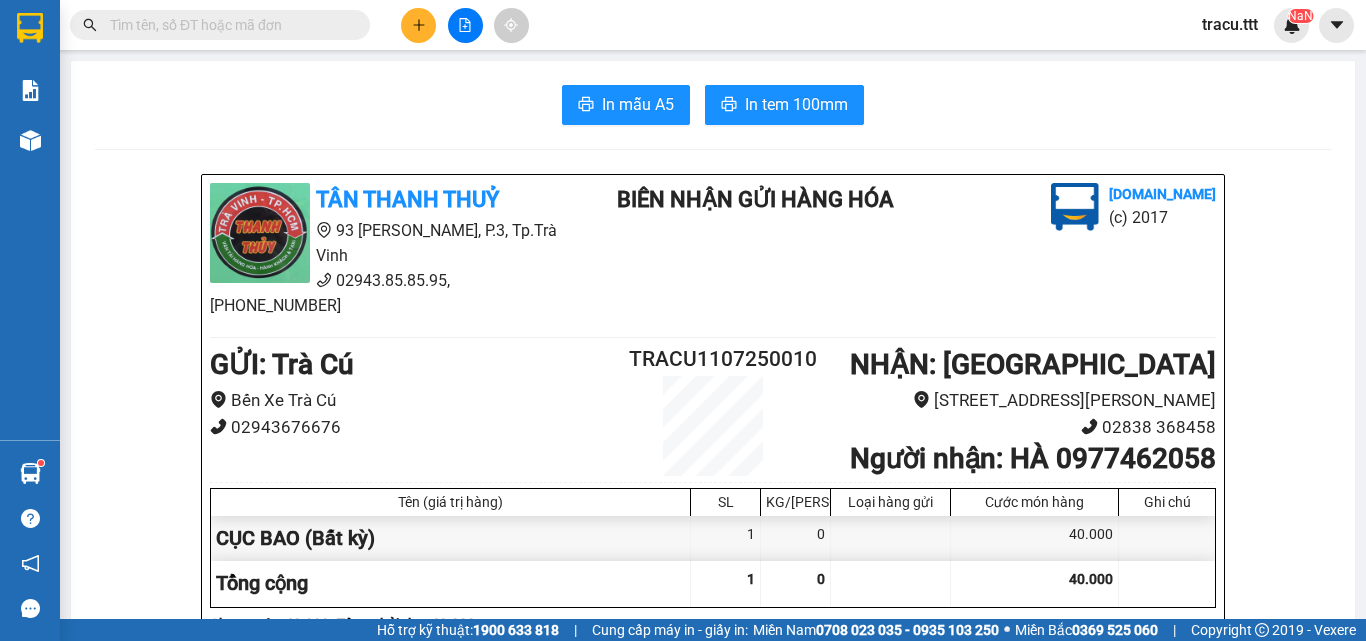 click at bounding box center (228, 25) 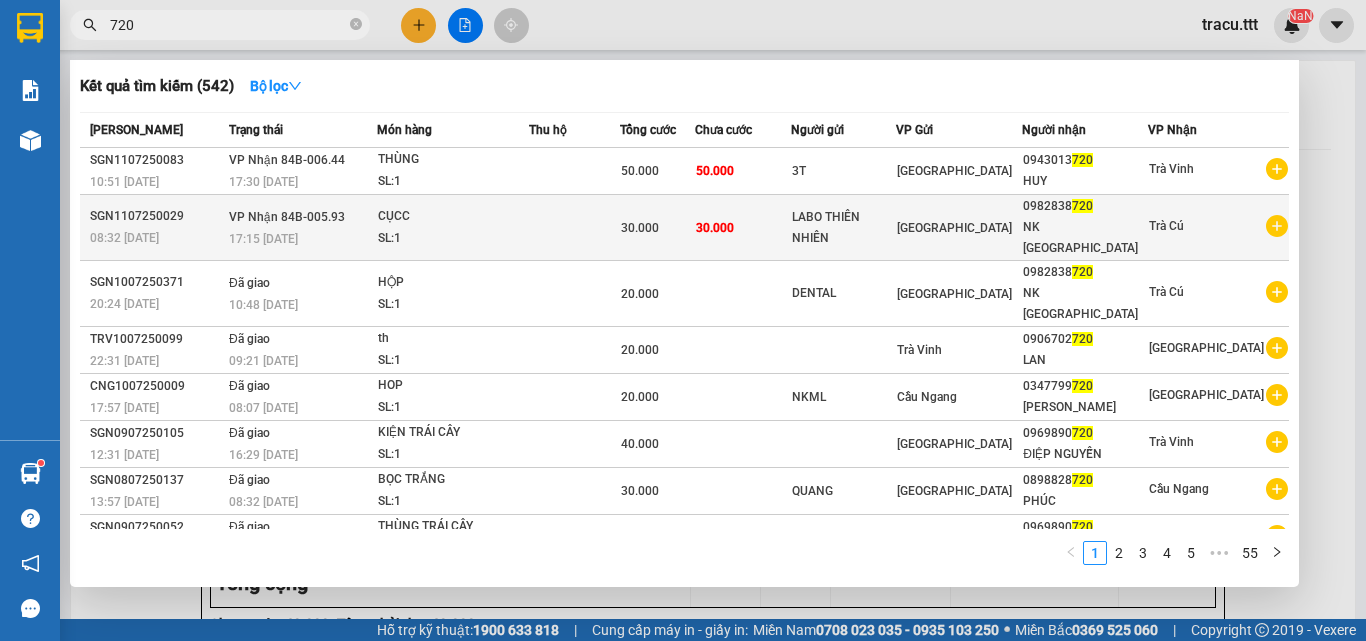 type on "720" 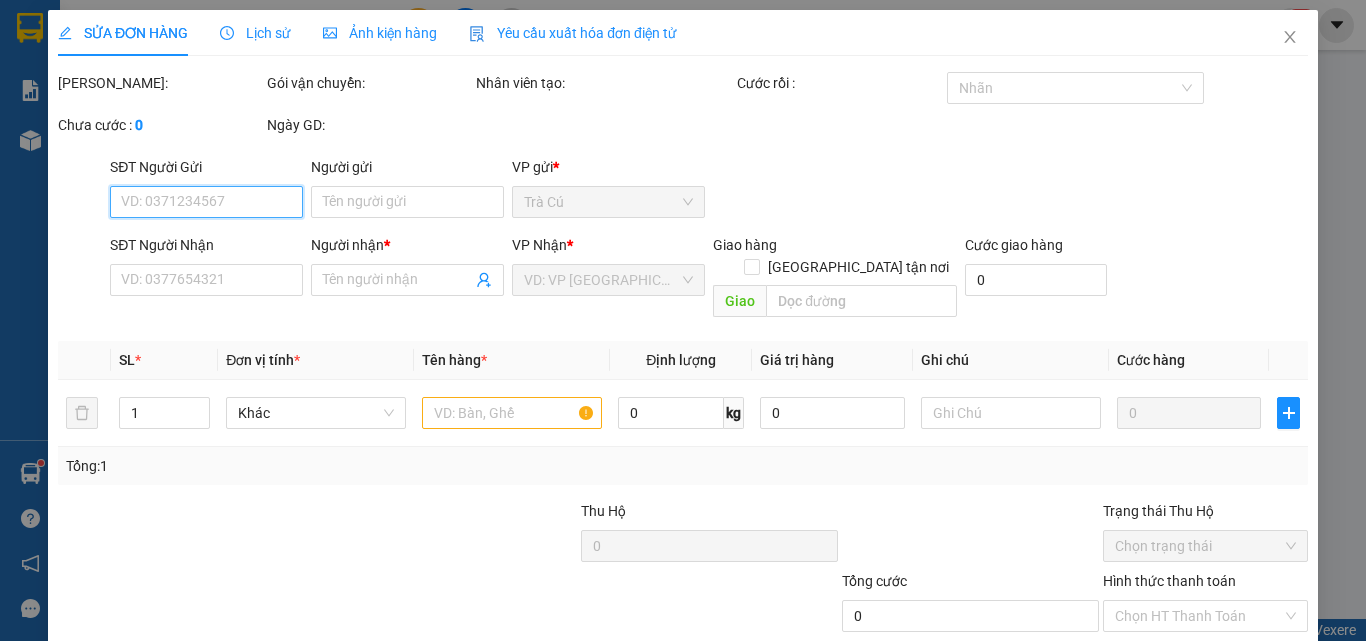 type on "LABO THIÊN  NHIÊN" 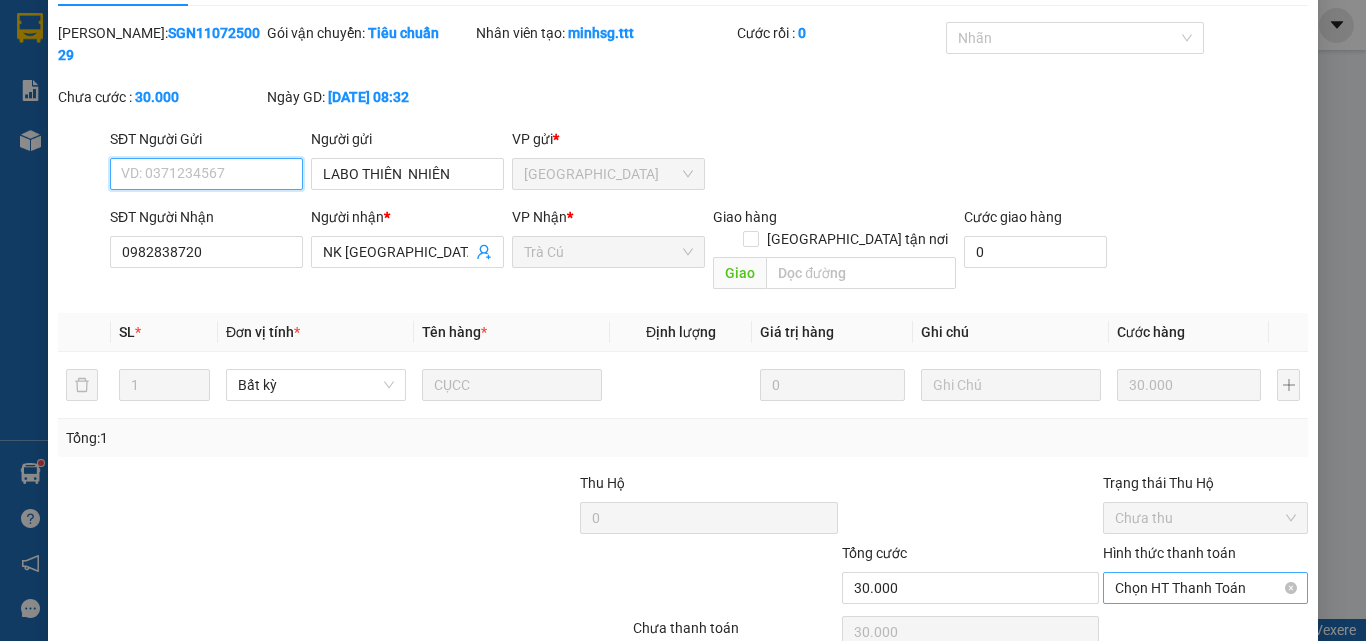 scroll, scrollTop: 103, scrollLeft: 0, axis: vertical 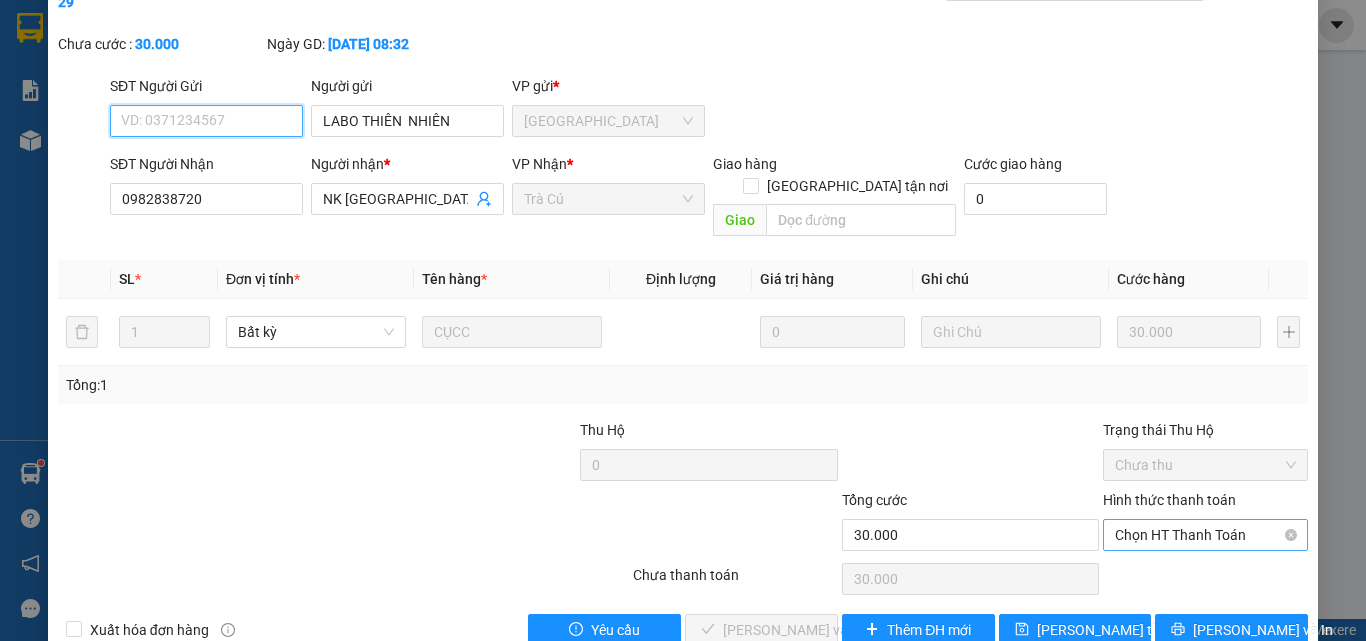 click on "Chọn HT Thanh Toán" at bounding box center [1205, 535] 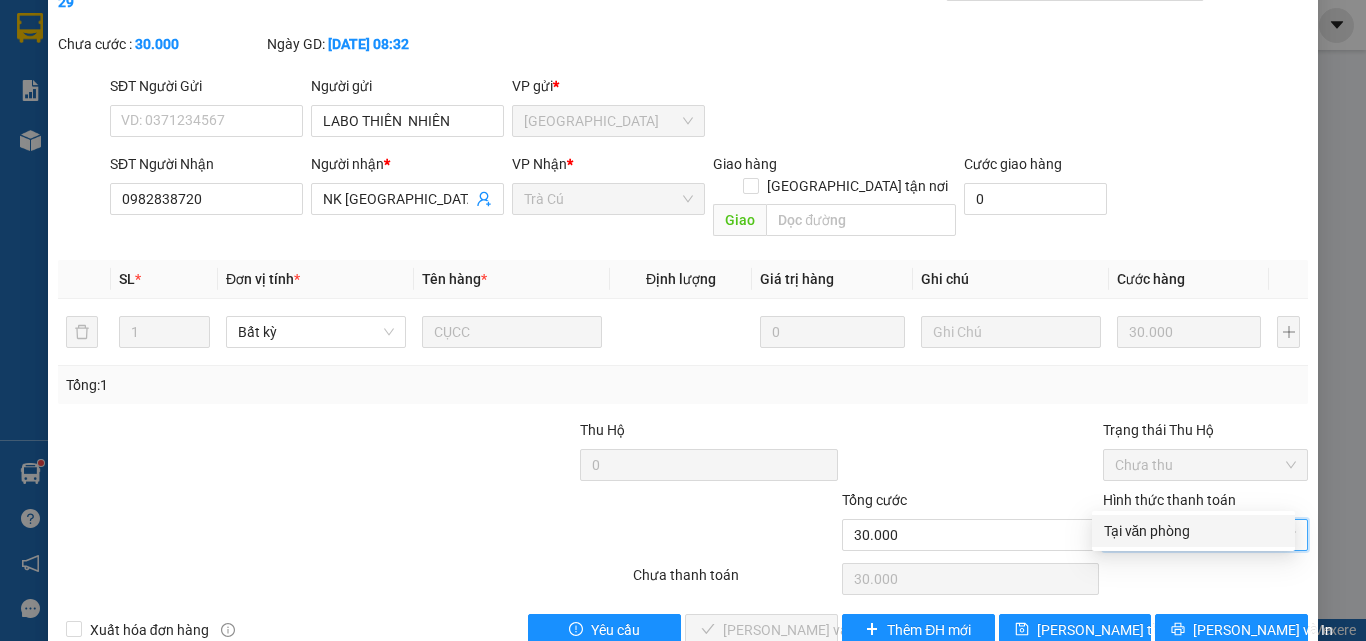 click on "Tại văn phòng" at bounding box center (1193, 531) 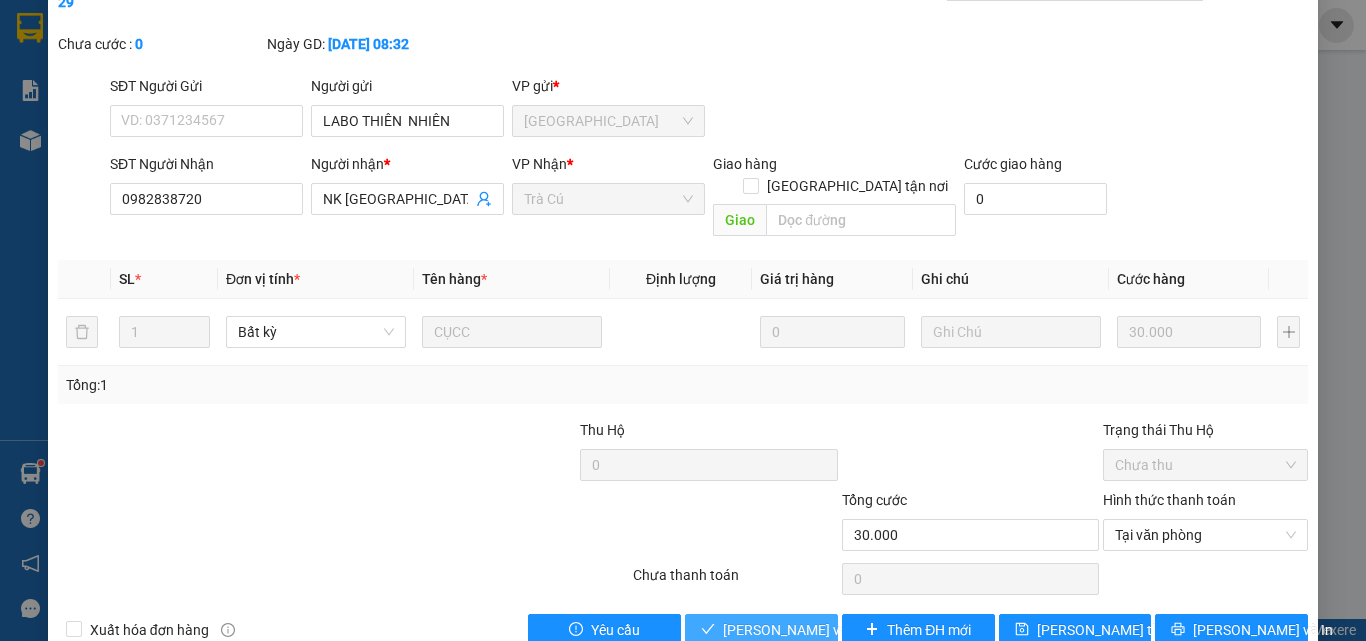 click on "[PERSON_NAME] và Giao hàng" at bounding box center [819, 630] 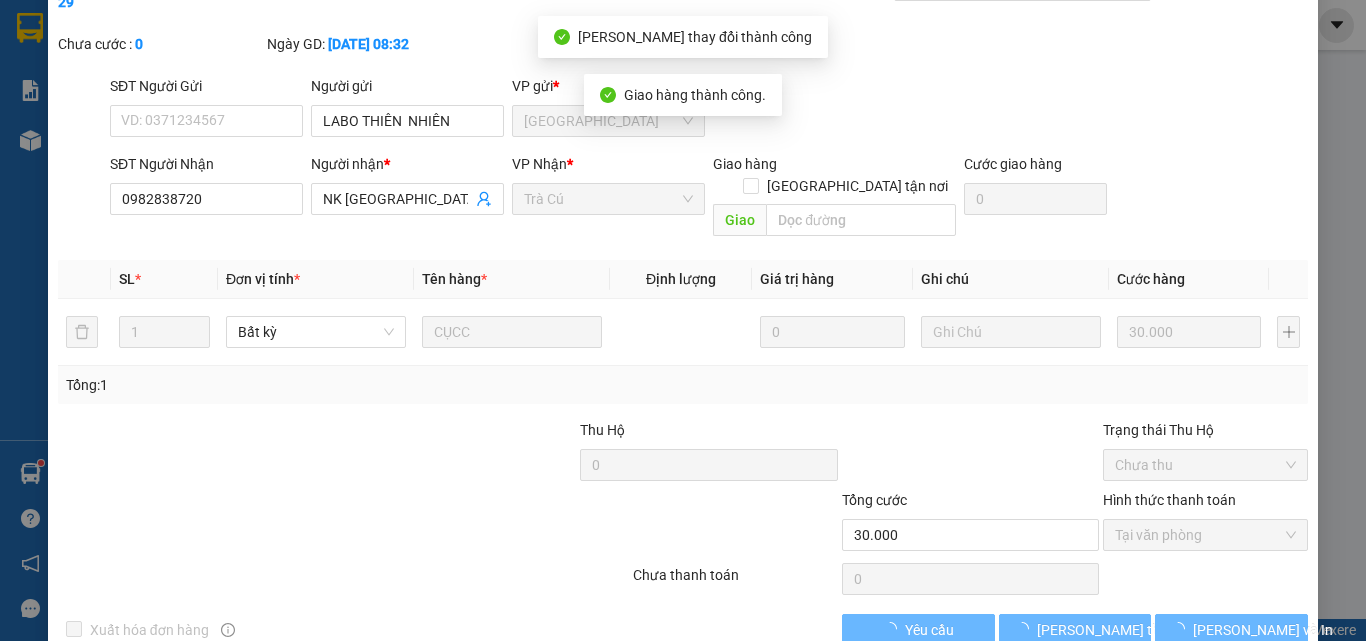 scroll, scrollTop: 0, scrollLeft: 0, axis: both 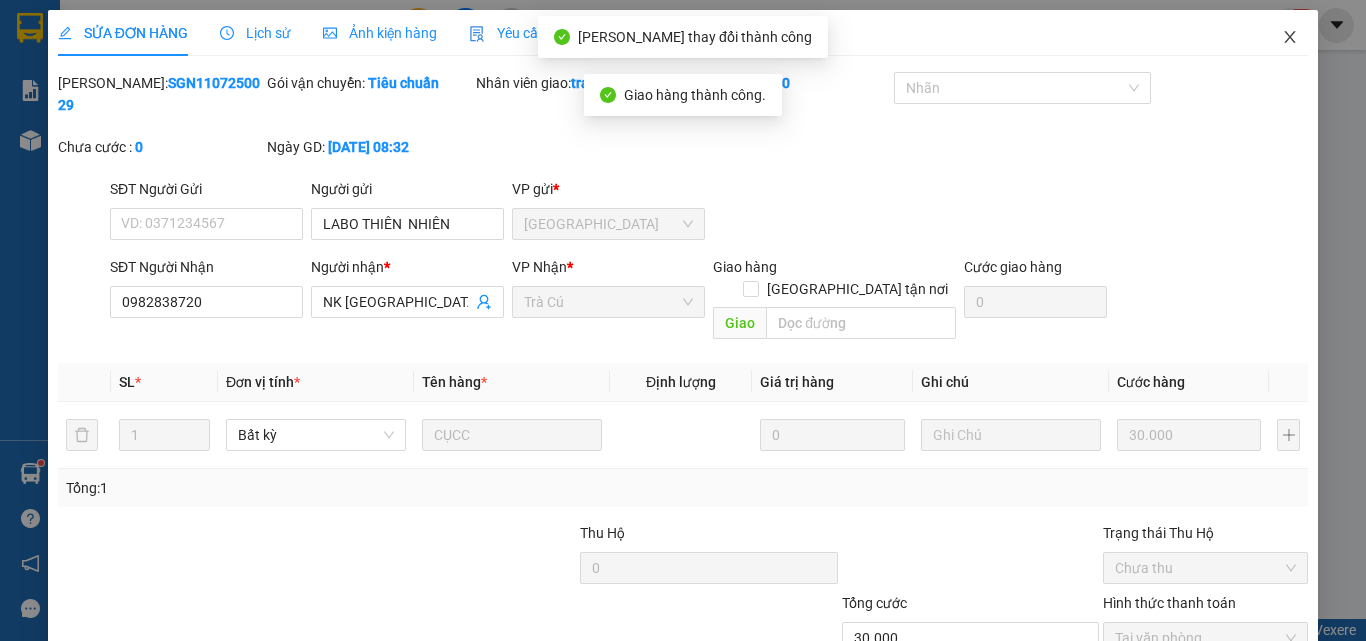click 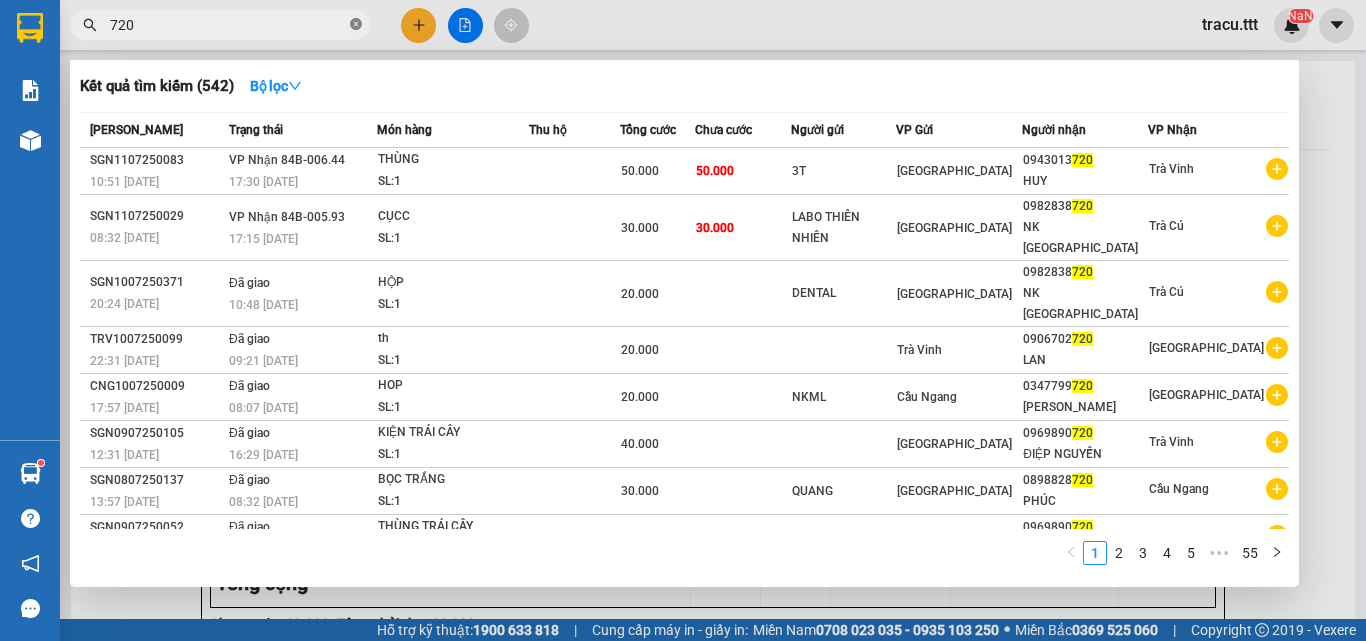 click 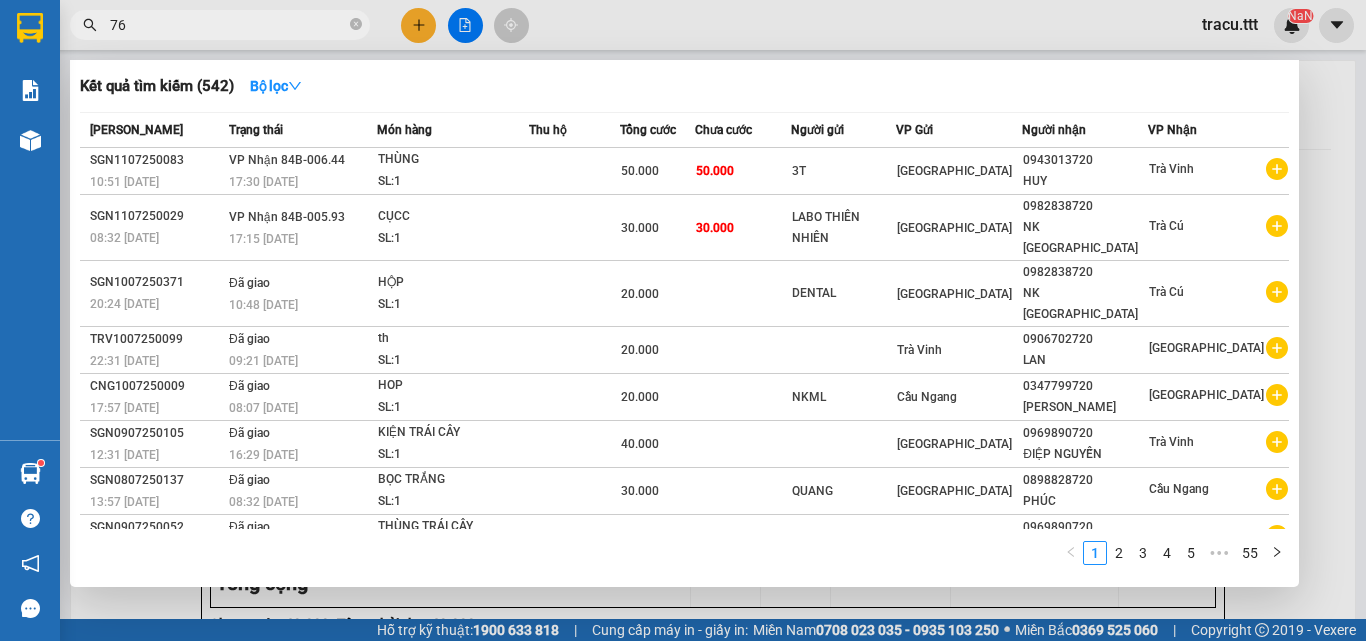 type on "764" 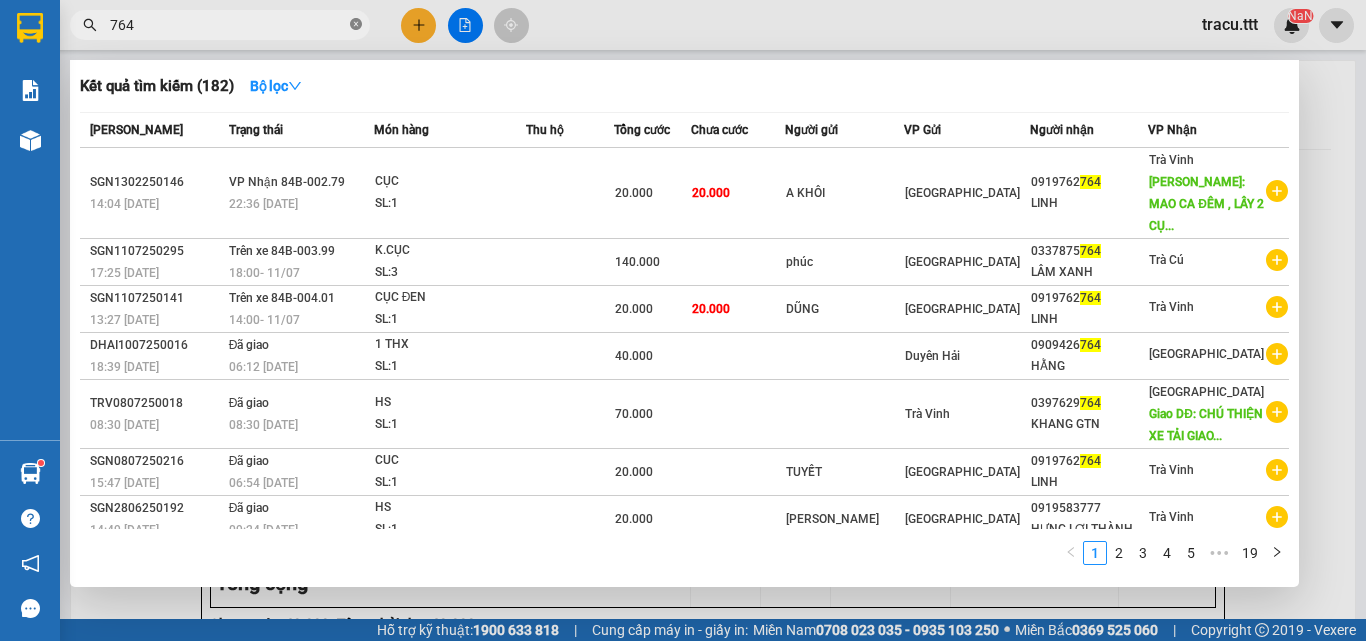 click 